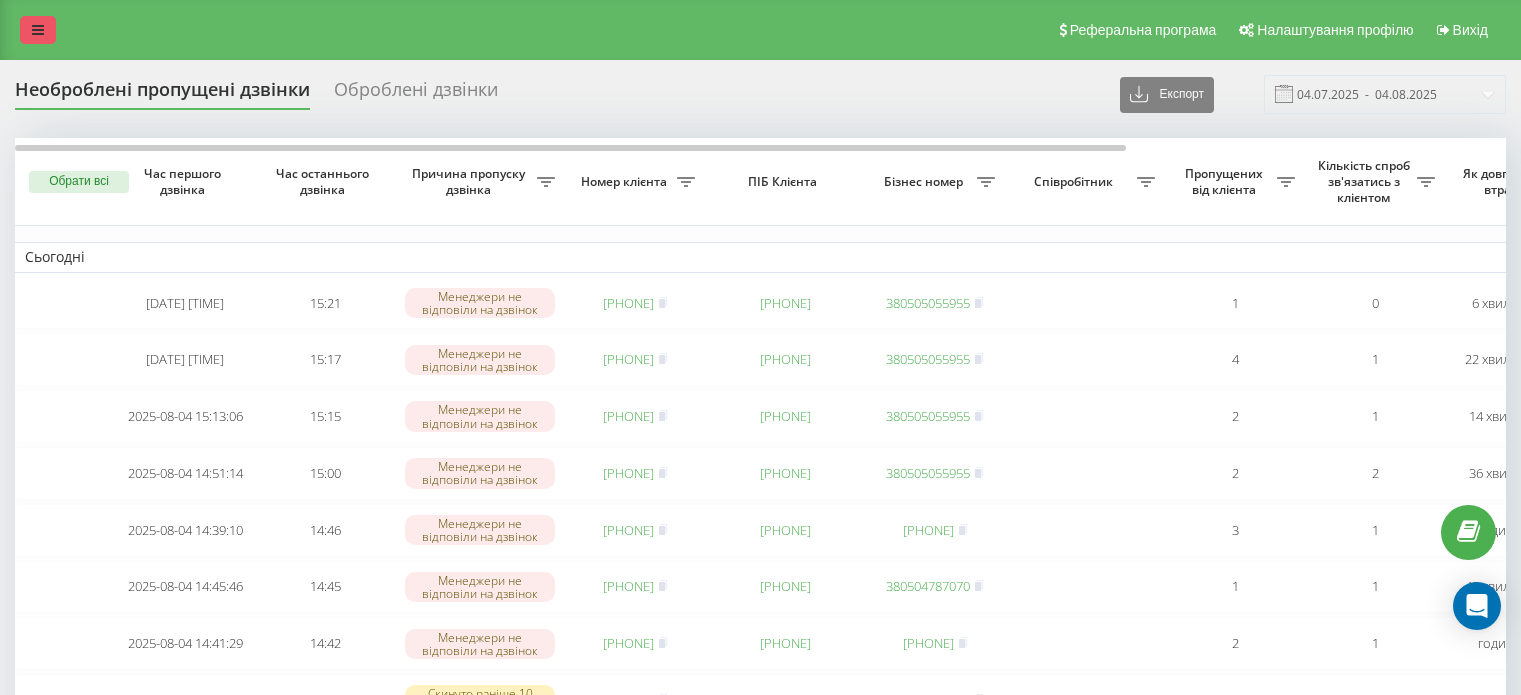 scroll, scrollTop: 0, scrollLeft: 0, axis: both 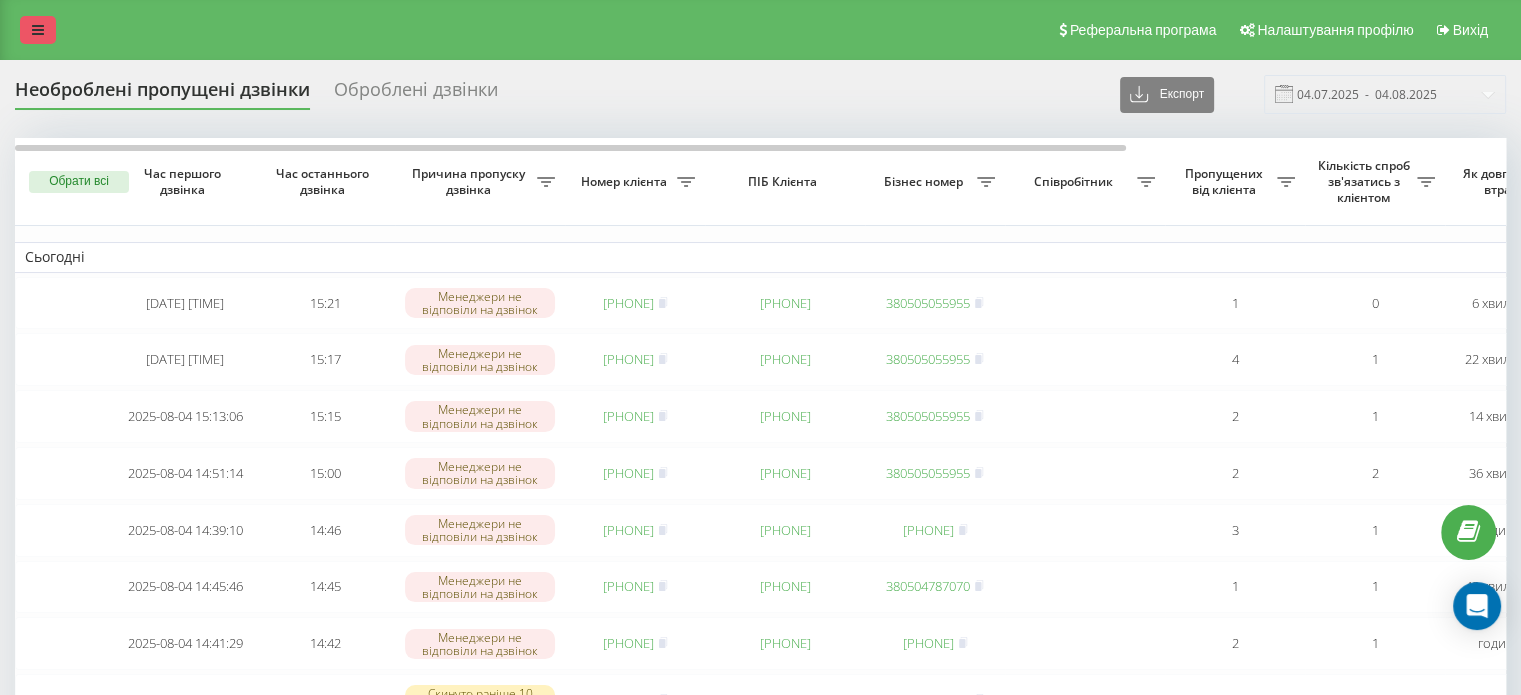 click at bounding box center [38, 30] 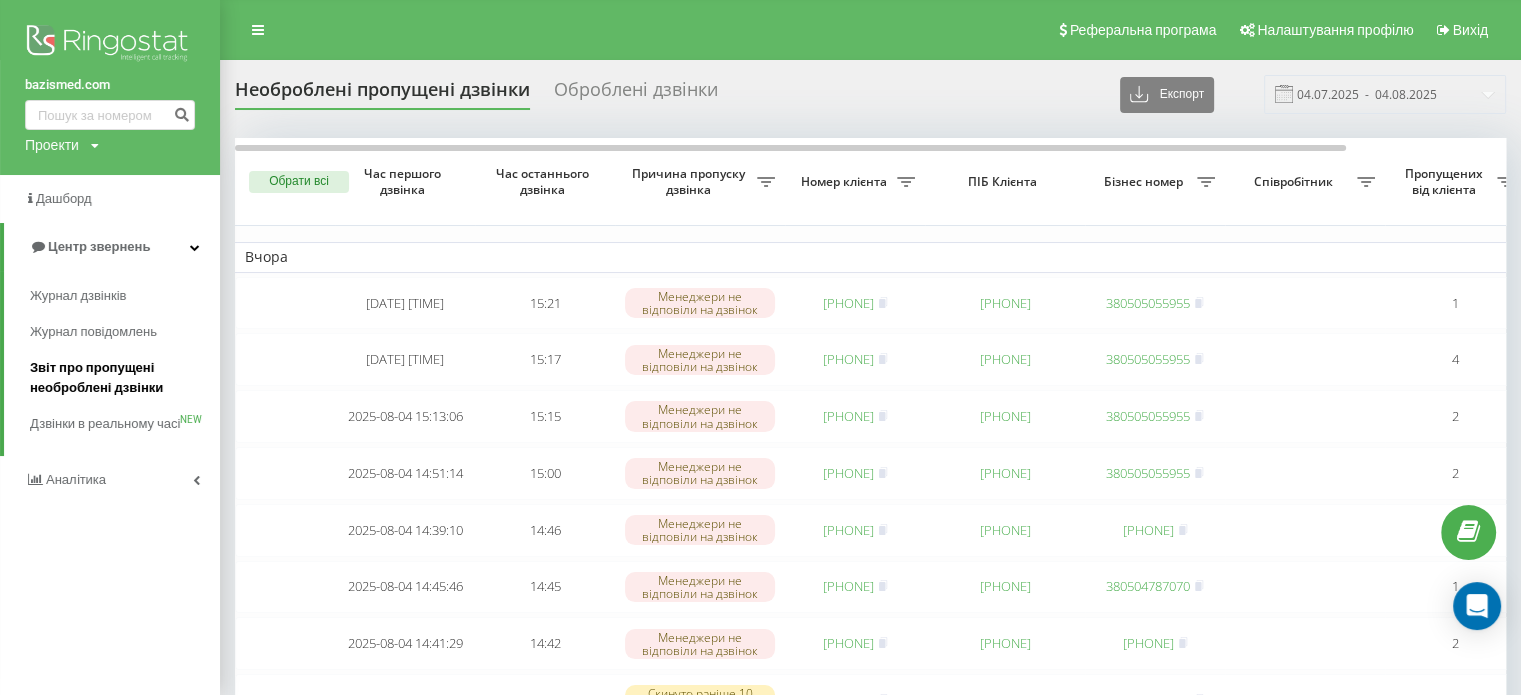 click on "Звіт про пропущені необроблені дзвінки" at bounding box center (120, 378) 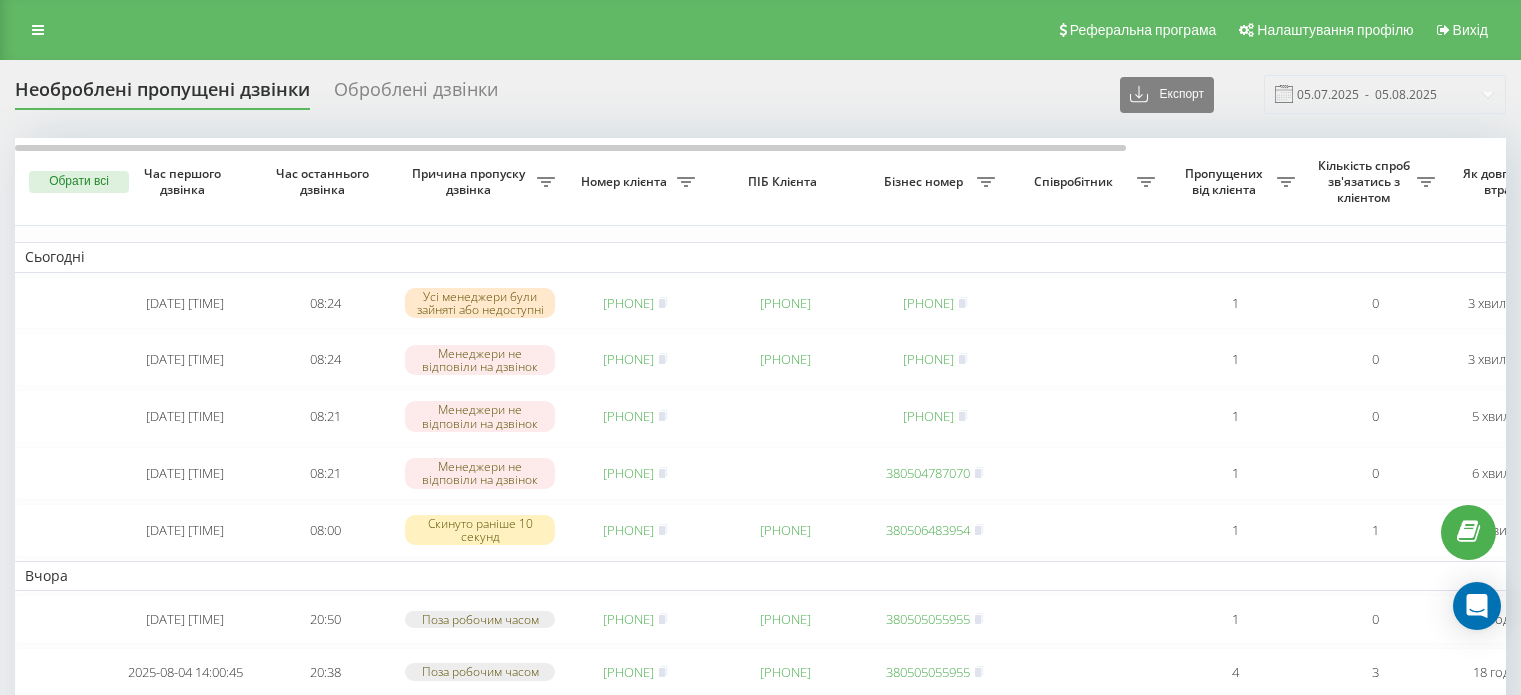 scroll, scrollTop: 0, scrollLeft: 0, axis: both 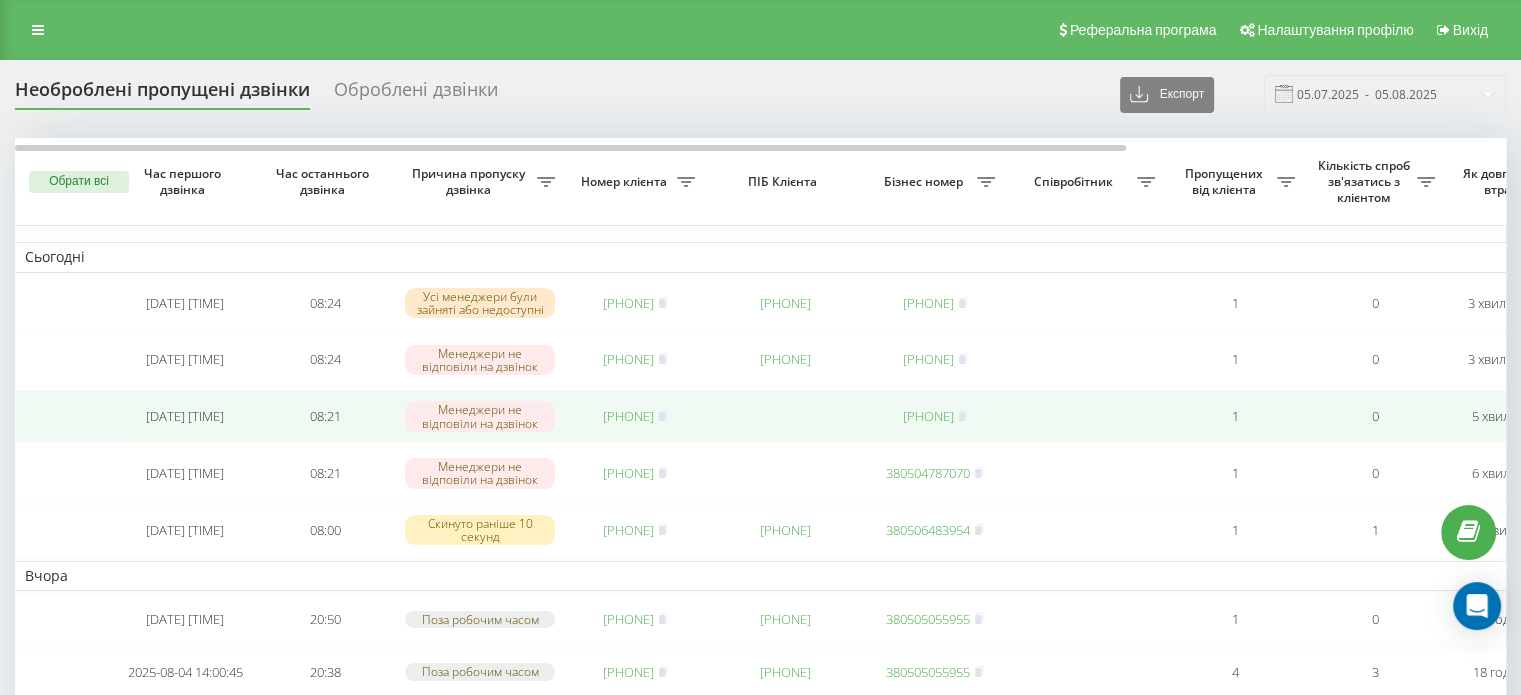 click on "380662931079" at bounding box center (635, 416) 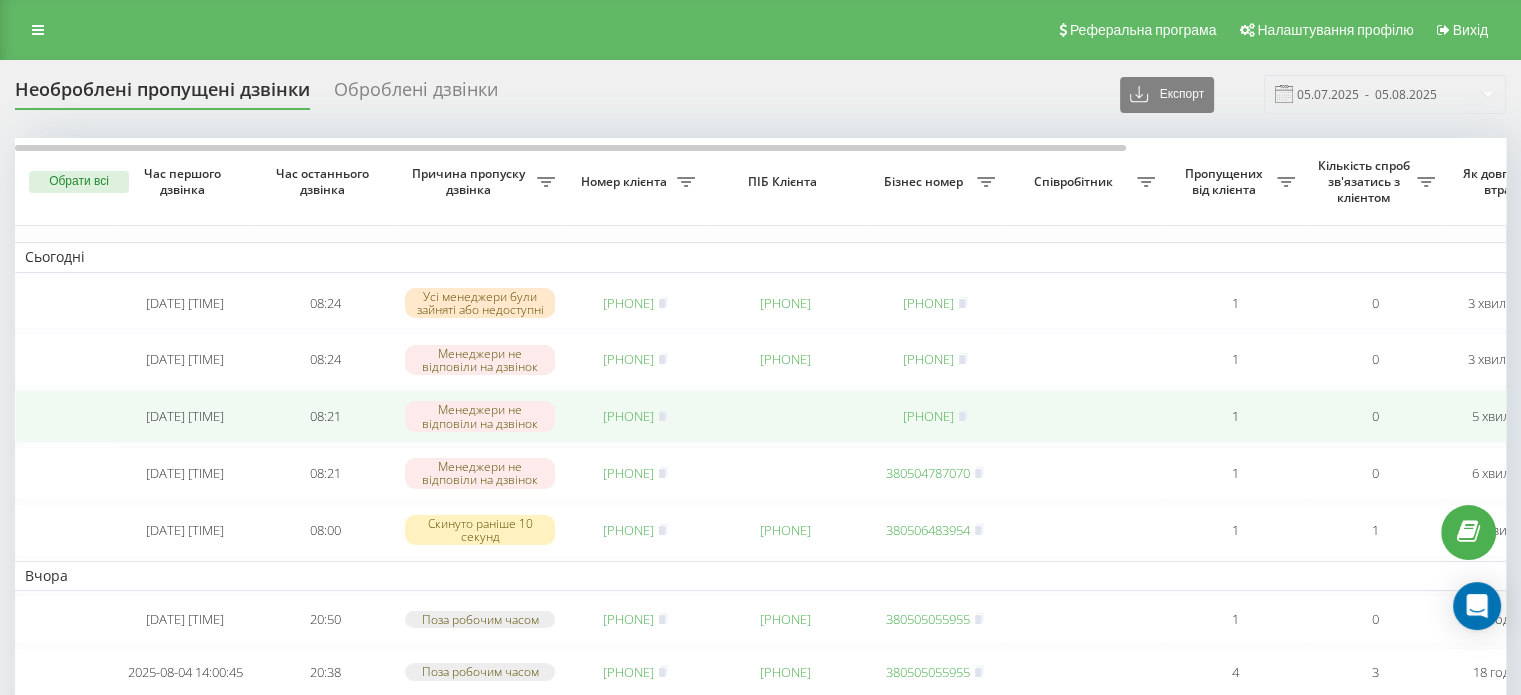 click on "380662931079" at bounding box center (628, 416) 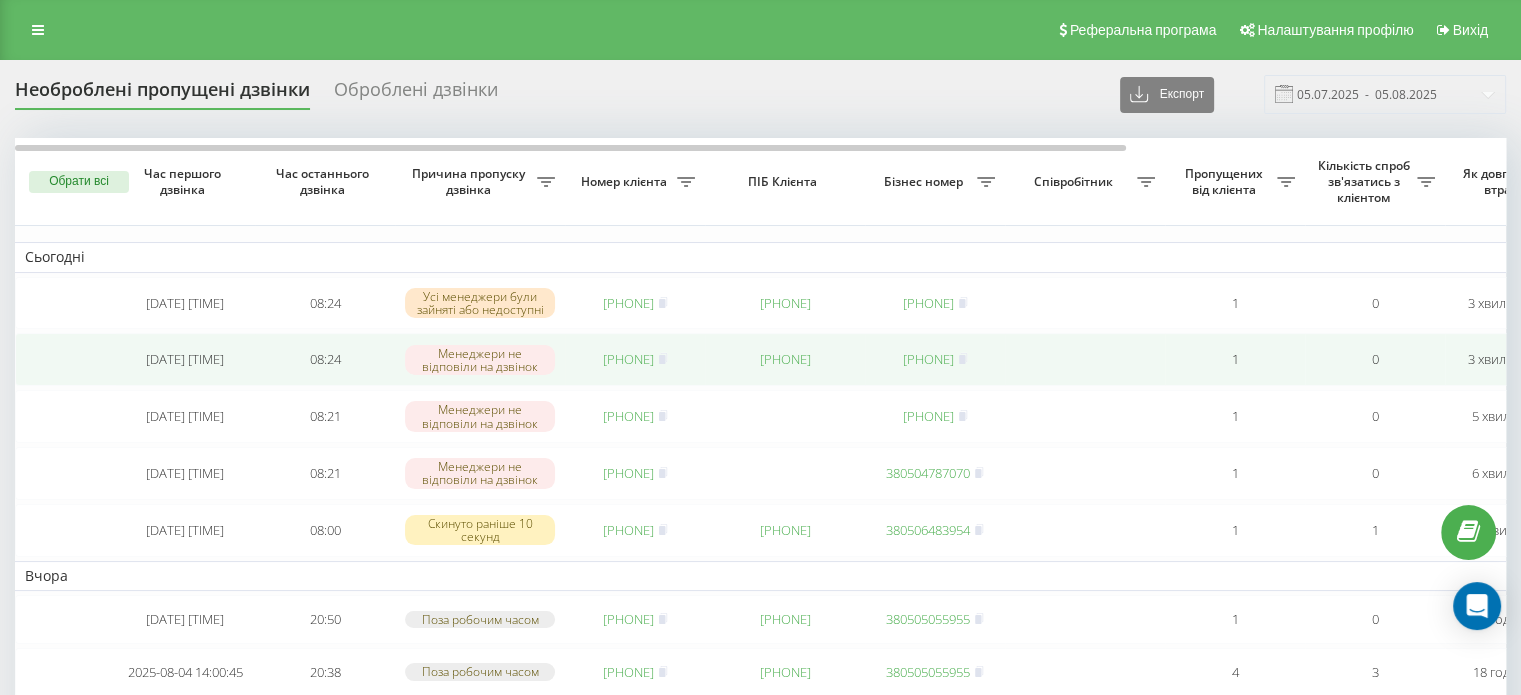 click on "[PHONE]" at bounding box center [628, 359] 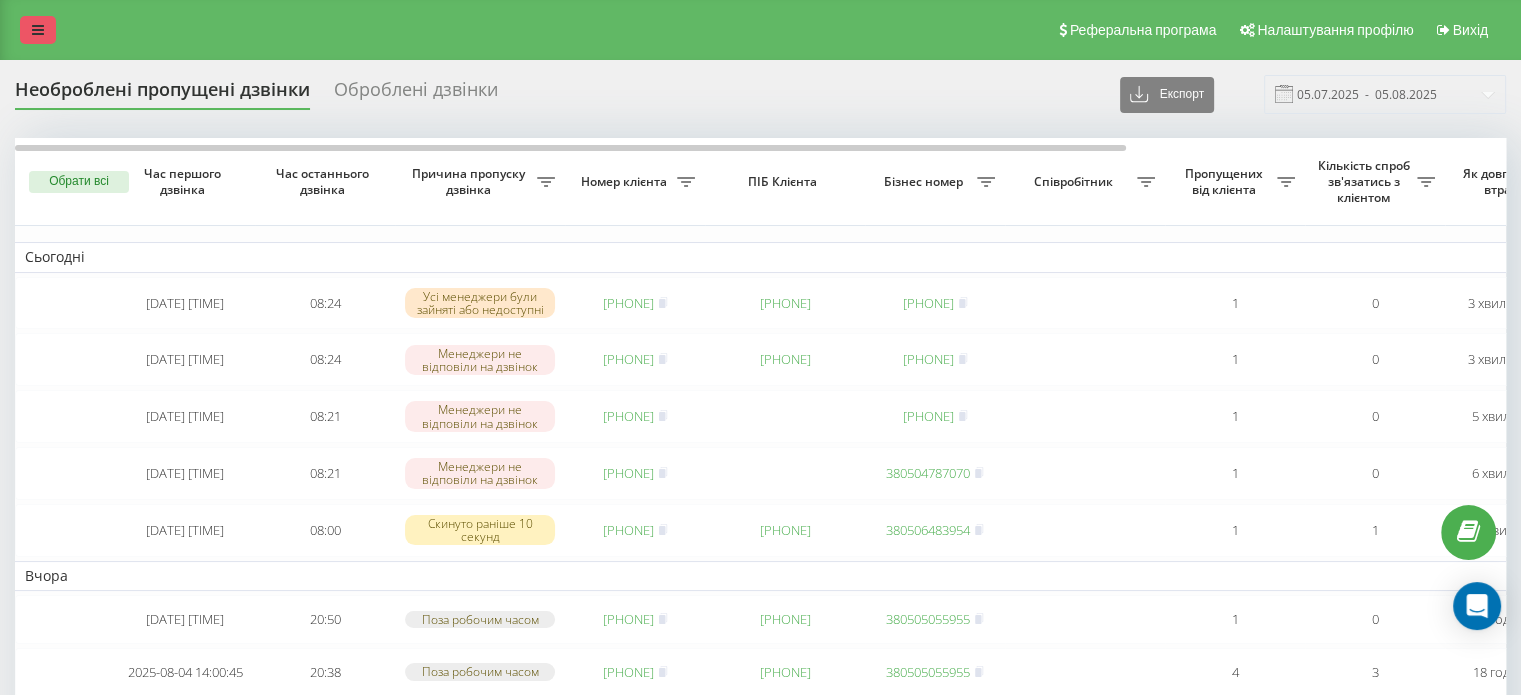 click at bounding box center [38, 30] 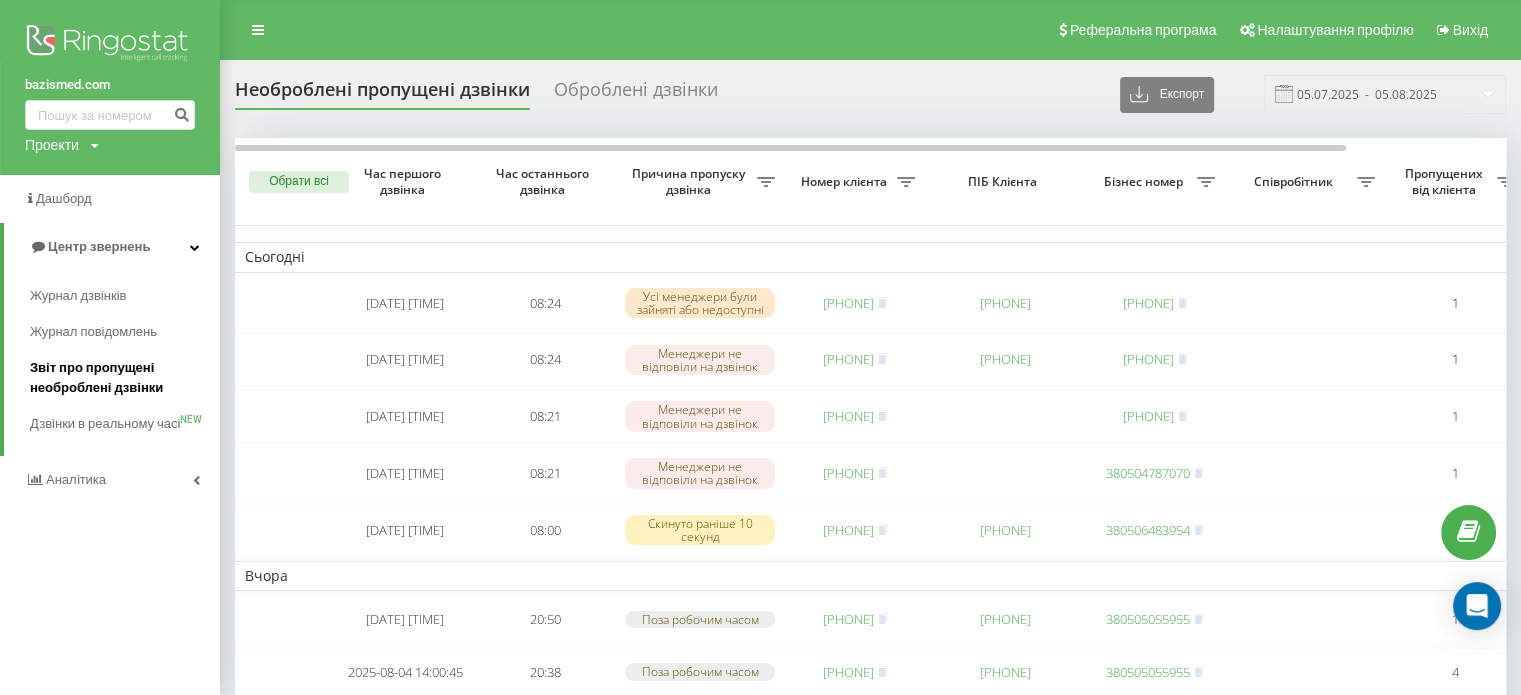 click on "Звіт про пропущені необроблені дзвінки" at bounding box center [120, 378] 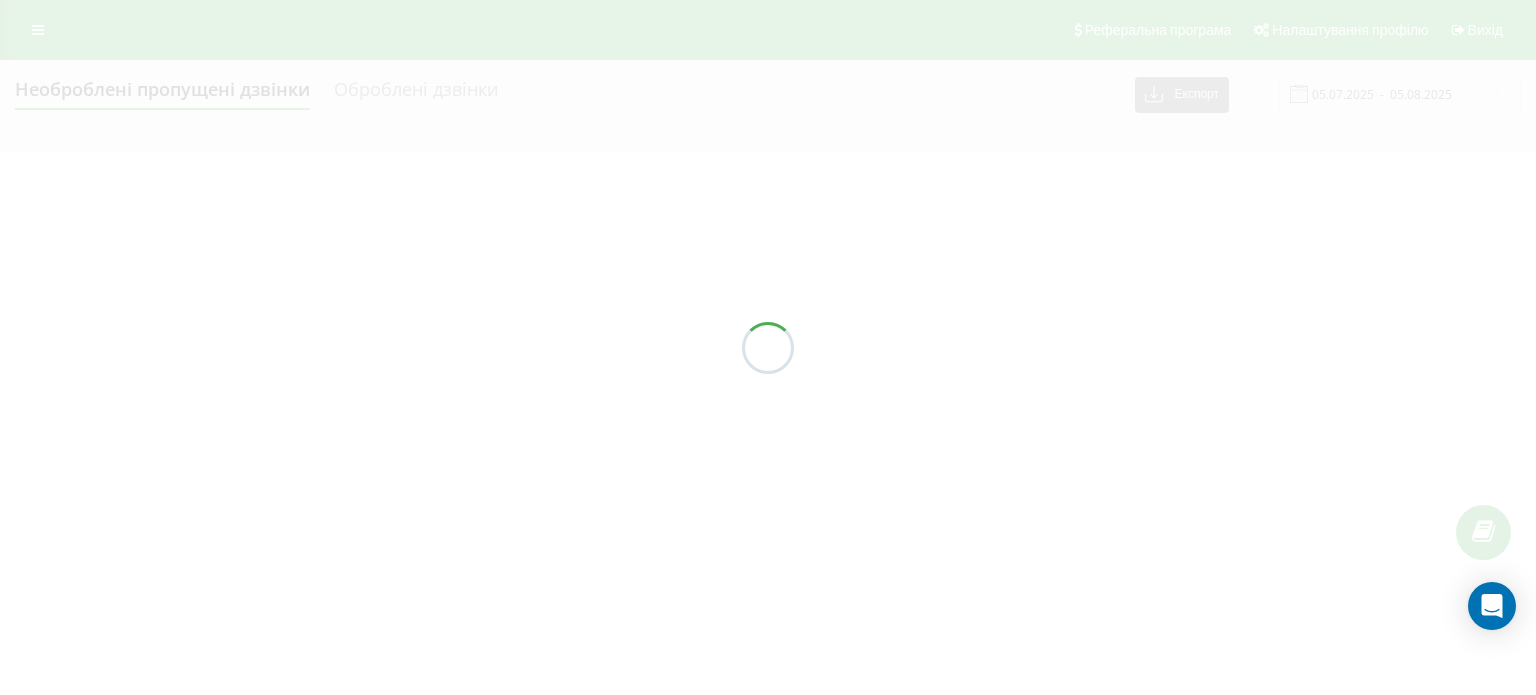 scroll, scrollTop: 0, scrollLeft: 0, axis: both 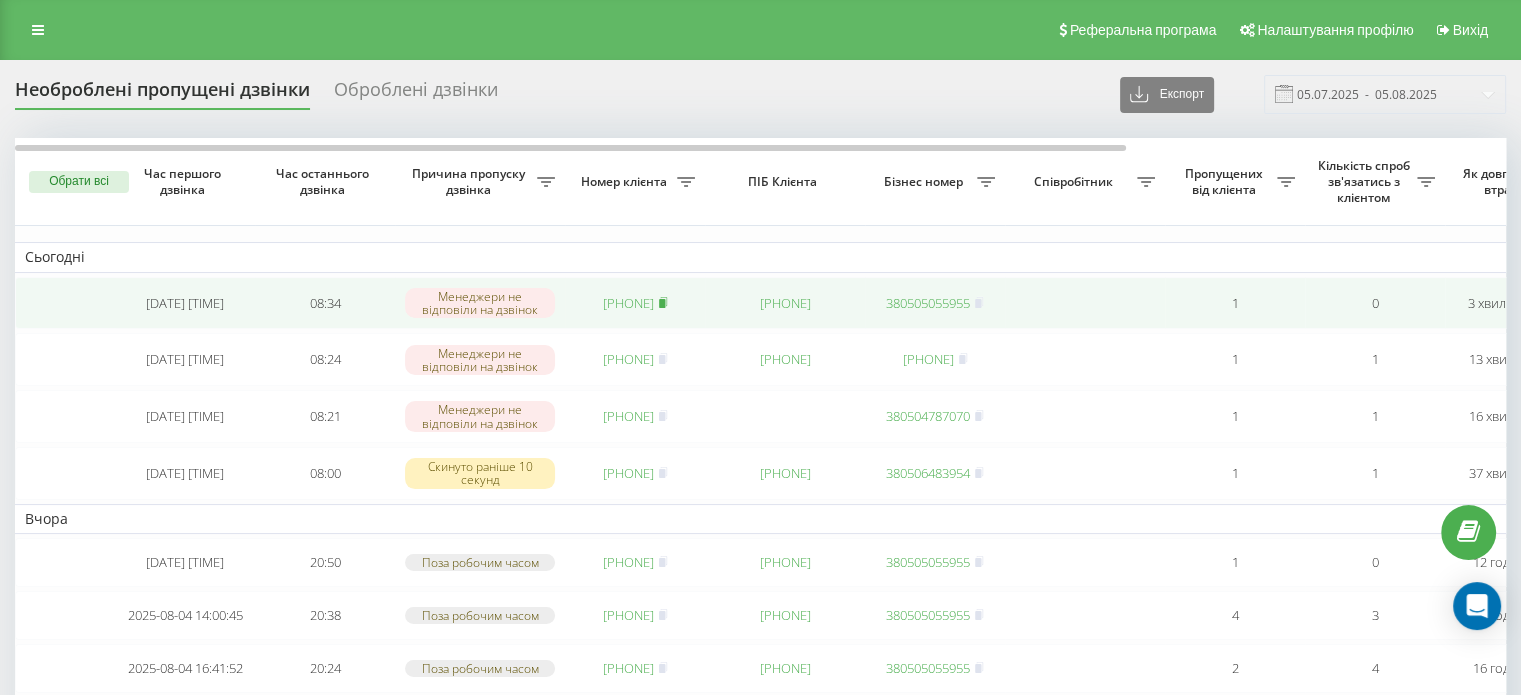 click 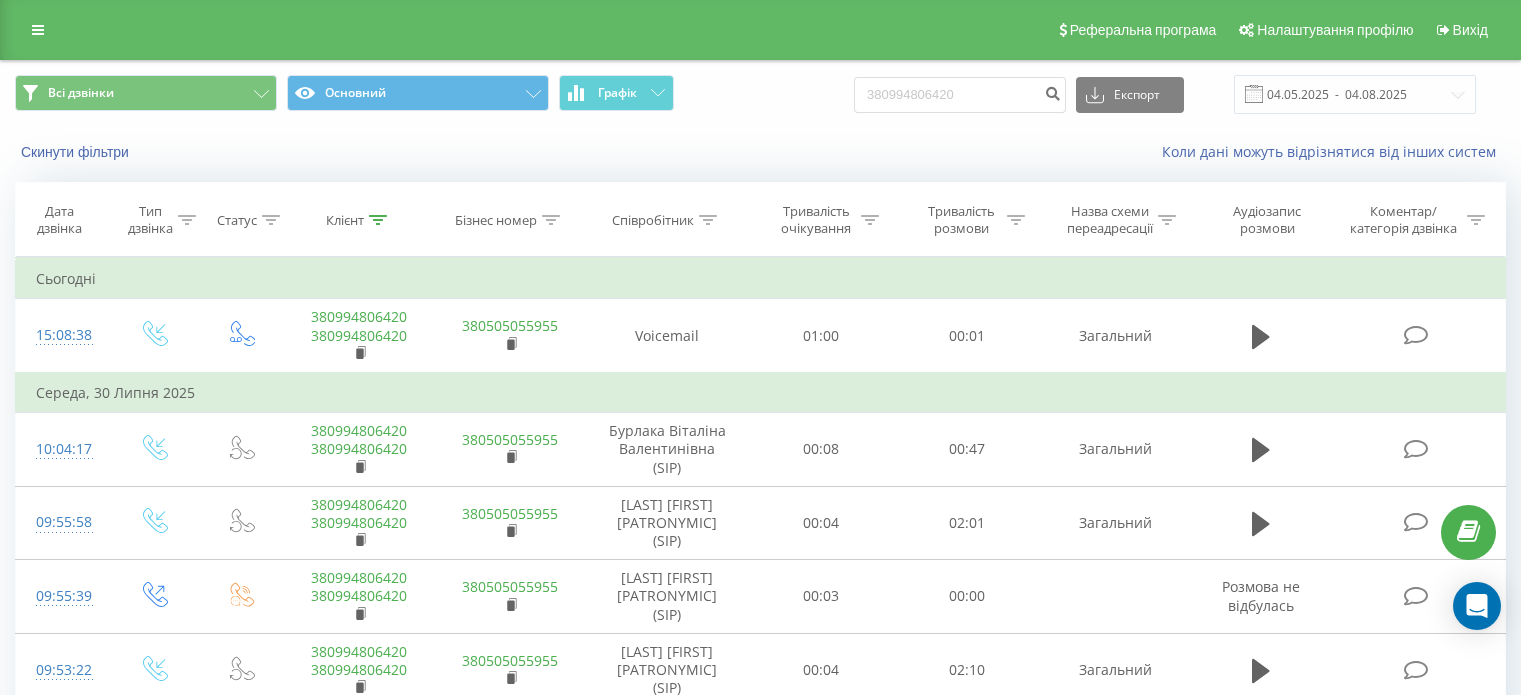 scroll, scrollTop: 0, scrollLeft: 0, axis: both 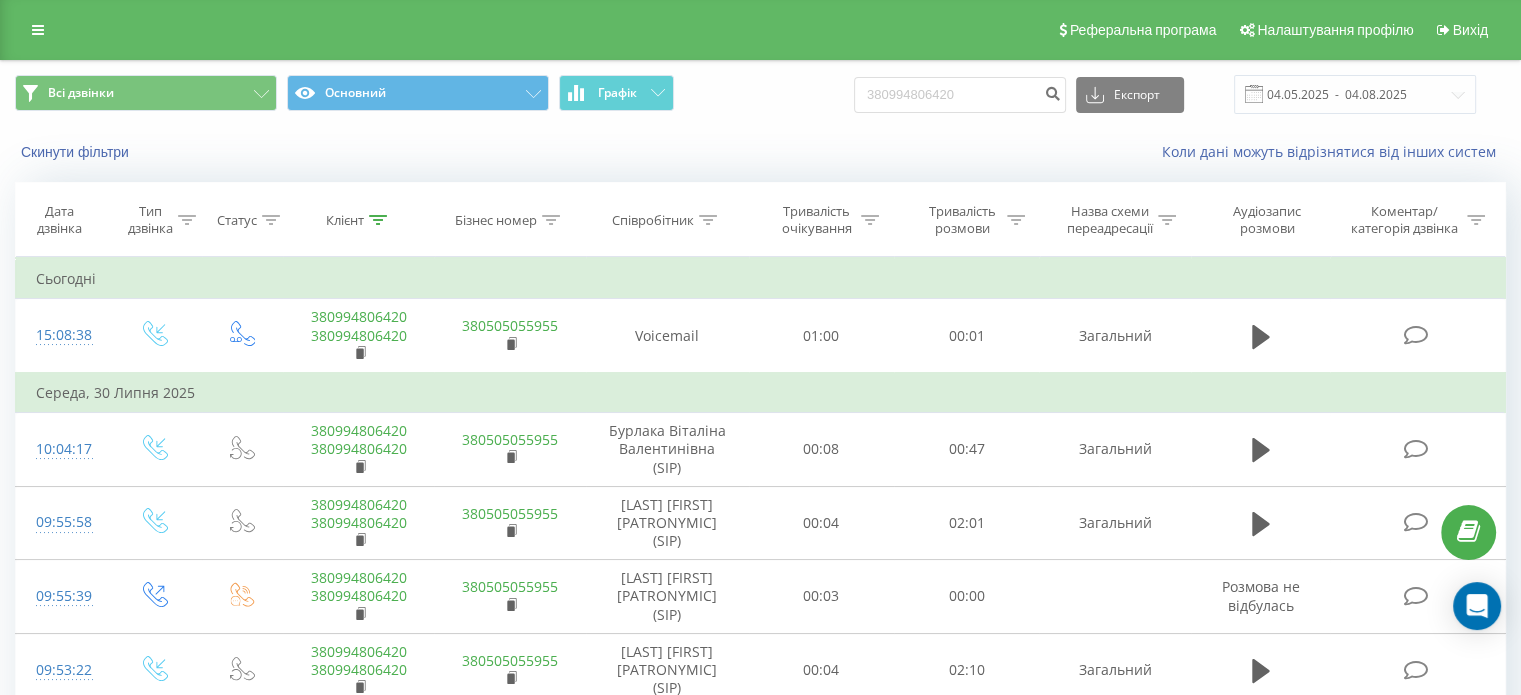 click on "380994806420" at bounding box center (960, 95) 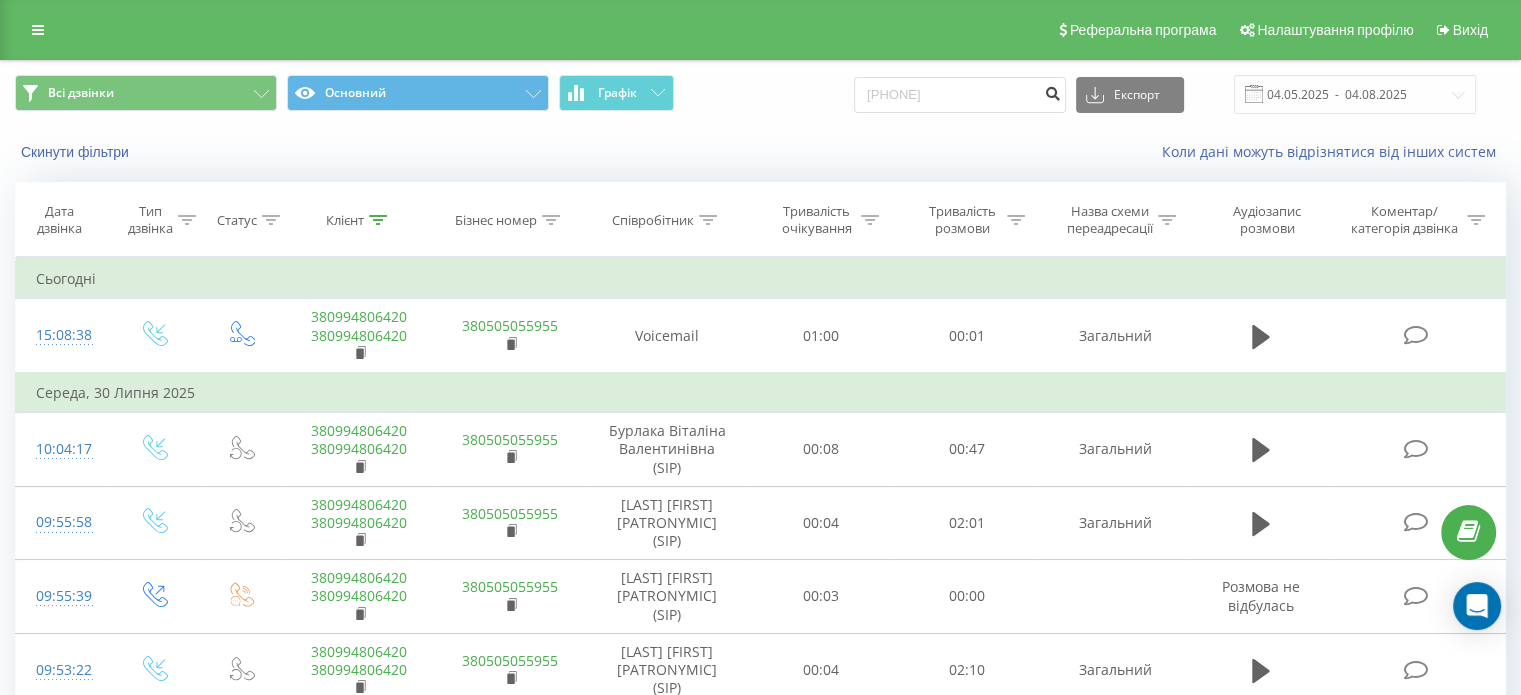type on "[PHONE]" 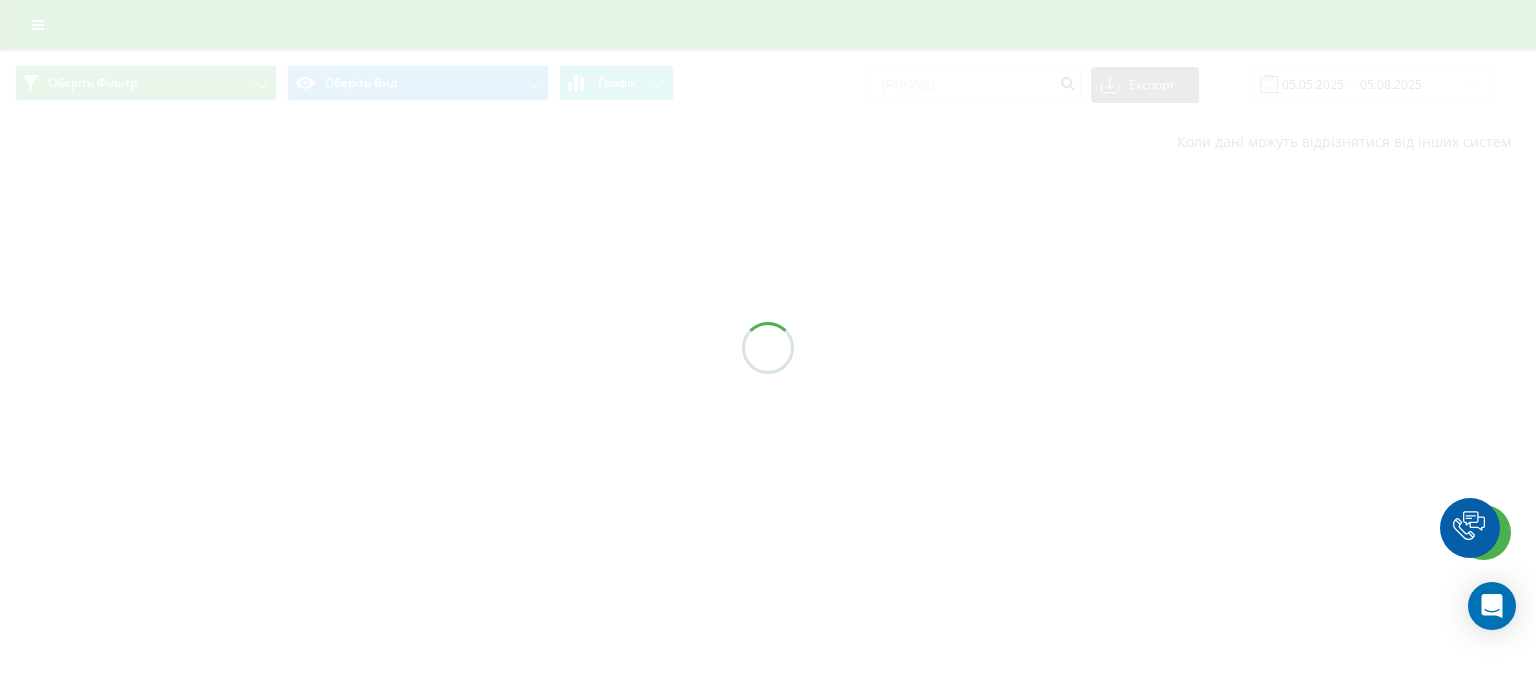 scroll, scrollTop: 0, scrollLeft: 0, axis: both 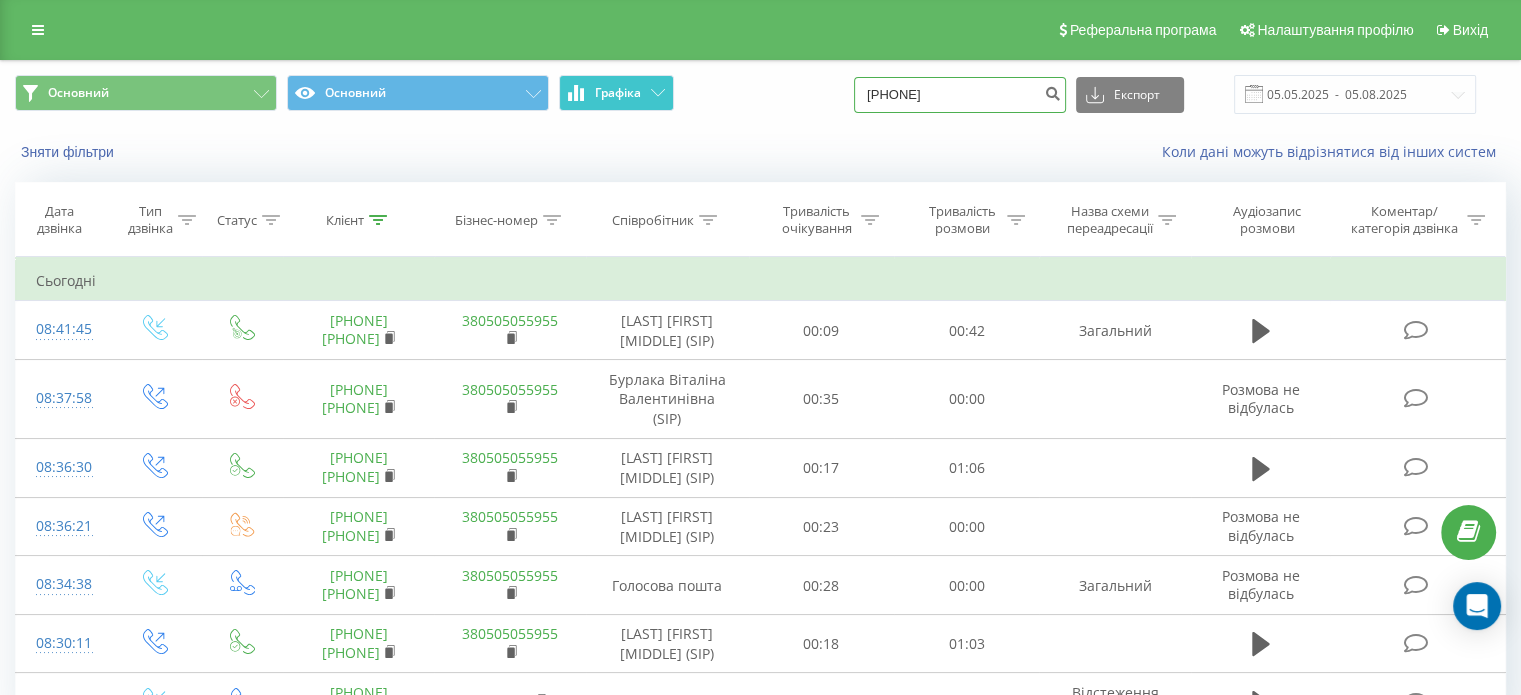 drag, startPoint x: 1020, startPoint y: 87, endPoint x: 664, endPoint y: 87, distance: 356 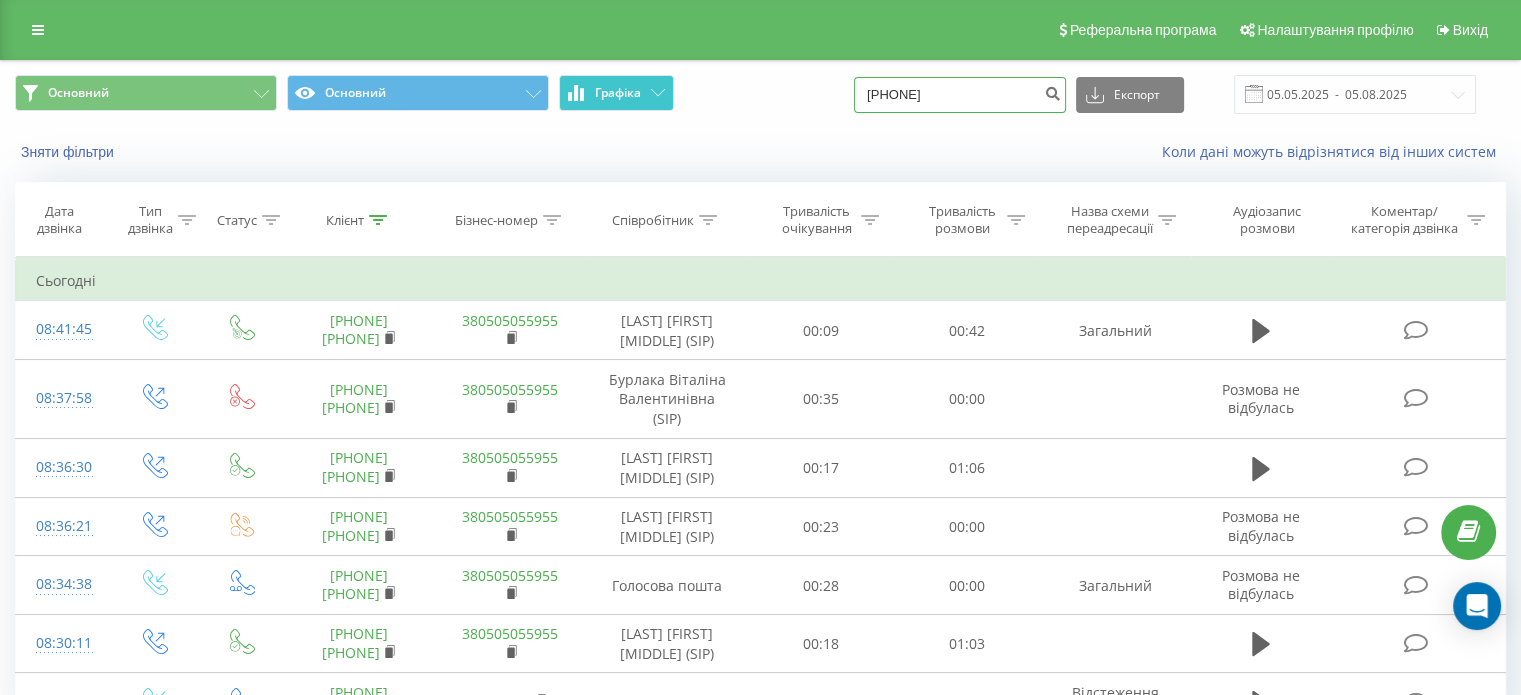 paste on "76650662" 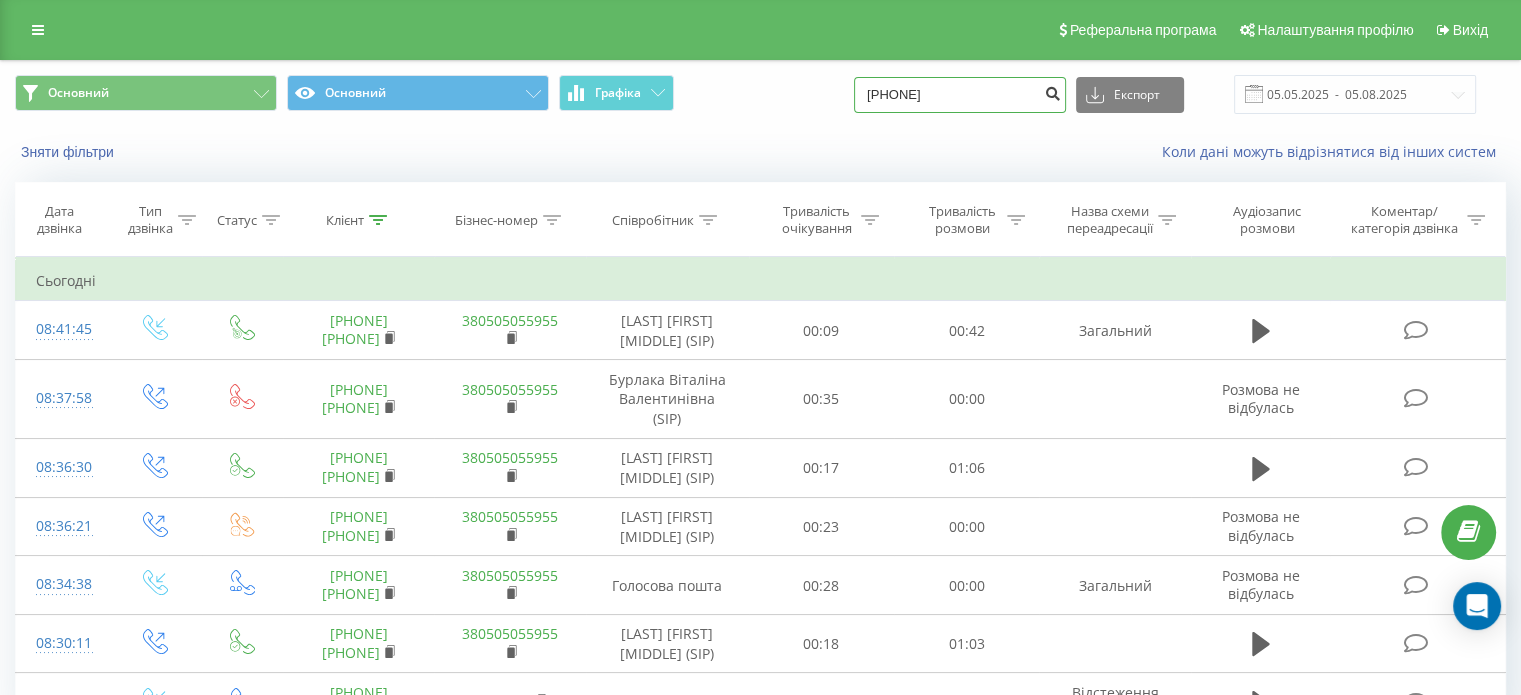 type on "380676650662" 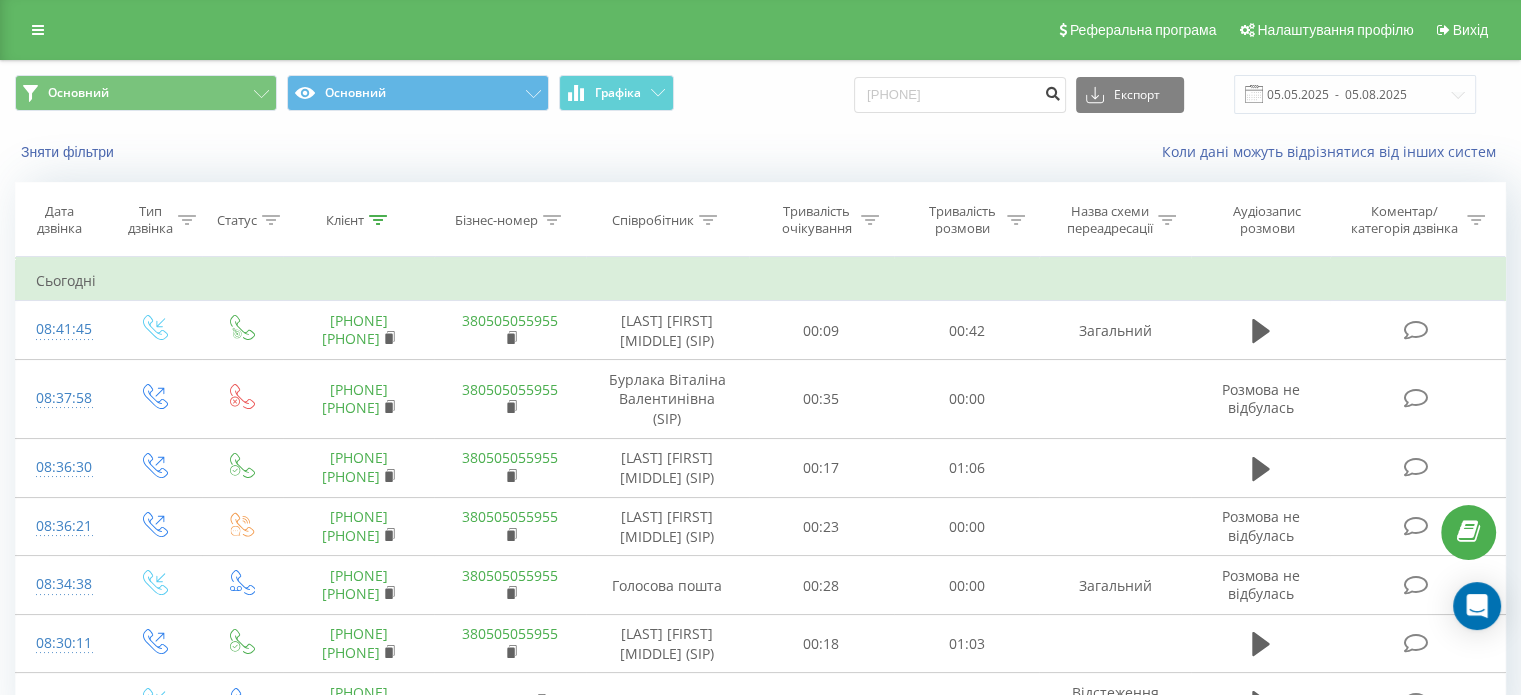 click at bounding box center [1052, 91] 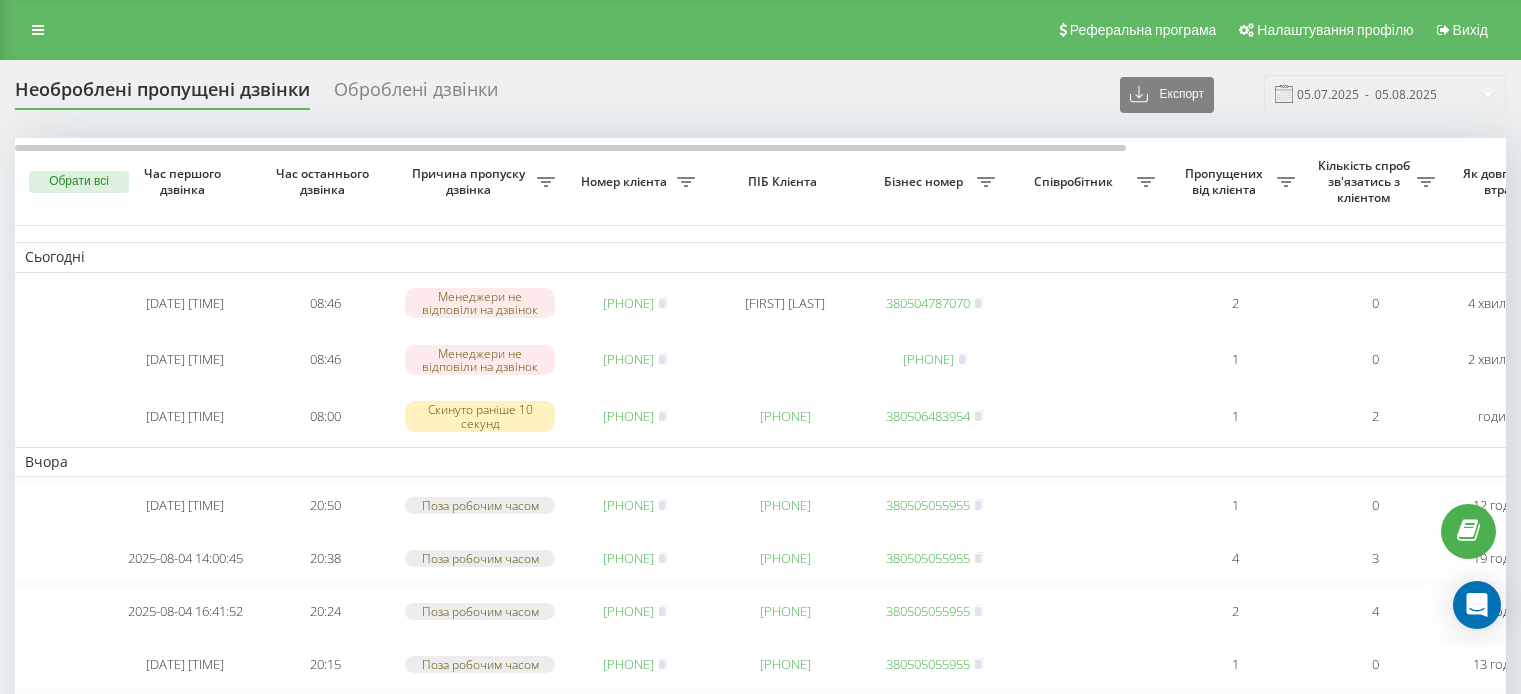 scroll, scrollTop: 0, scrollLeft: 0, axis: both 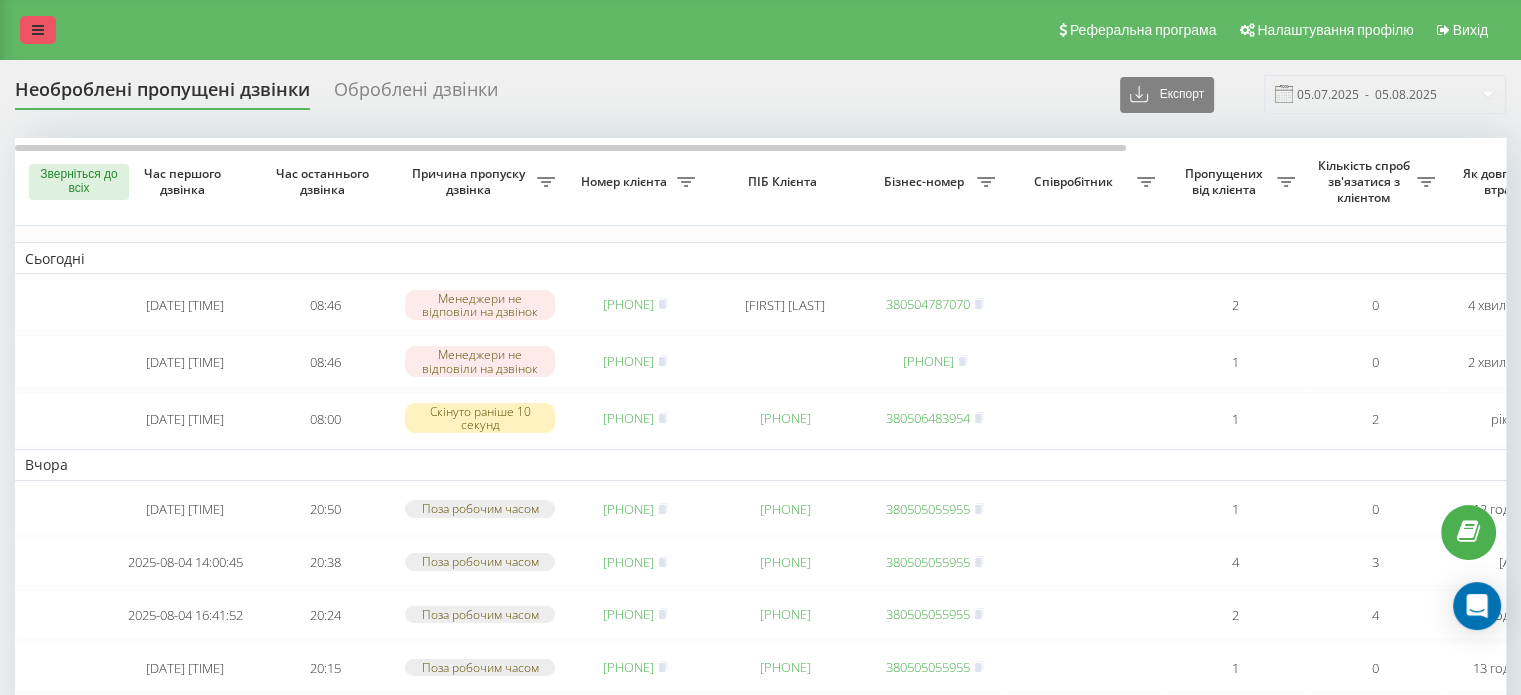 click at bounding box center (38, 30) 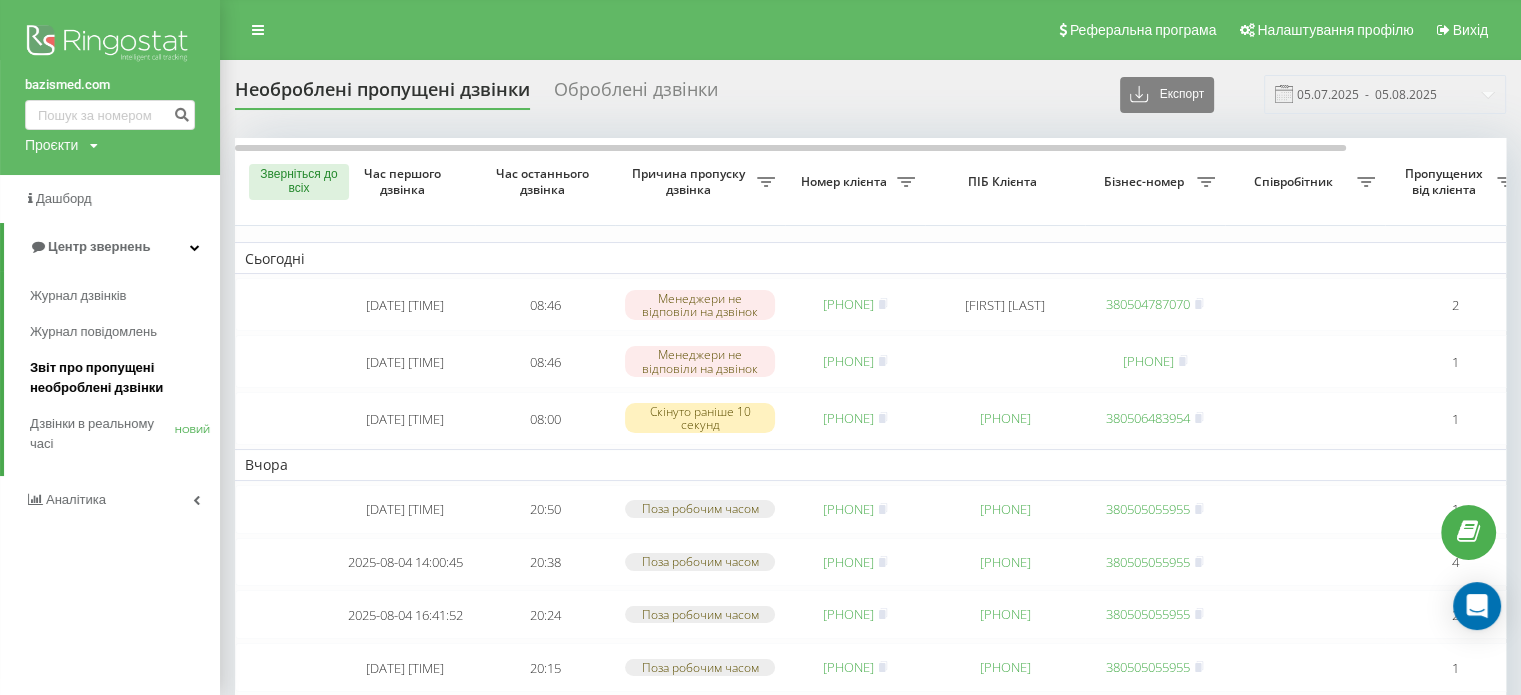 click on "Звіт про пропущені необроблені дзвінки" at bounding box center (96, 377) 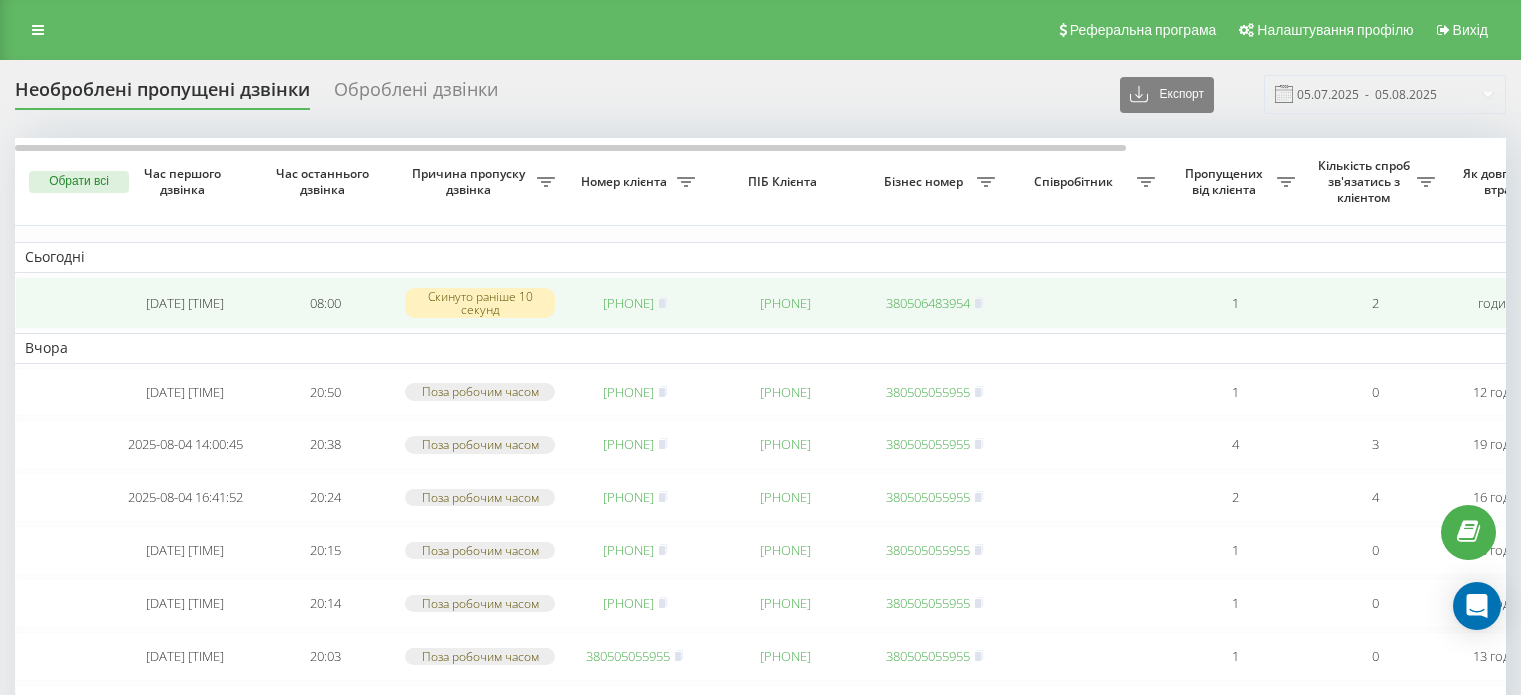 scroll, scrollTop: 0, scrollLeft: 0, axis: both 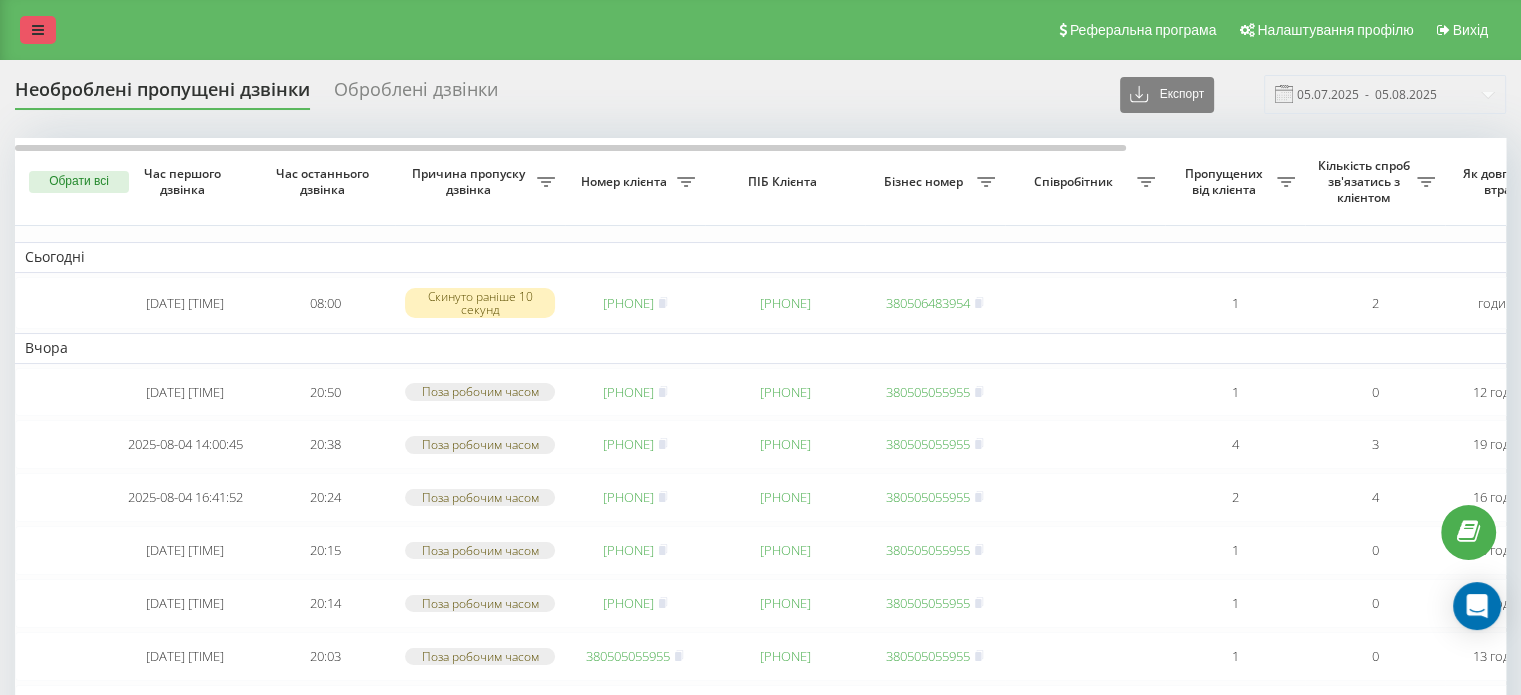 drag, startPoint x: 38, startPoint y: 28, endPoint x: 45, endPoint y: 52, distance: 25 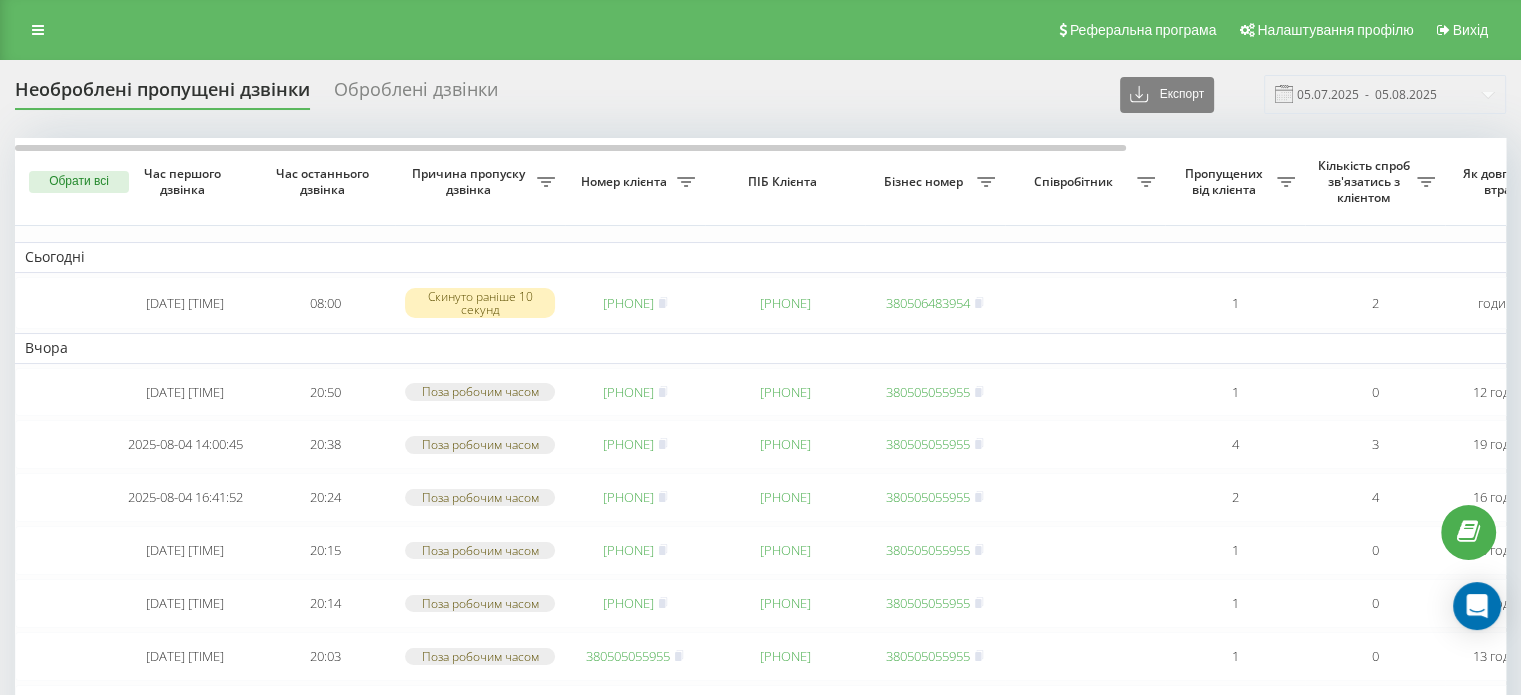 click at bounding box center [38, 30] 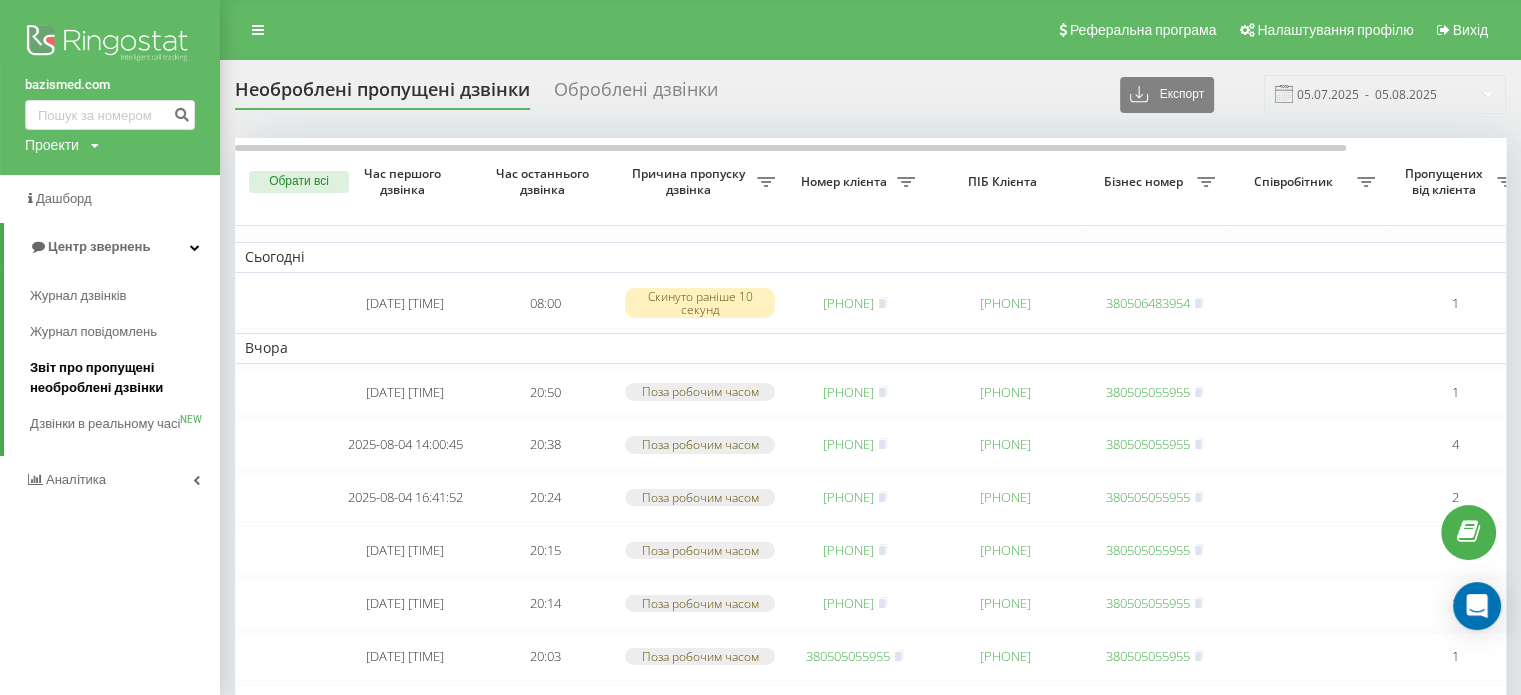 click on "Звіт про пропущені необроблені дзвінки" at bounding box center [120, 378] 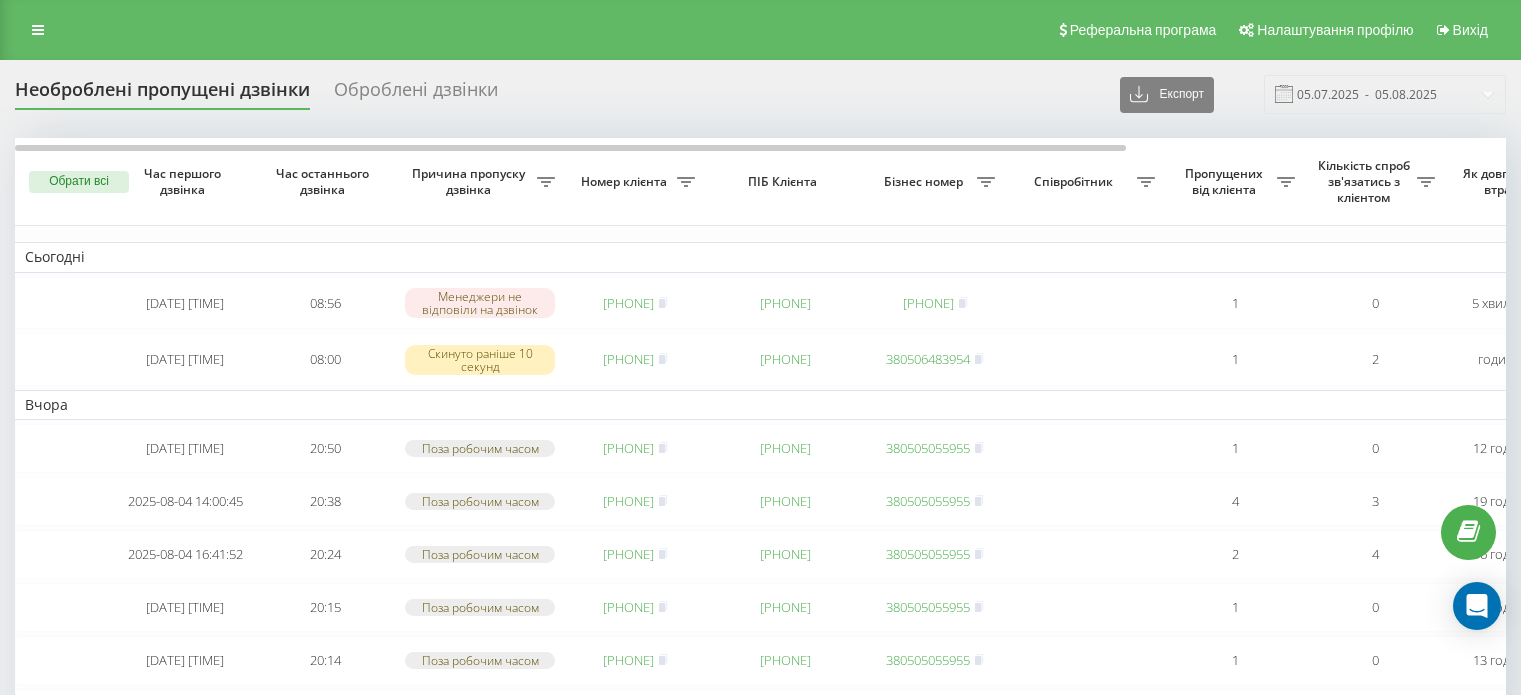 scroll, scrollTop: 0, scrollLeft: 0, axis: both 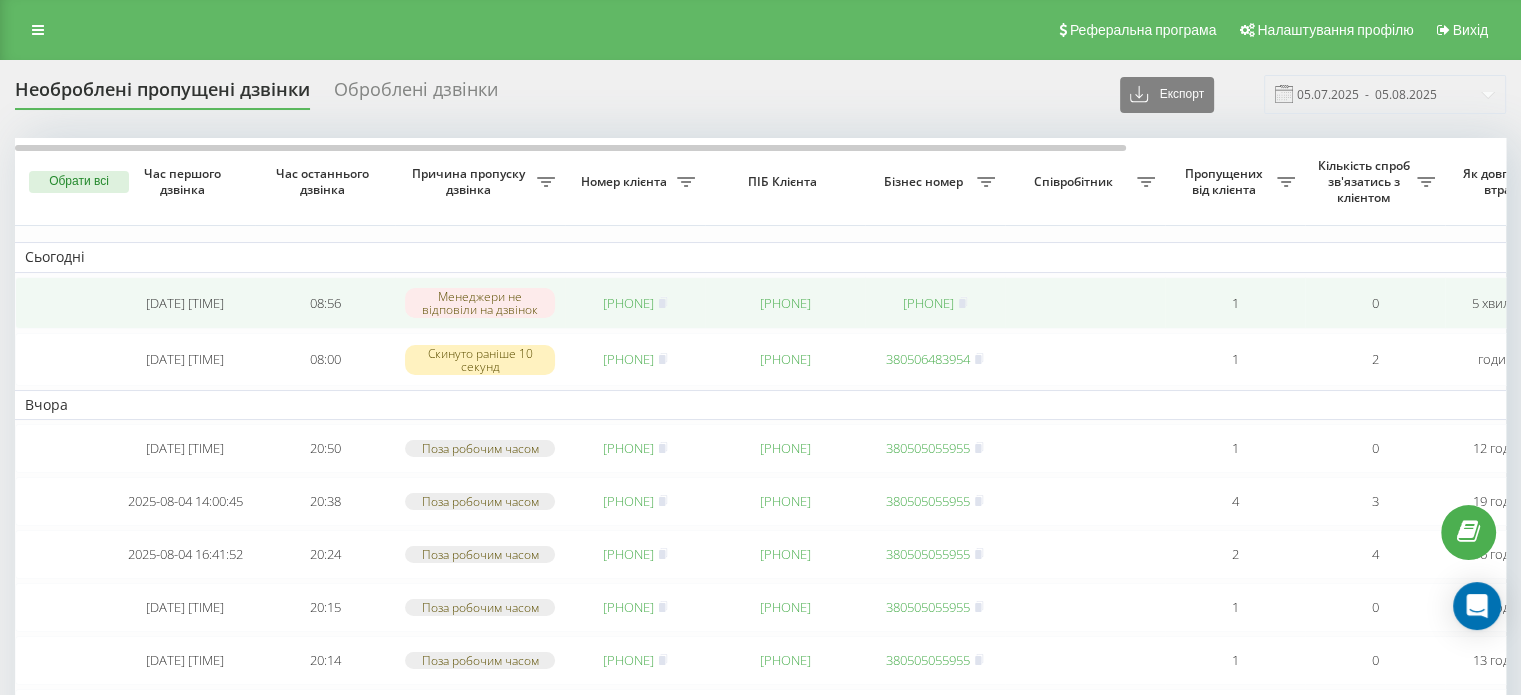 click on "[PHONE]" at bounding box center [635, 303] 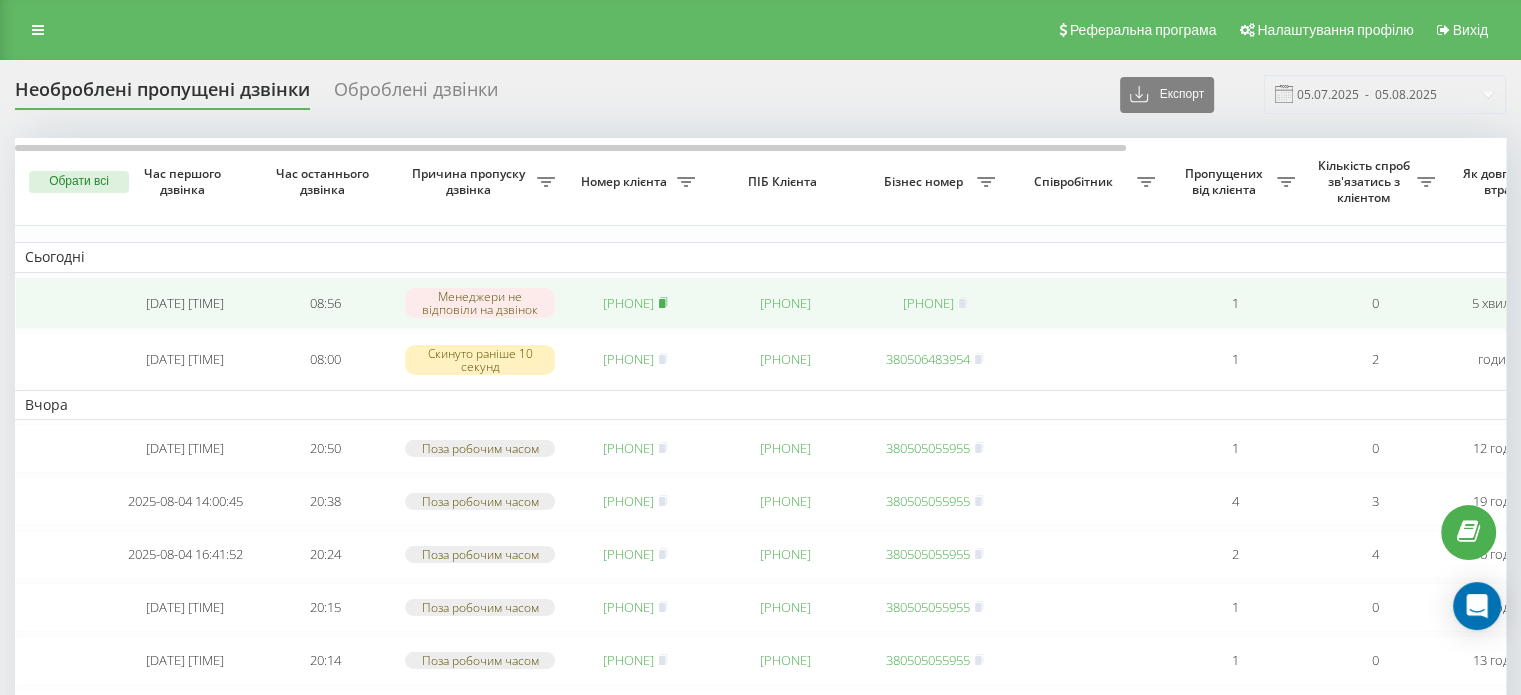 click 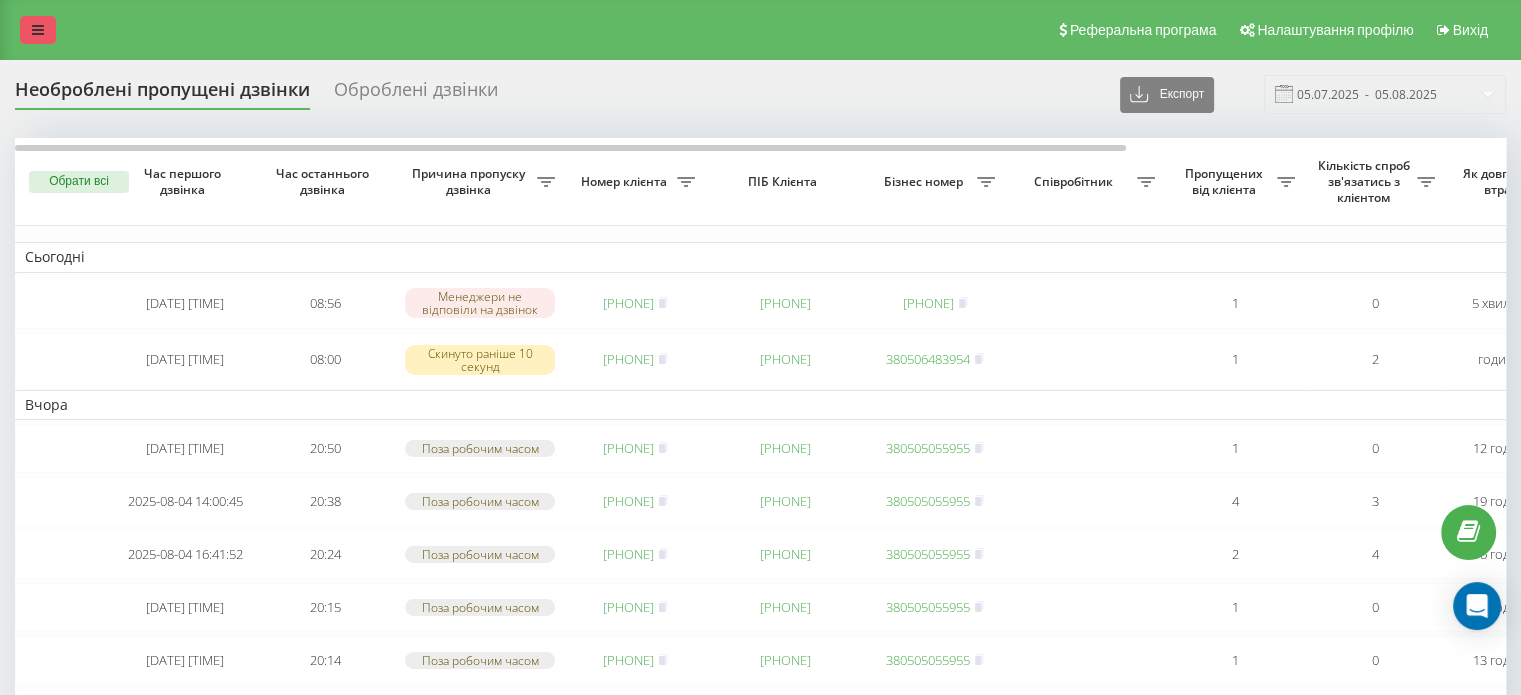 click at bounding box center (38, 30) 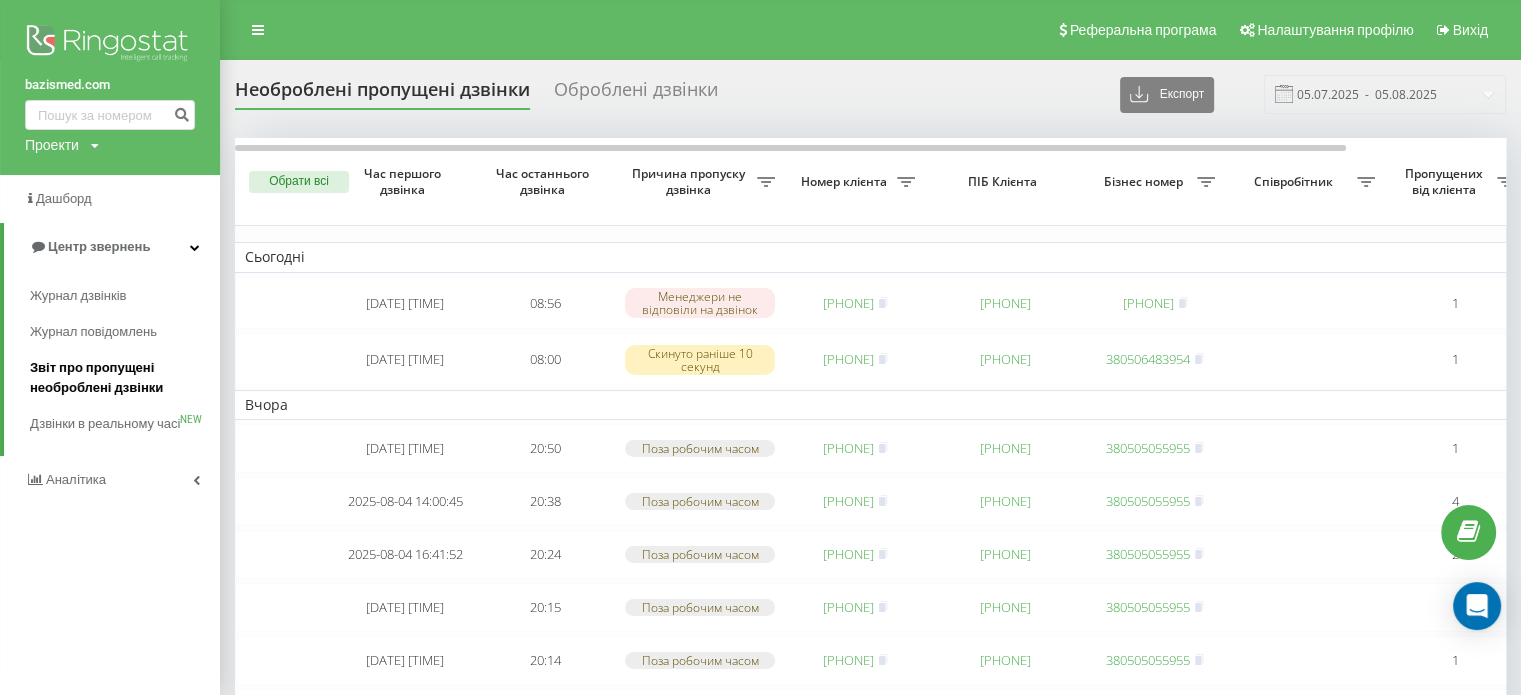 click on "Звіт про пропущені необроблені дзвінки" at bounding box center [120, 378] 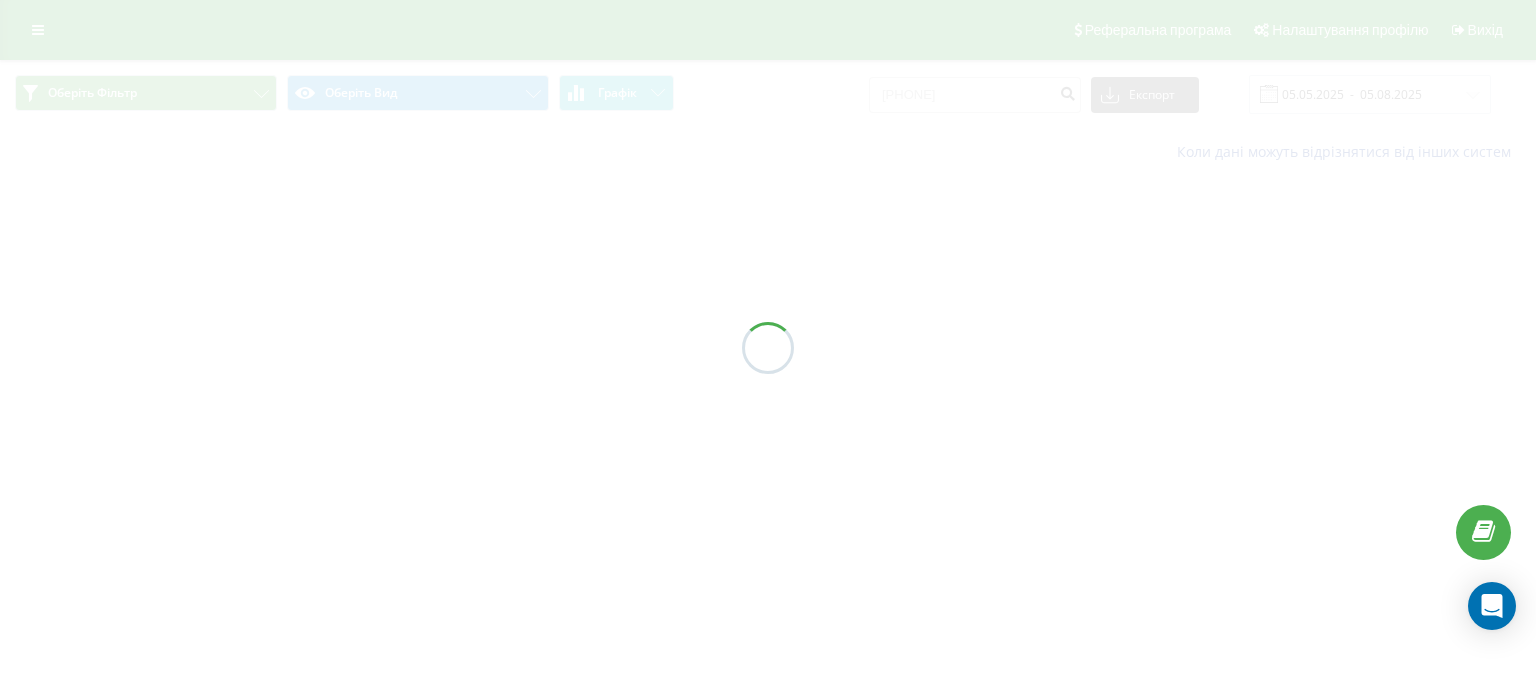 scroll, scrollTop: 0, scrollLeft: 0, axis: both 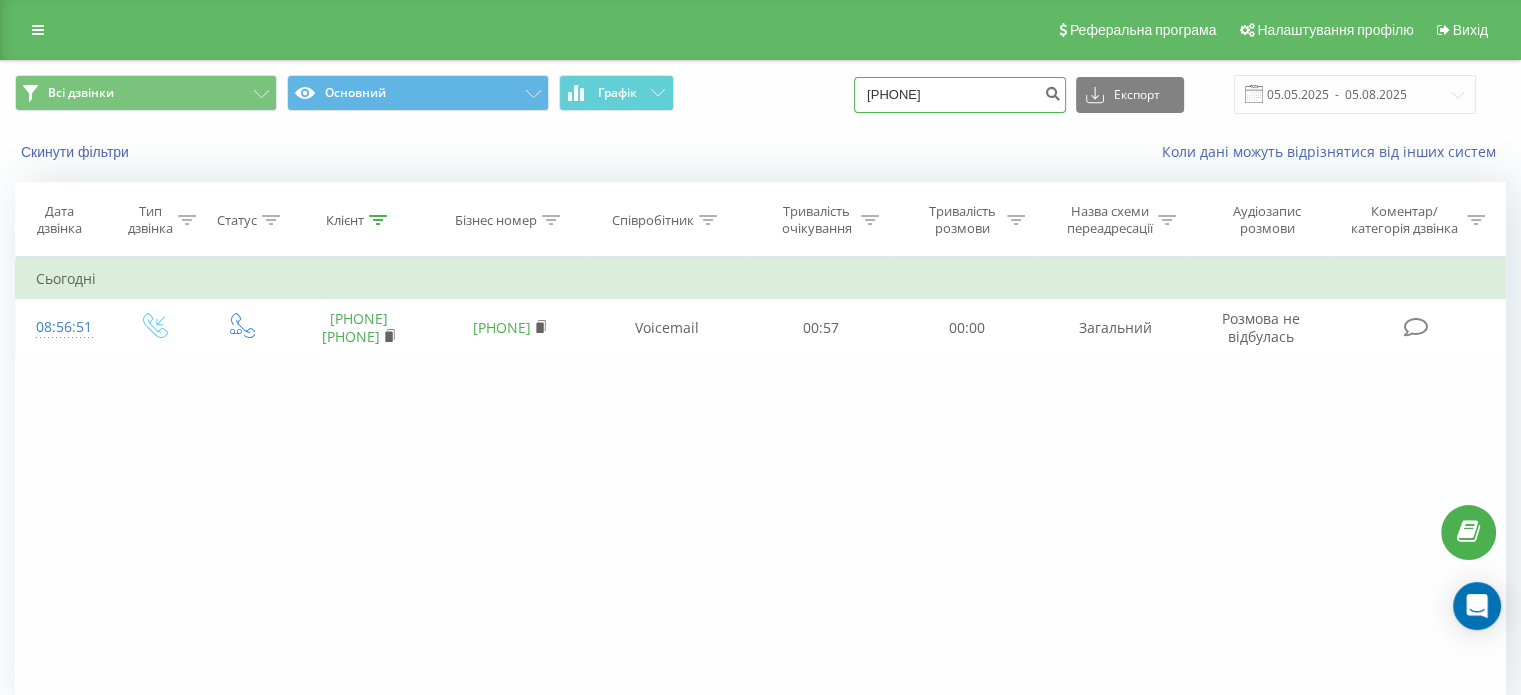 drag, startPoint x: 1012, startPoint y: 95, endPoint x: 673, endPoint y: 179, distance: 349.25204 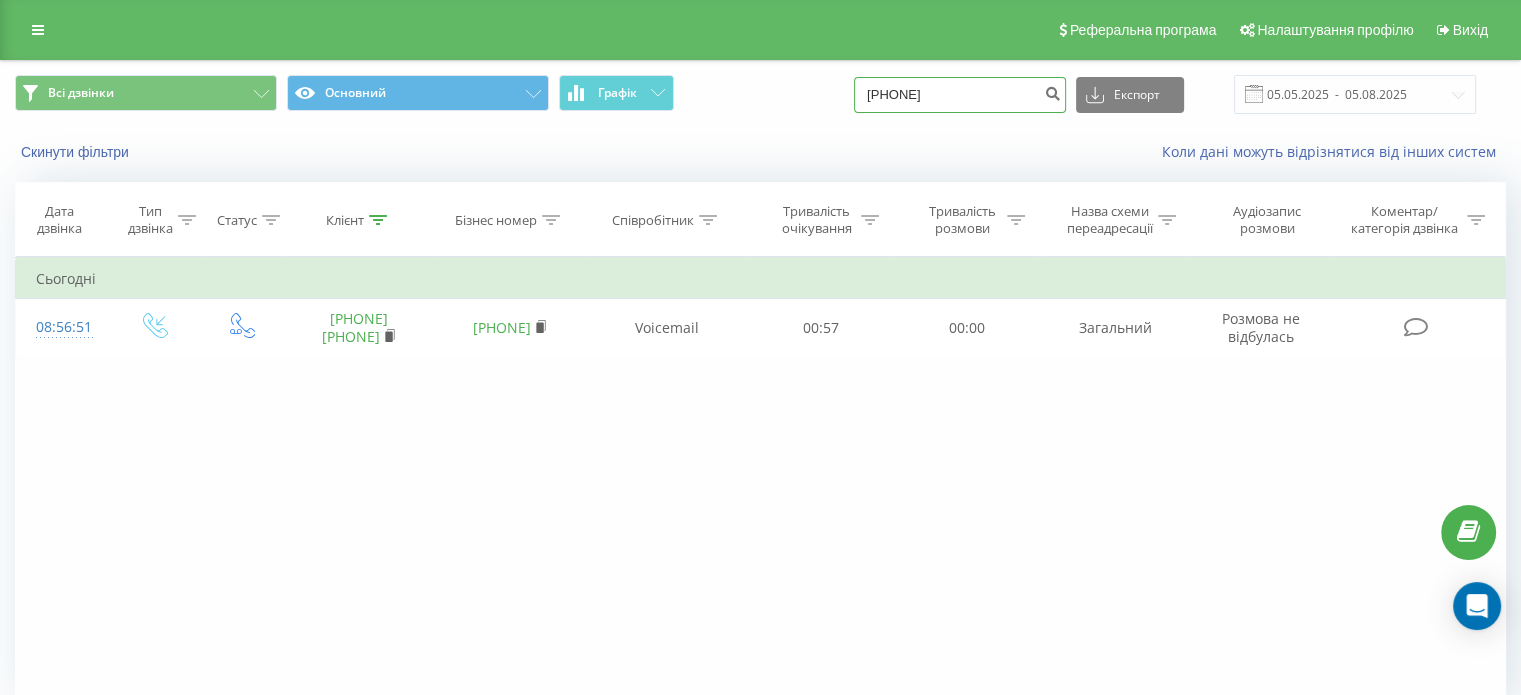 paste on "[PHONE]" 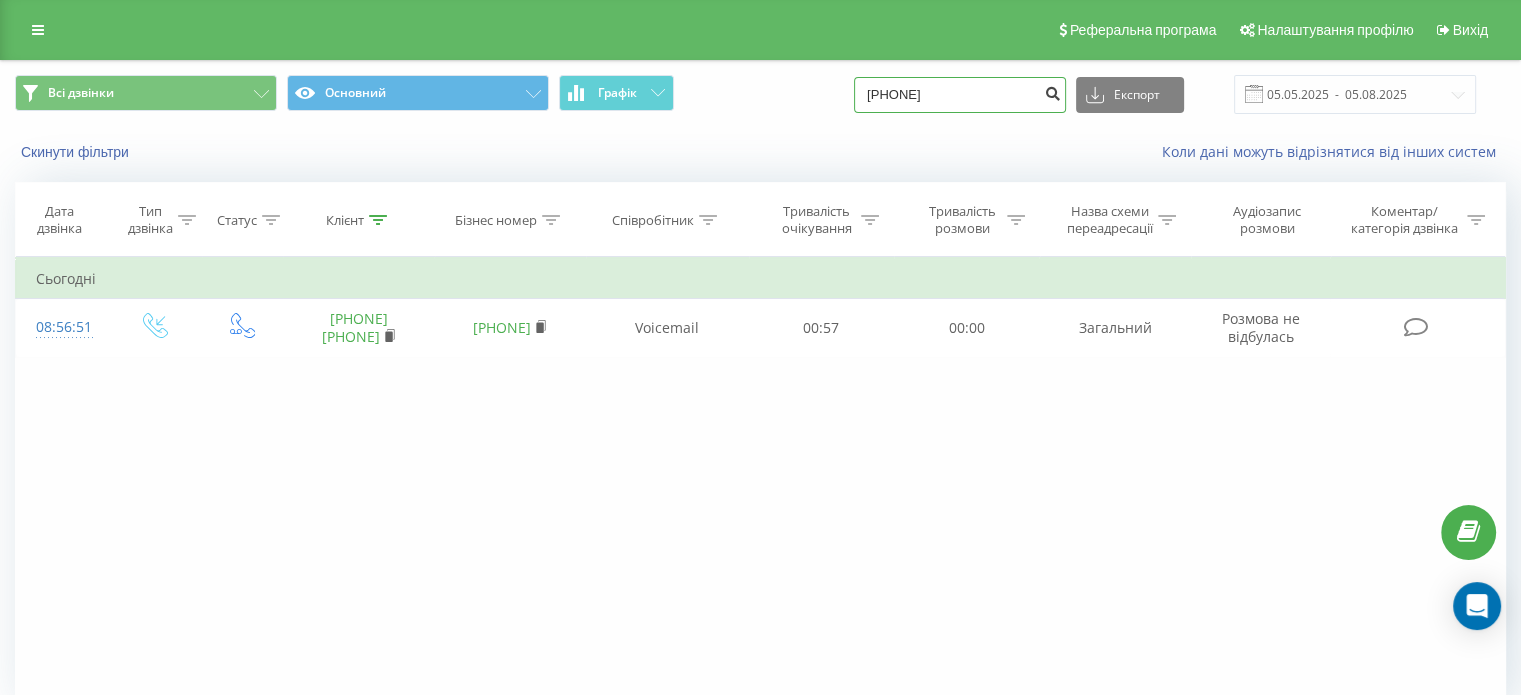 type on "[PHONE]" 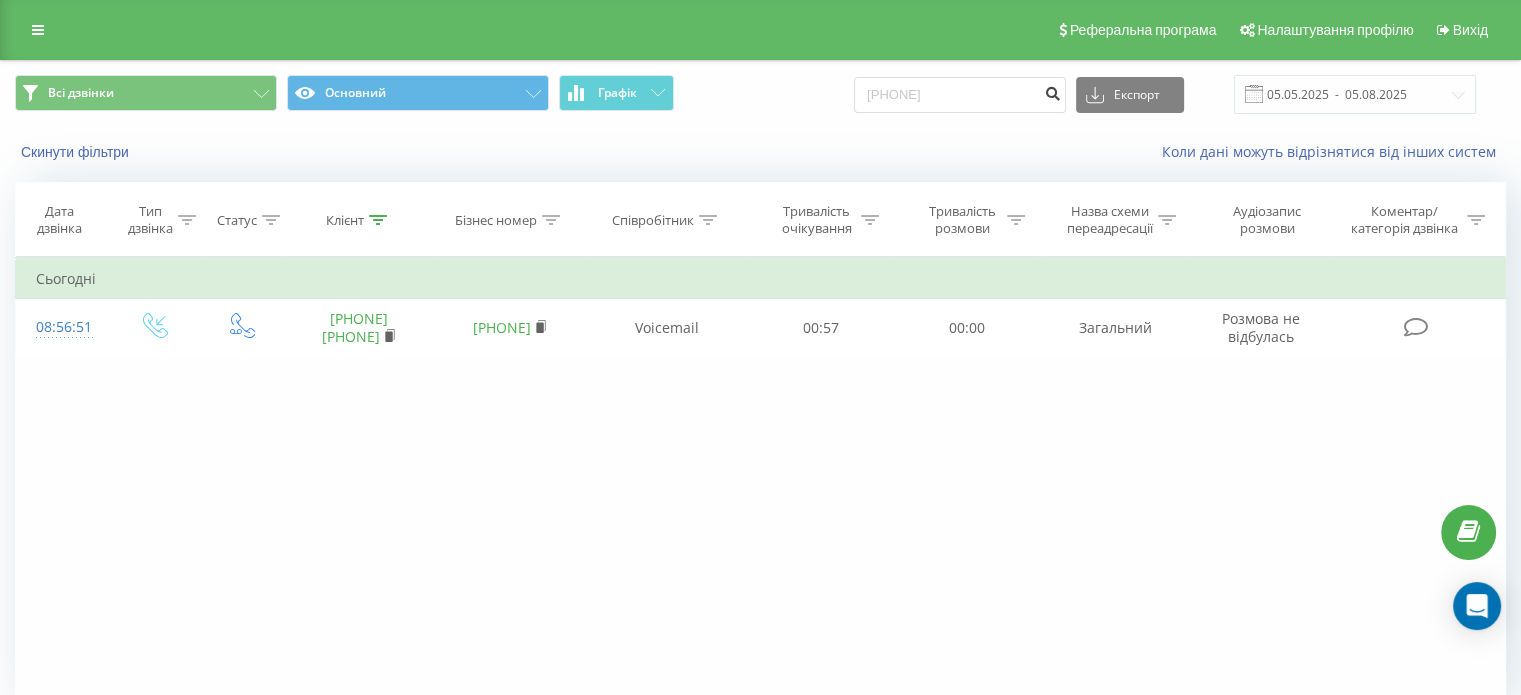 click at bounding box center [1052, 91] 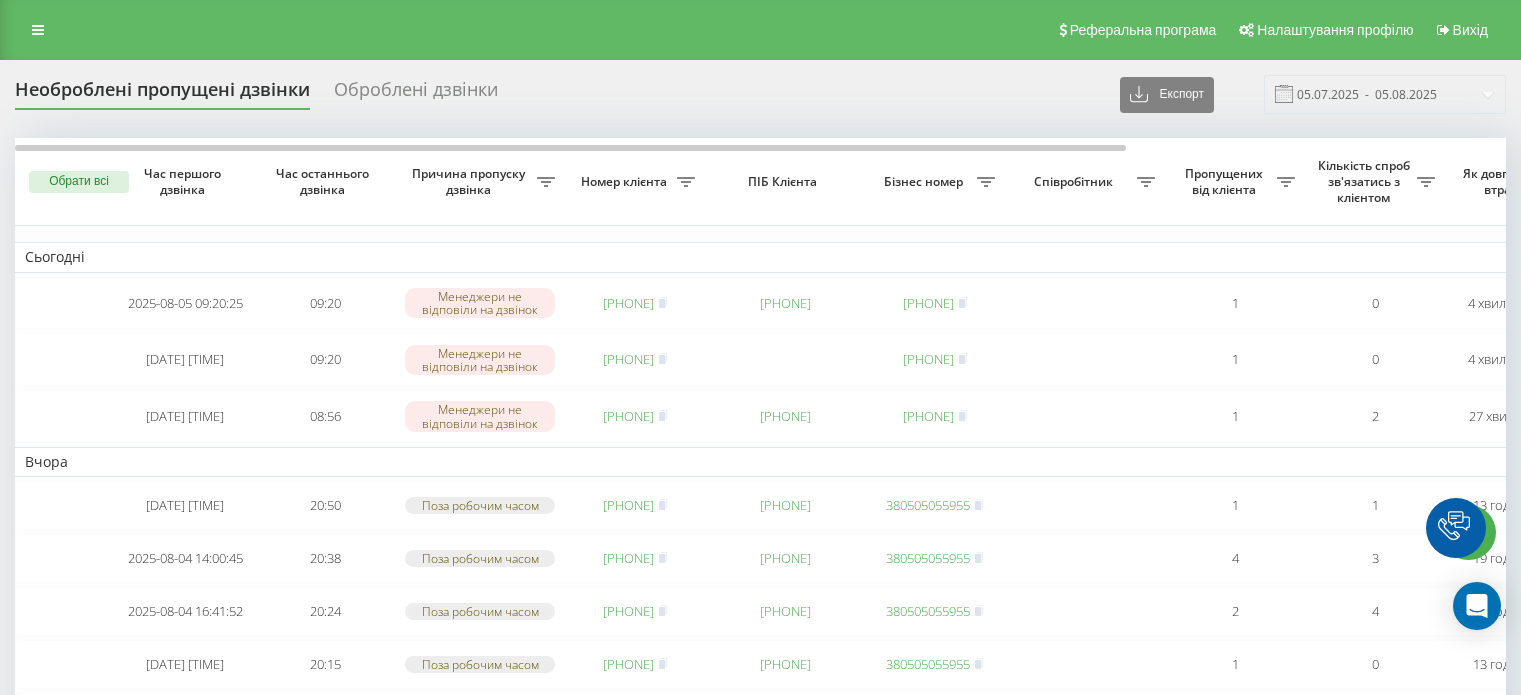 scroll, scrollTop: 0, scrollLeft: 0, axis: both 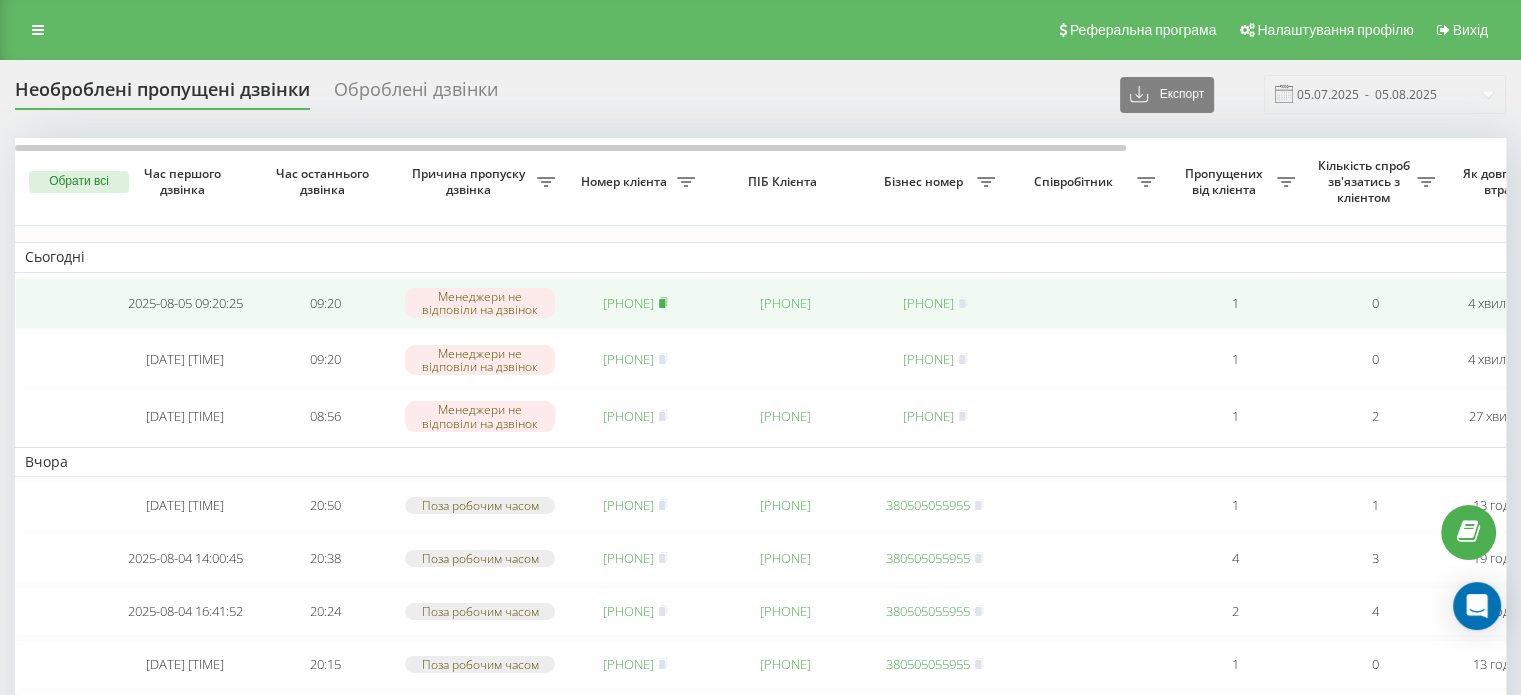 click 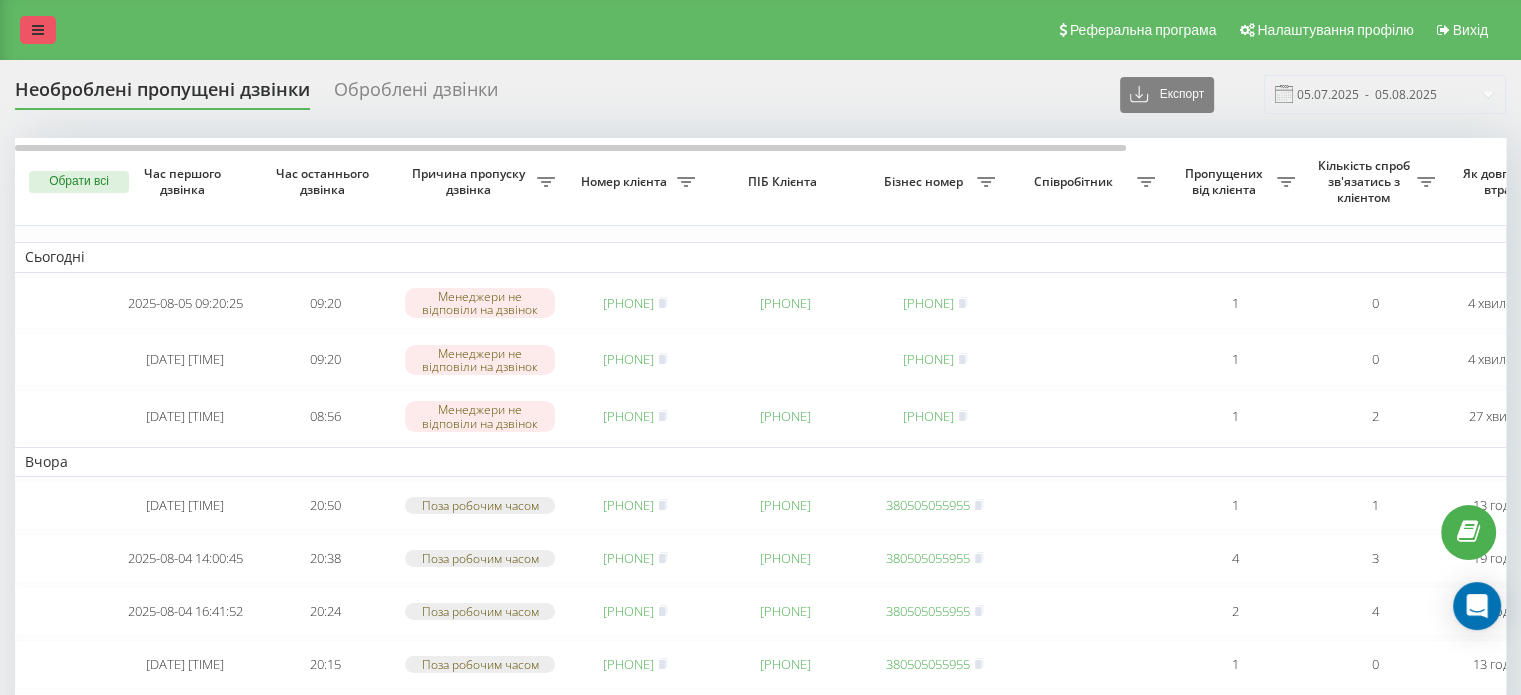 click at bounding box center [38, 30] 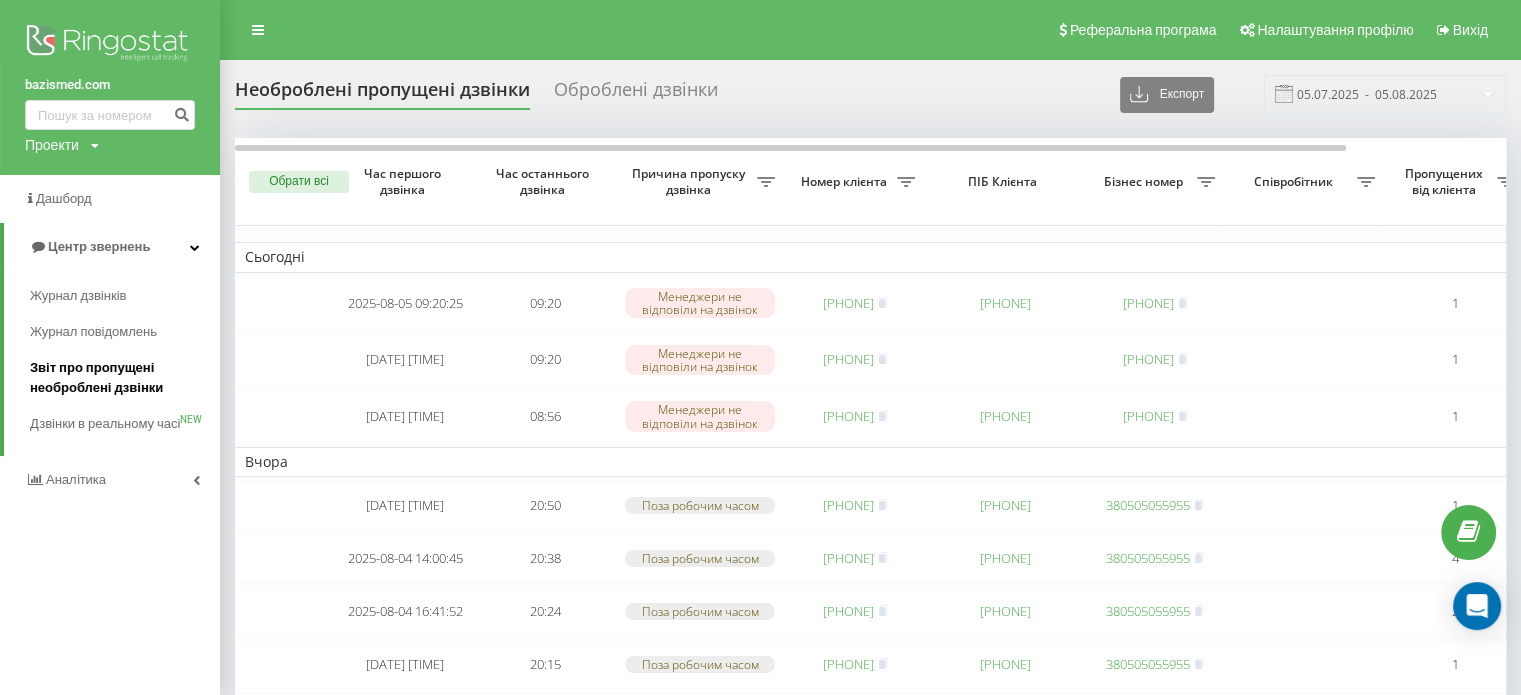 click on "Звіт про пропущені необроблені дзвінки" at bounding box center (120, 378) 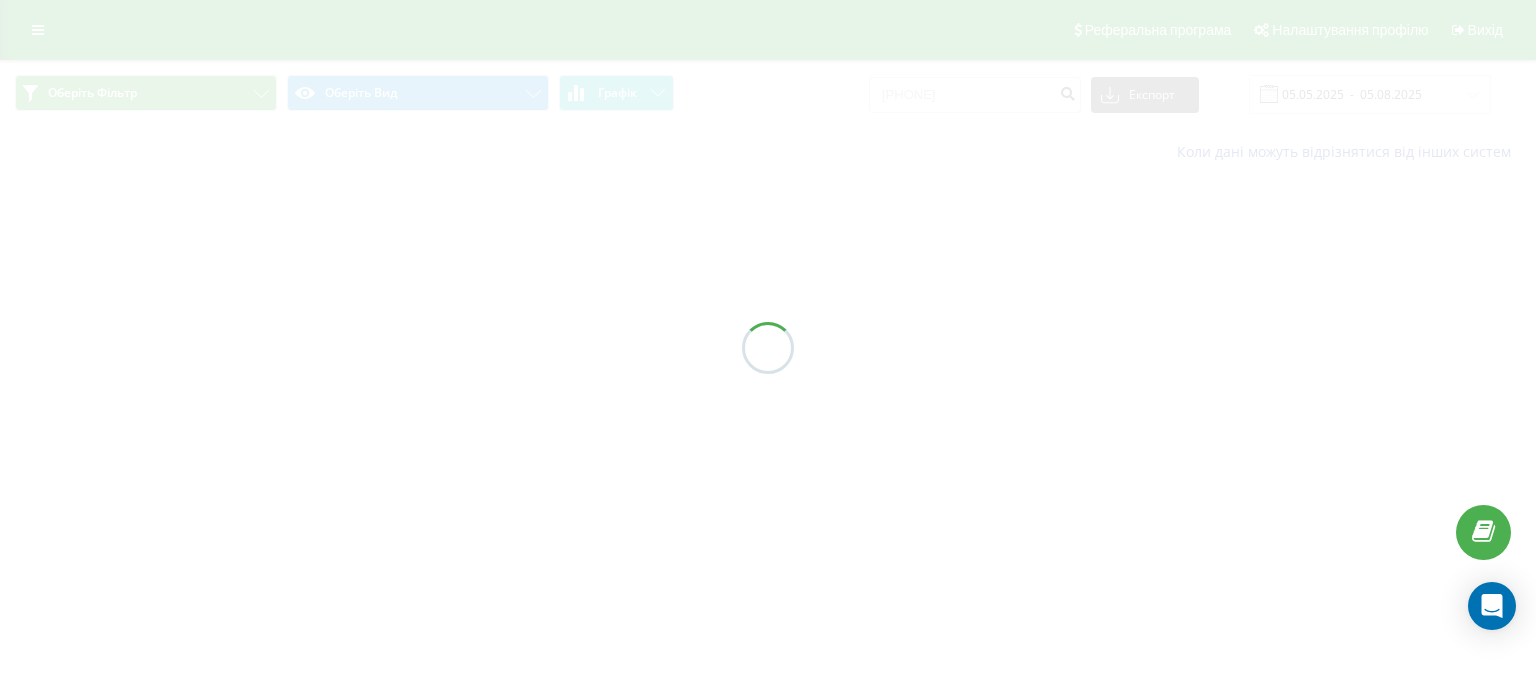 scroll, scrollTop: 0, scrollLeft: 0, axis: both 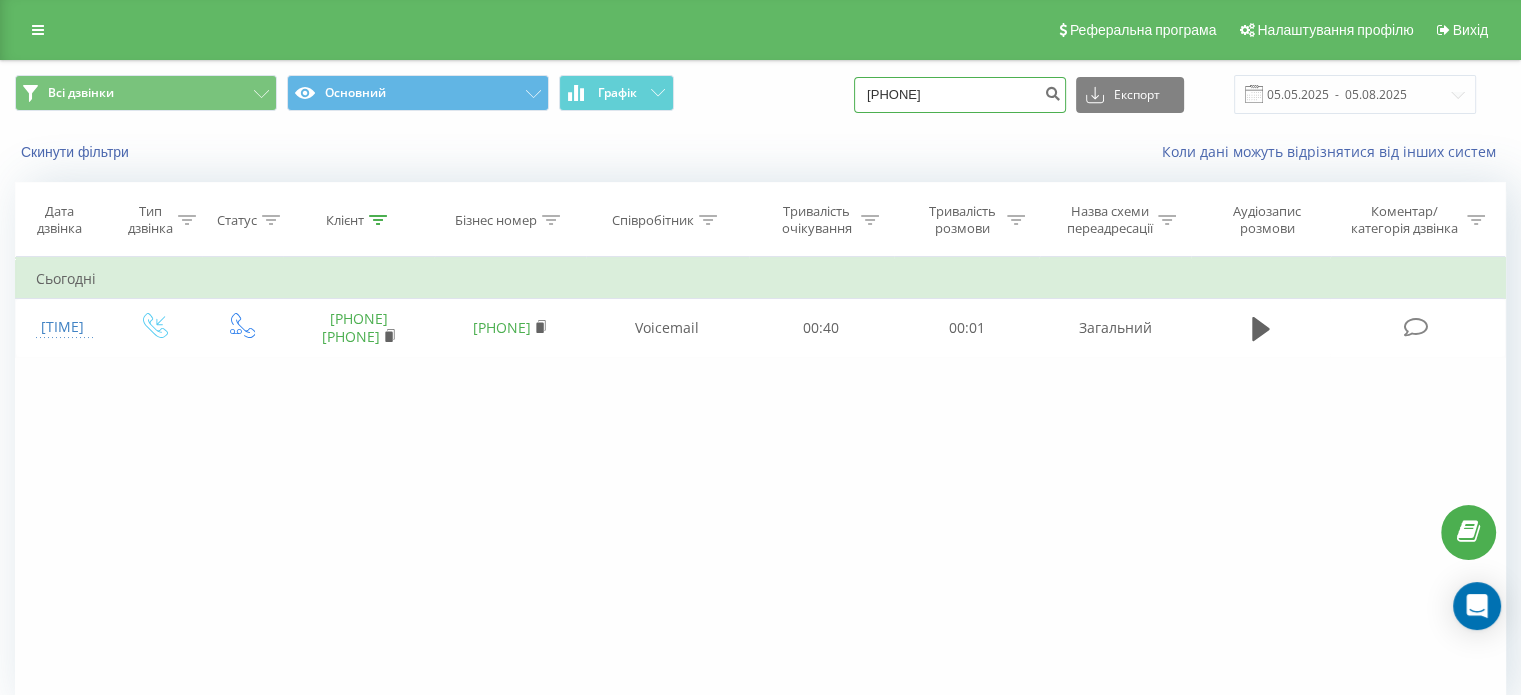 drag, startPoint x: 1019, startPoint y: 97, endPoint x: 837, endPoint y: 123, distance: 183.84776 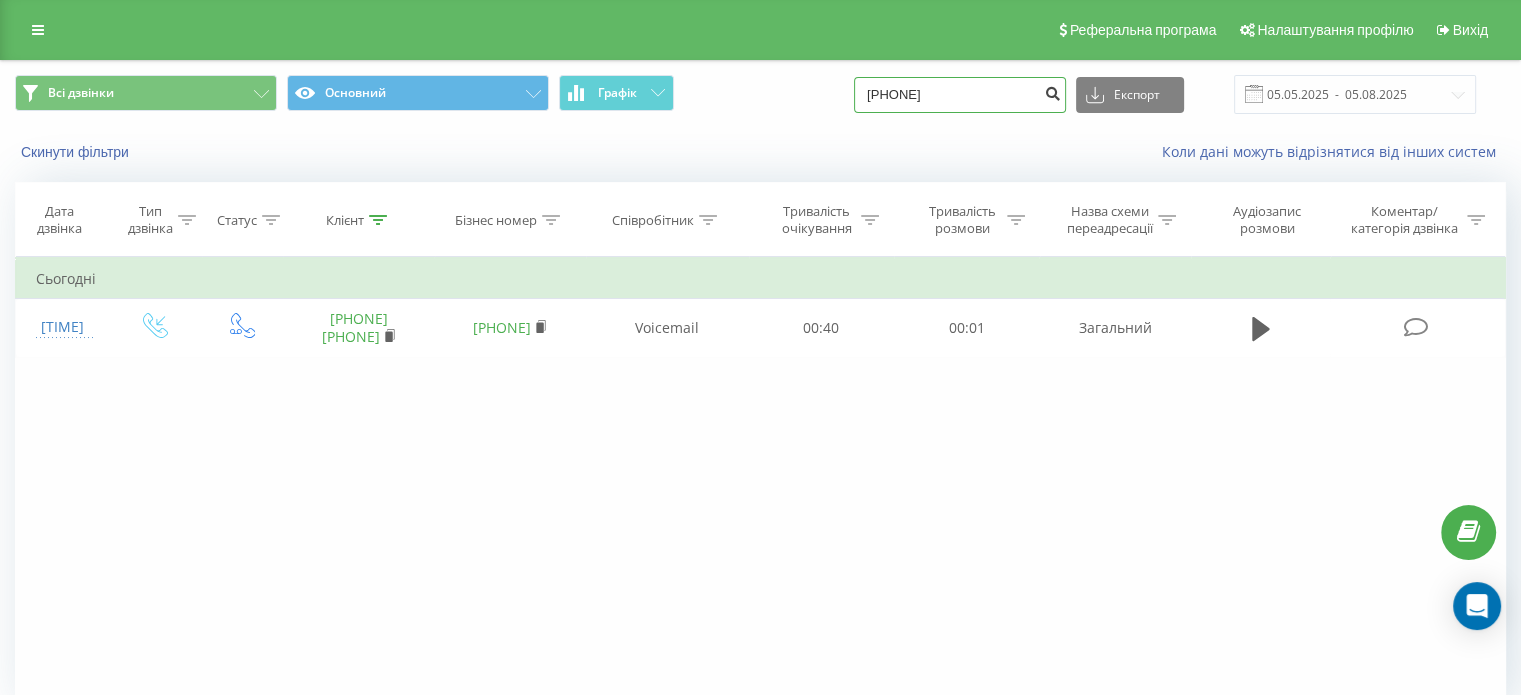 type on "380981049423" 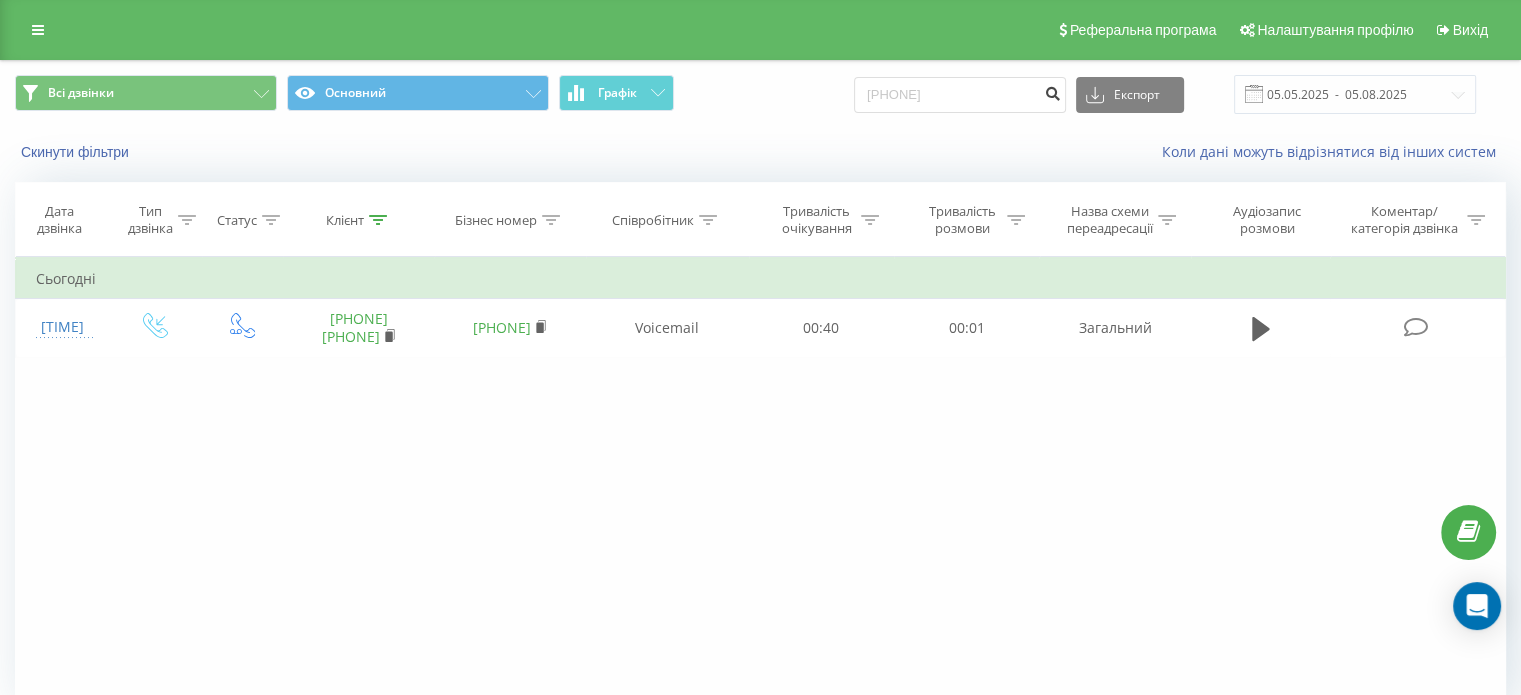 click at bounding box center (1052, 91) 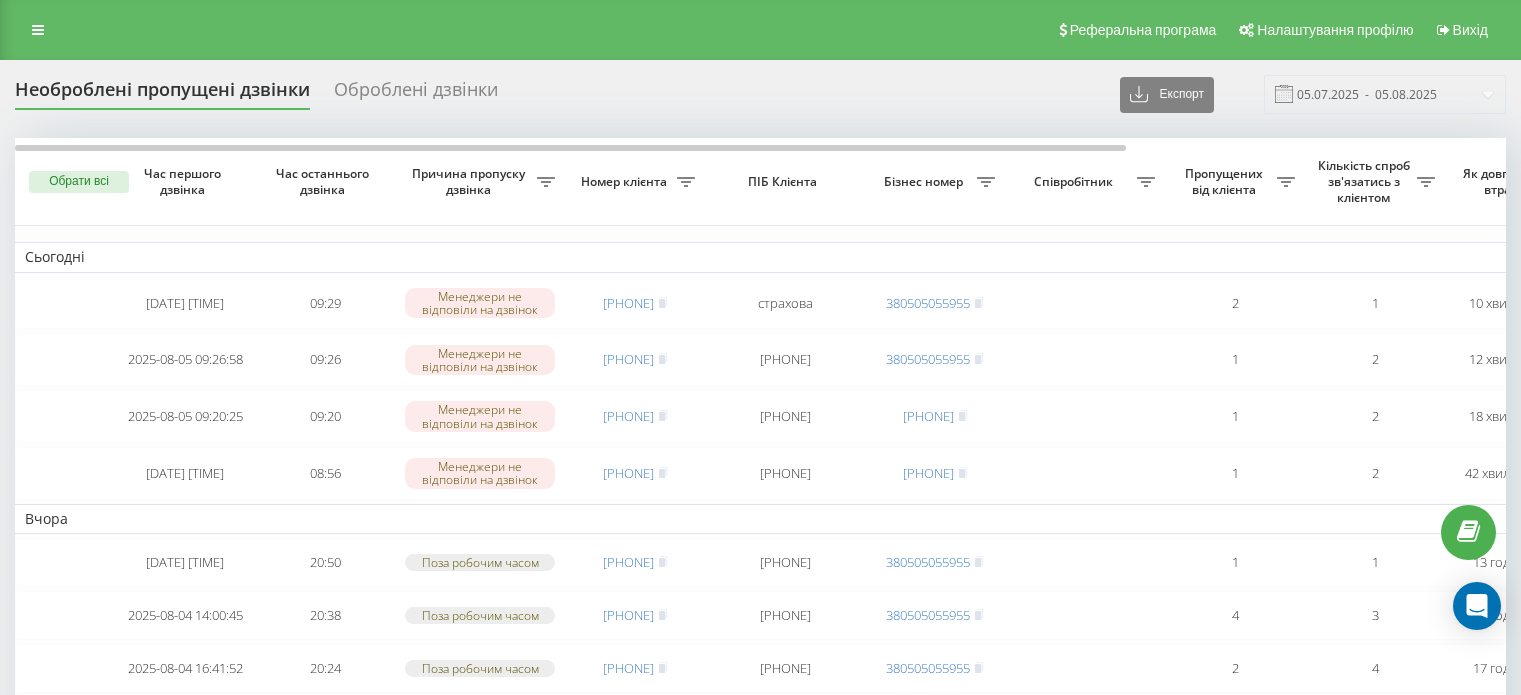 scroll, scrollTop: 0, scrollLeft: 0, axis: both 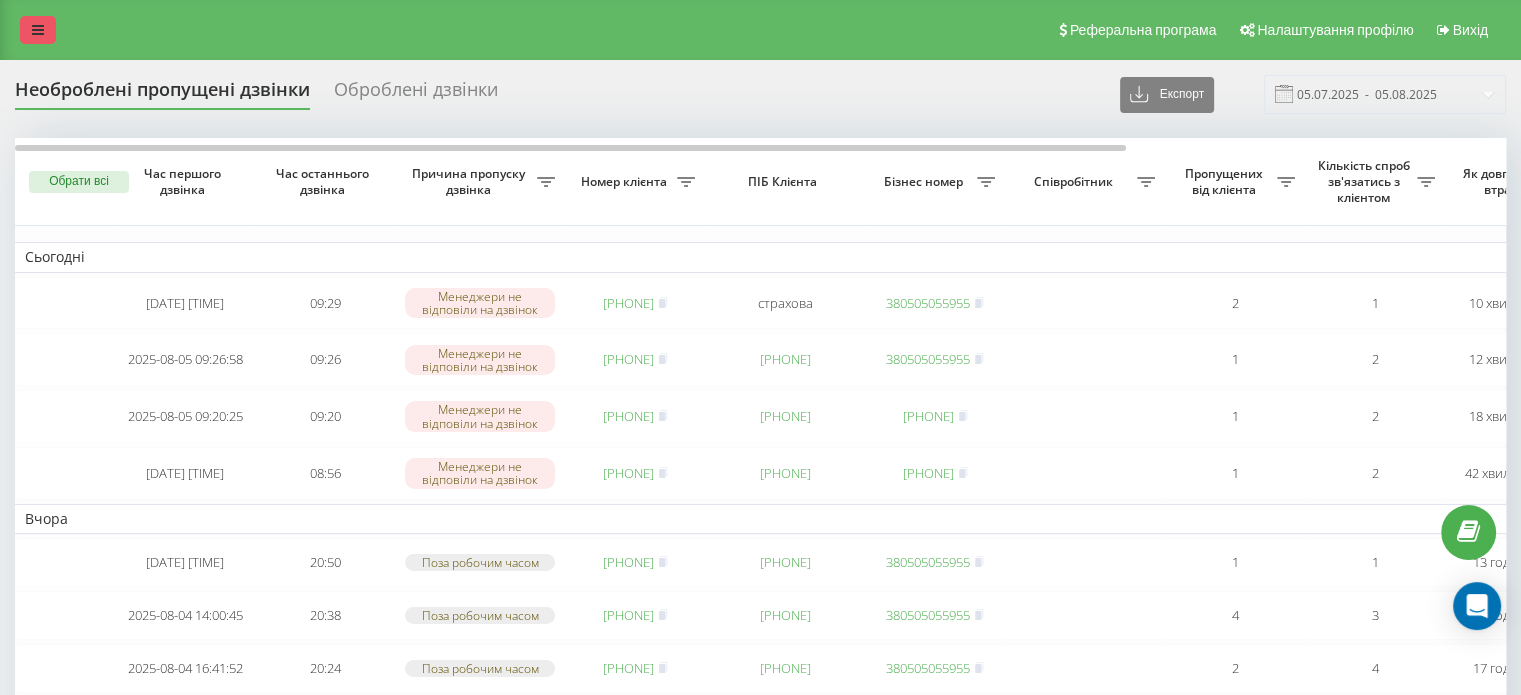 click at bounding box center (38, 30) 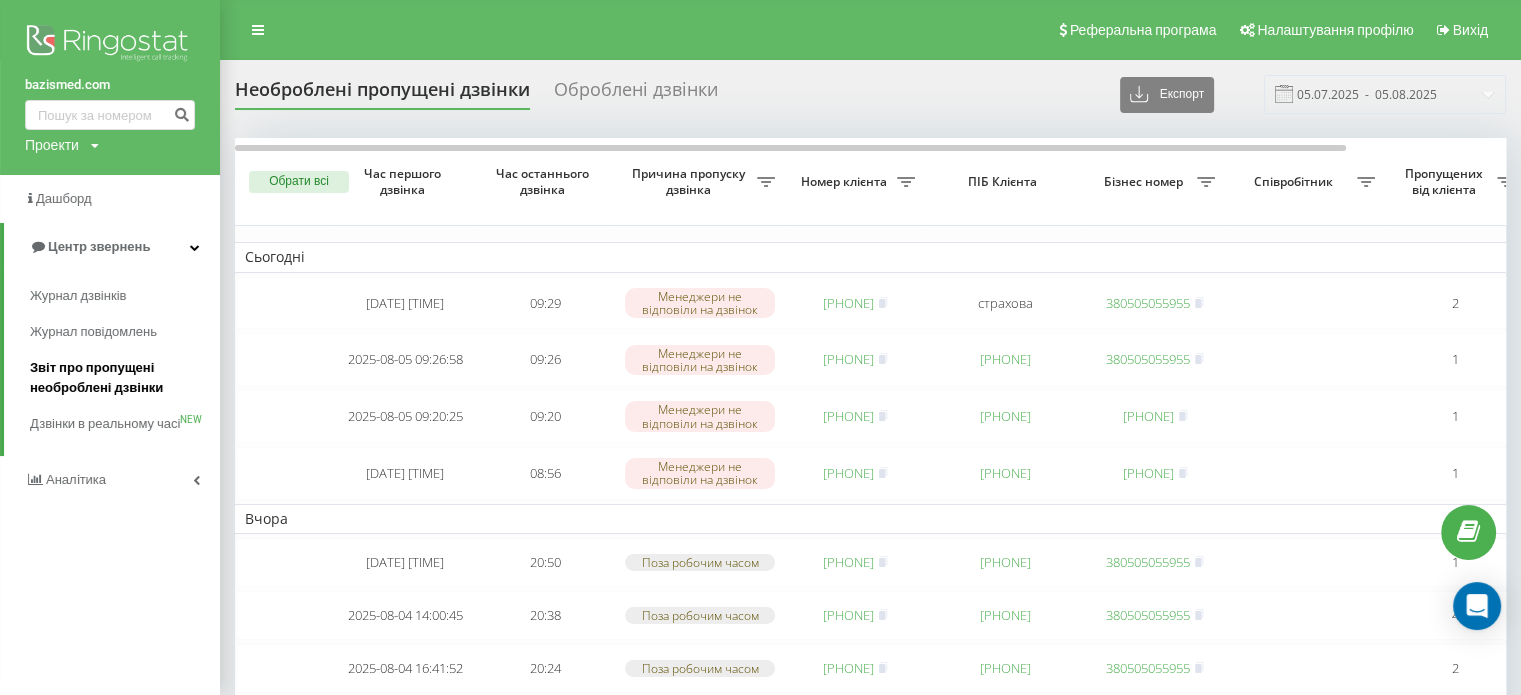 click on "Звіт про пропущені необроблені дзвінки" at bounding box center (120, 378) 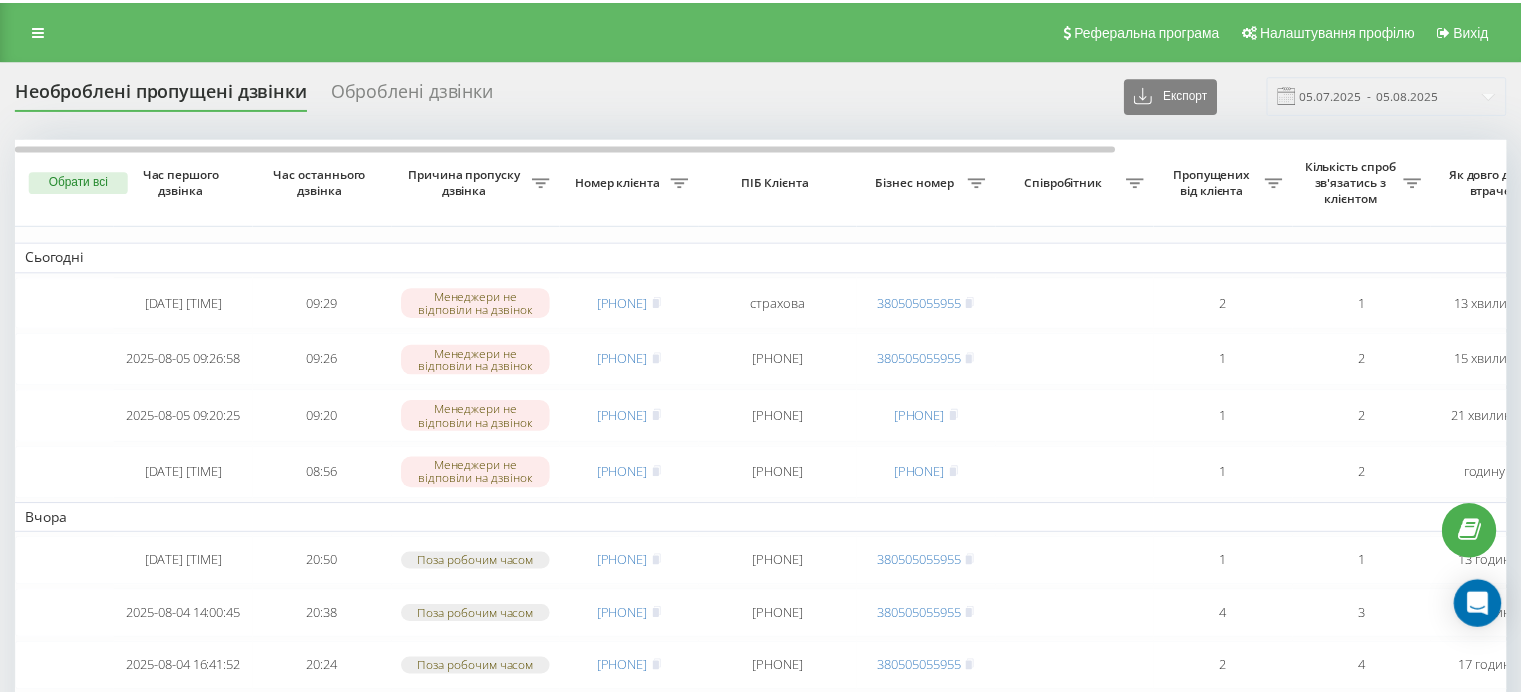 scroll, scrollTop: 0, scrollLeft: 0, axis: both 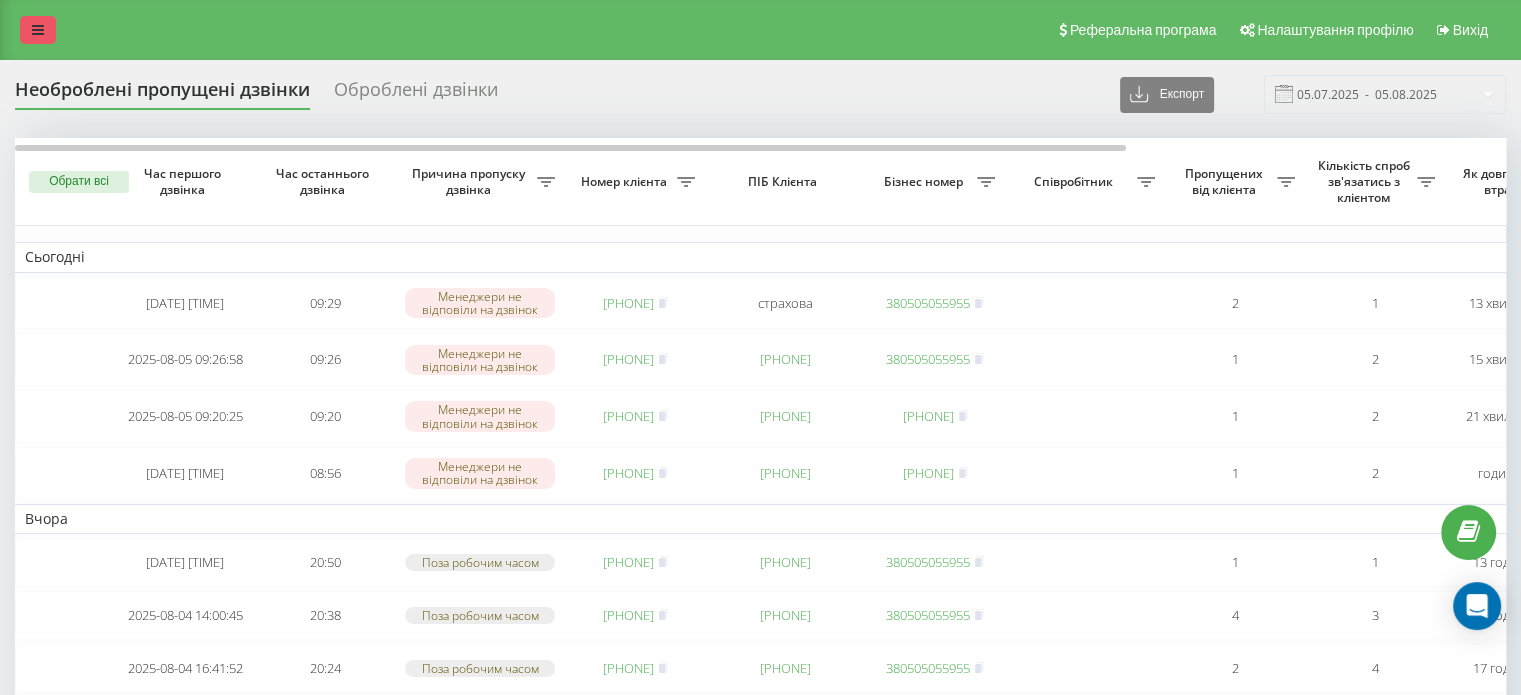 click at bounding box center (38, 30) 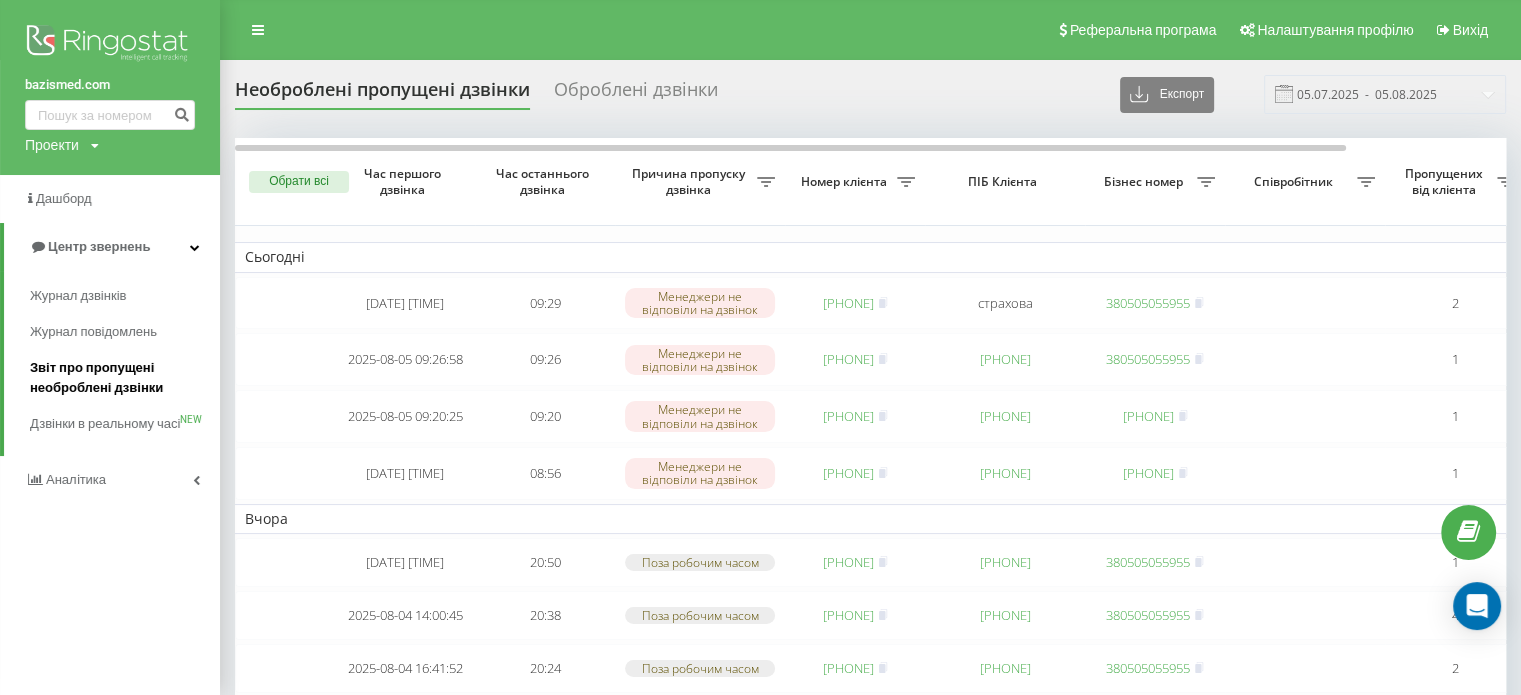 click on "Звіт про пропущені необроблені дзвінки" at bounding box center [120, 378] 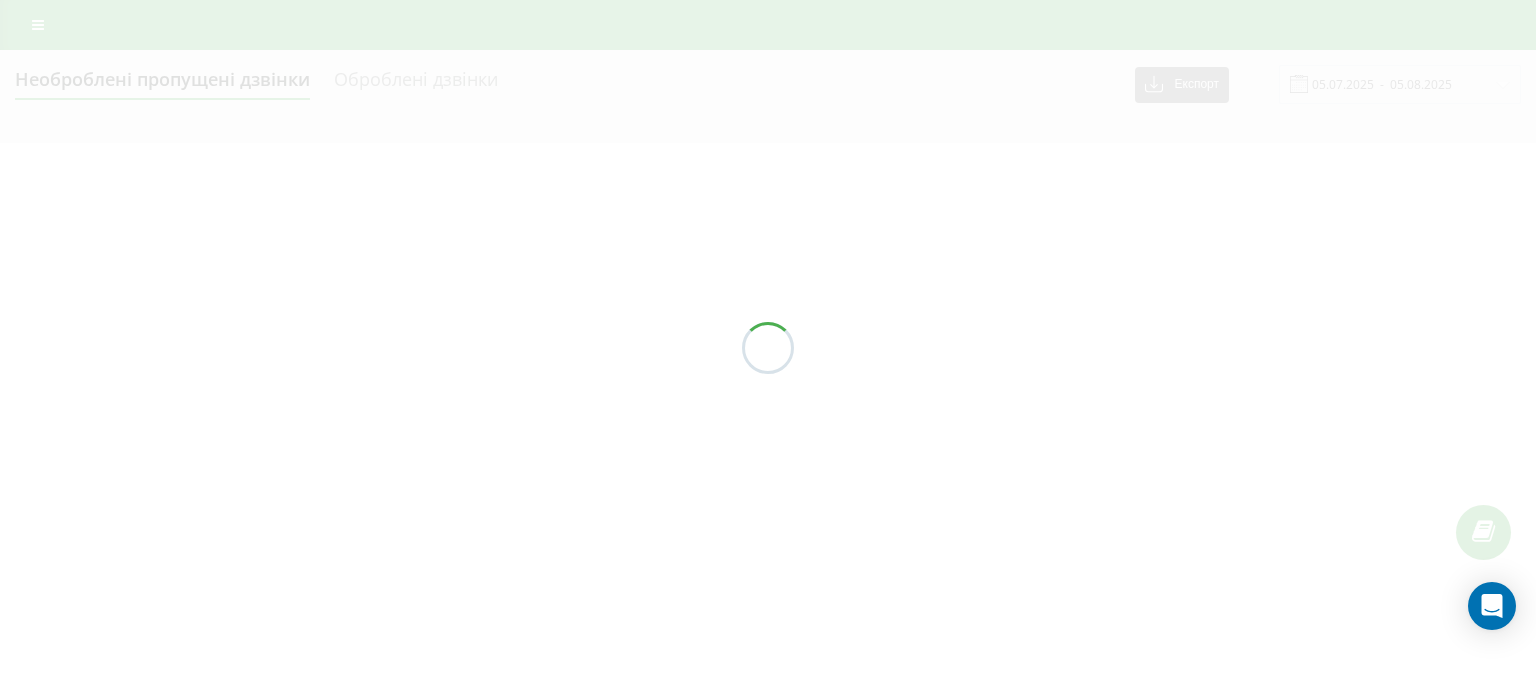 scroll, scrollTop: 0, scrollLeft: 0, axis: both 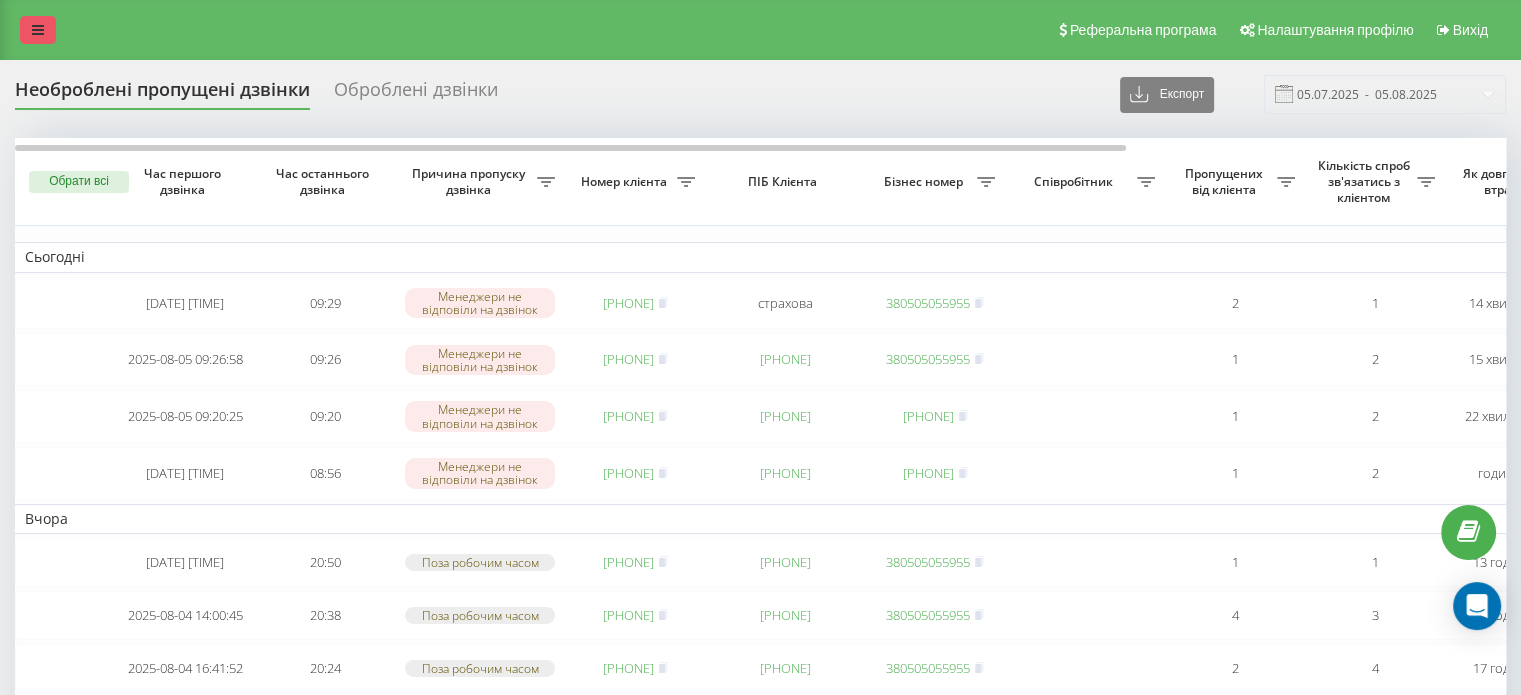 click at bounding box center (38, 30) 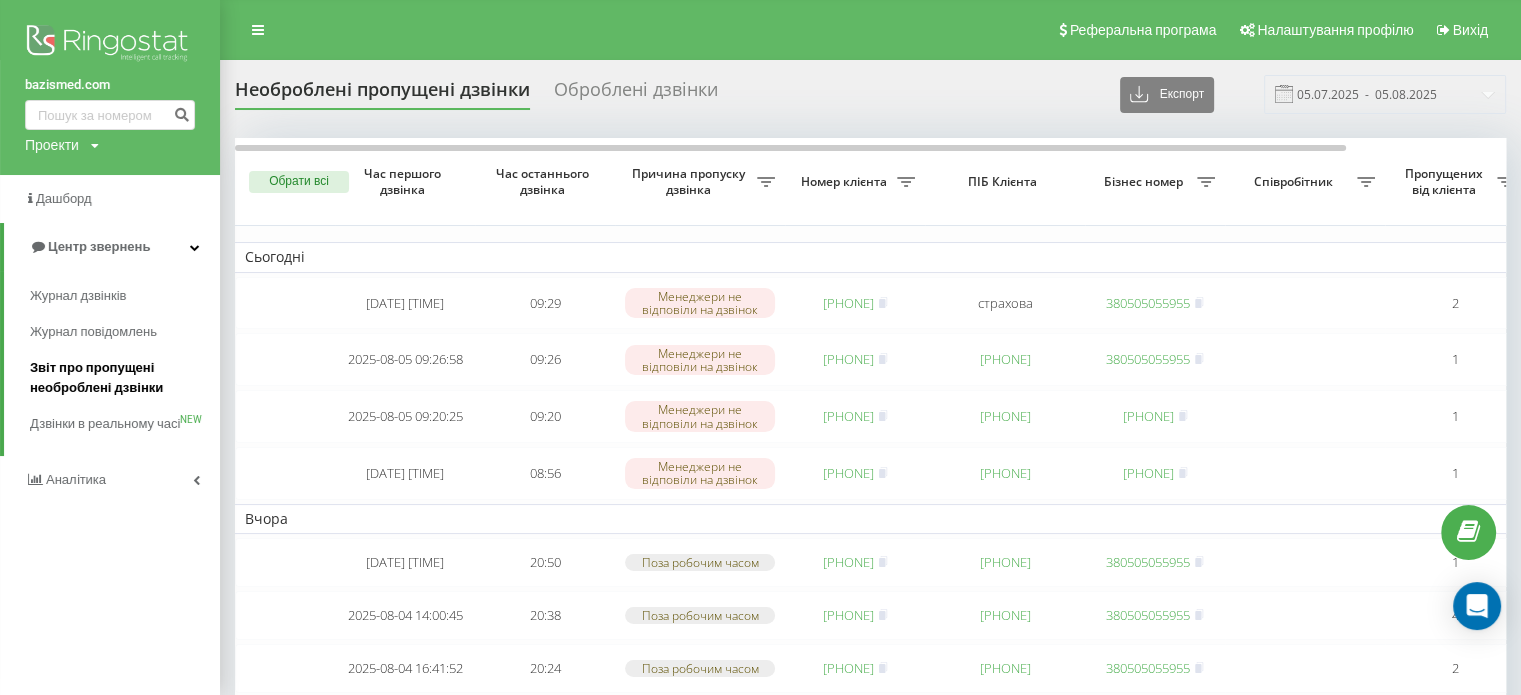 click on "Звіт про пропущені необроблені дзвінки" at bounding box center [120, 378] 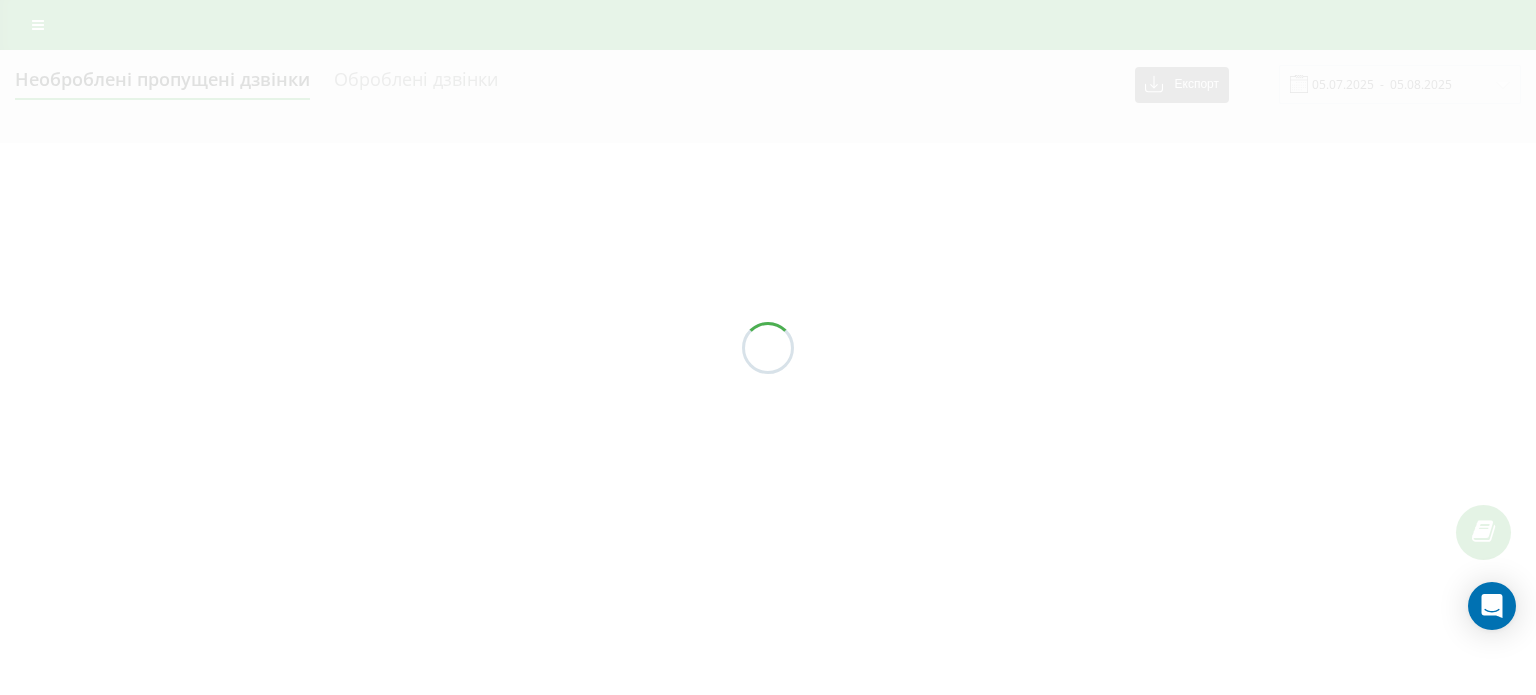 scroll, scrollTop: 0, scrollLeft: 0, axis: both 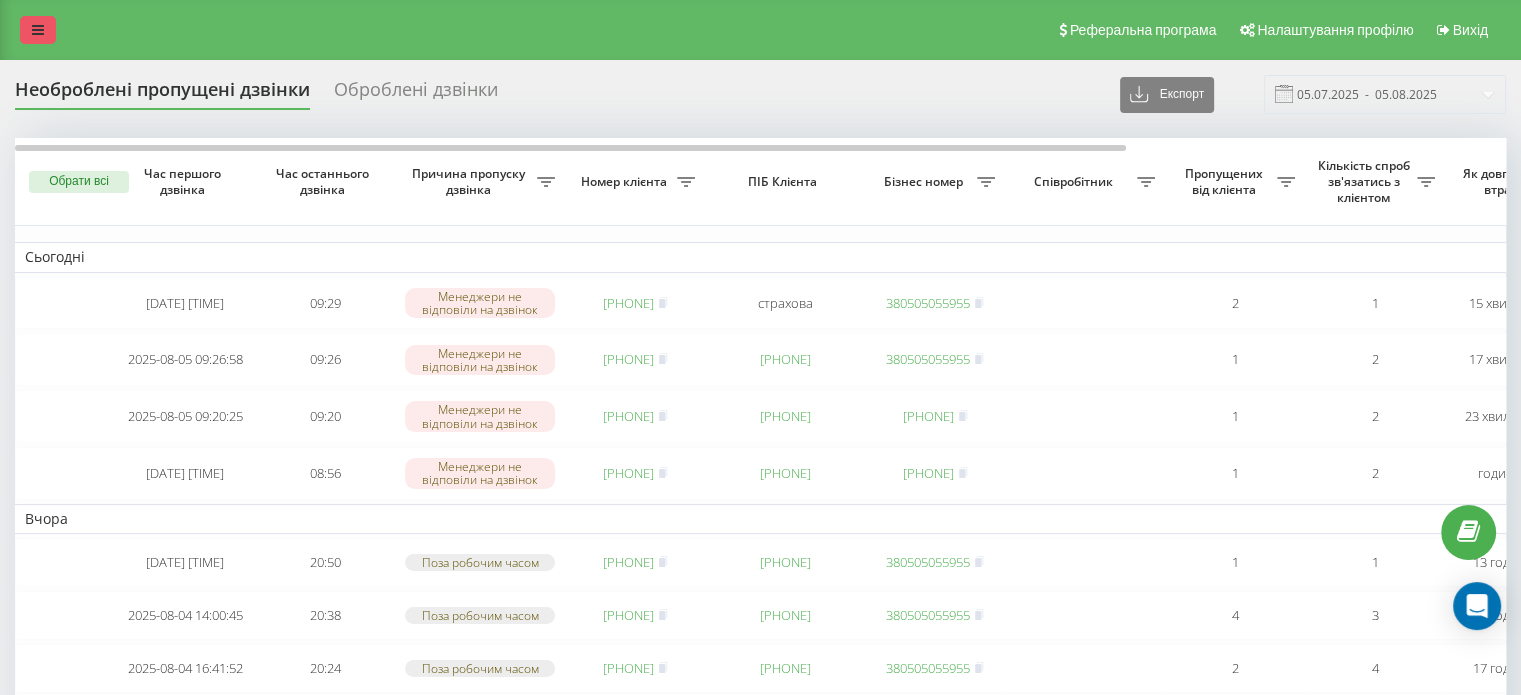 click at bounding box center [38, 30] 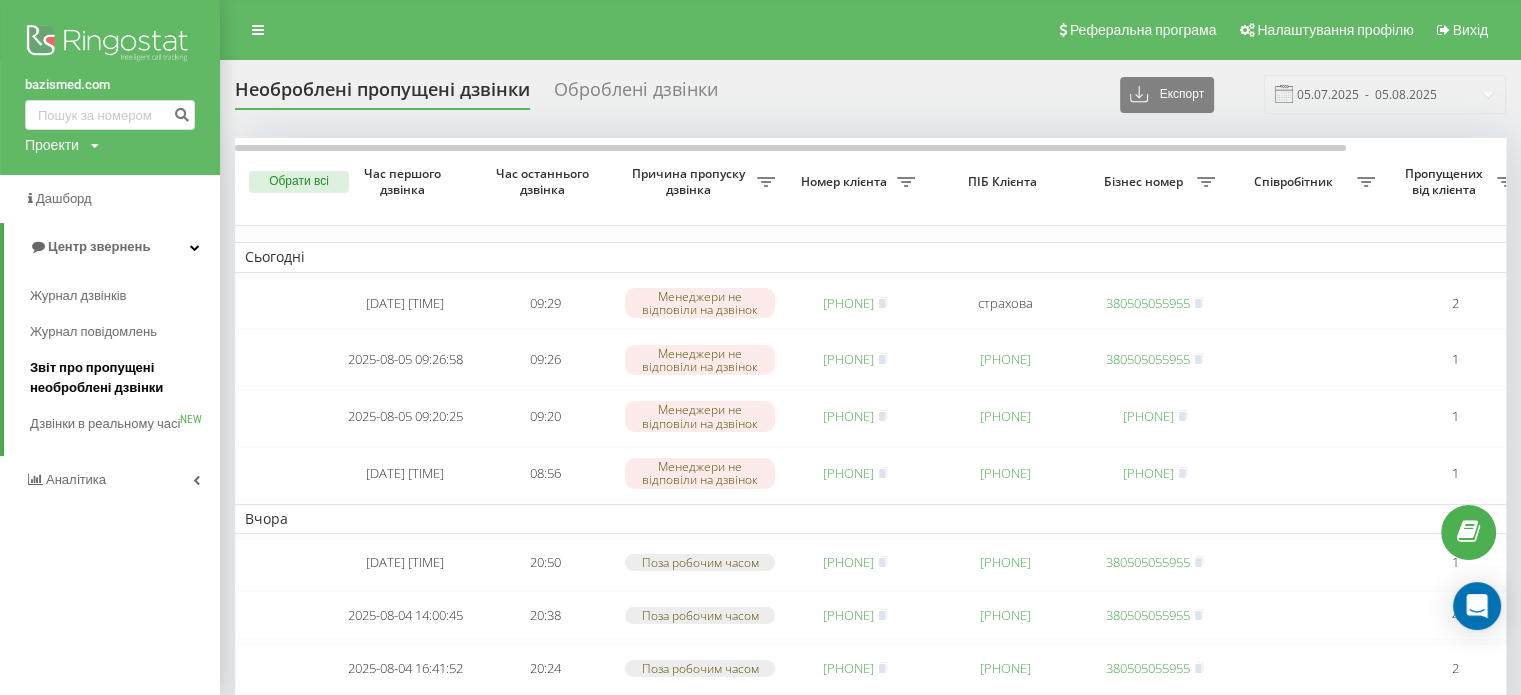 click on "Звіт про пропущені необроблені дзвінки" at bounding box center (120, 378) 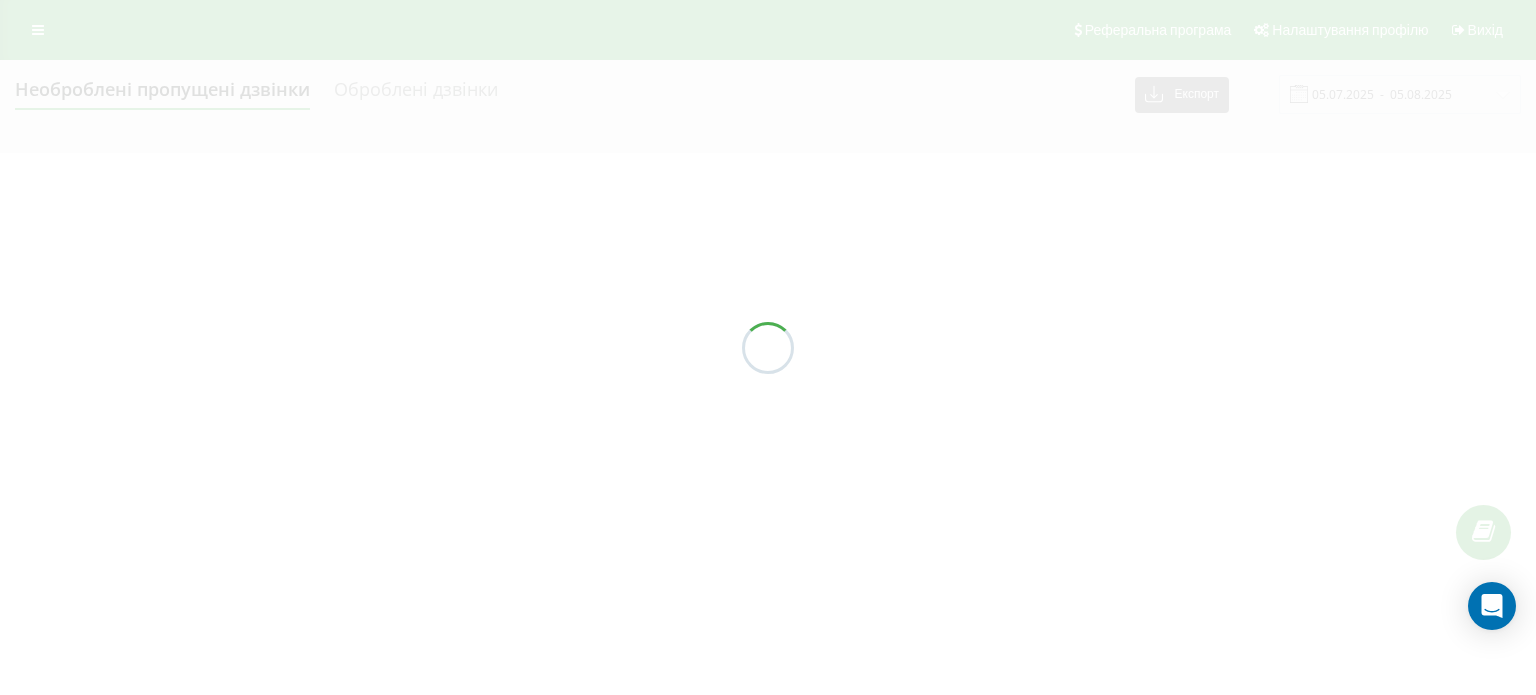 scroll, scrollTop: 0, scrollLeft: 0, axis: both 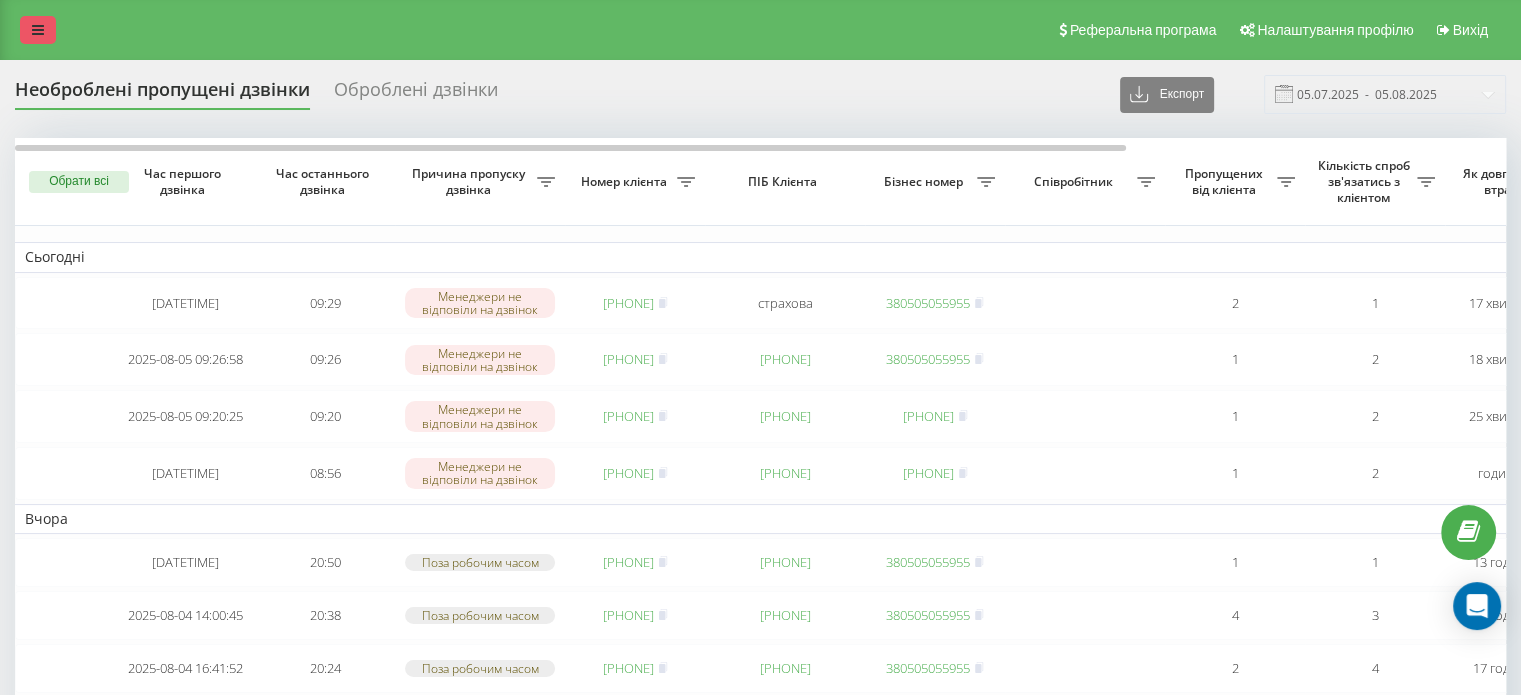 click at bounding box center (38, 30) 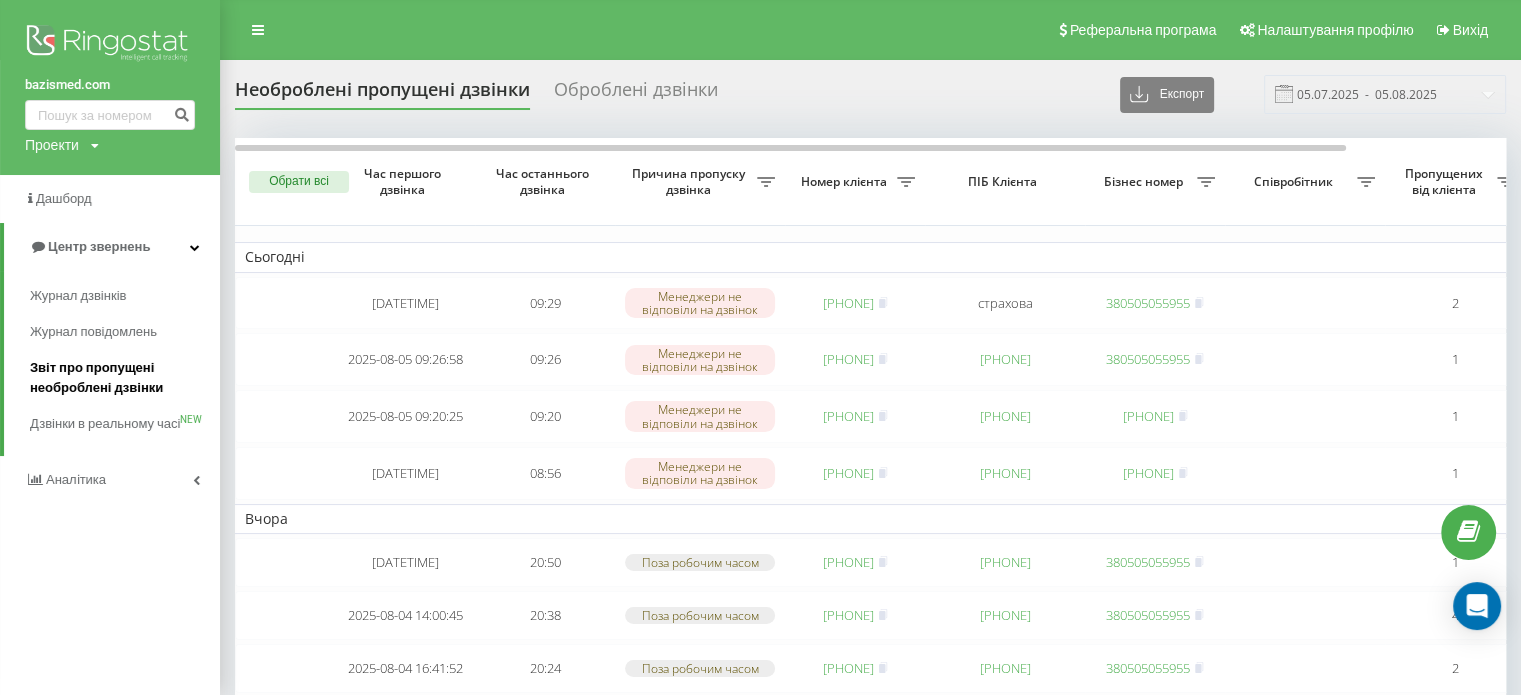 click on "Звіт про пропущені необроблені дзвінки" at bounding box center (120, 378) 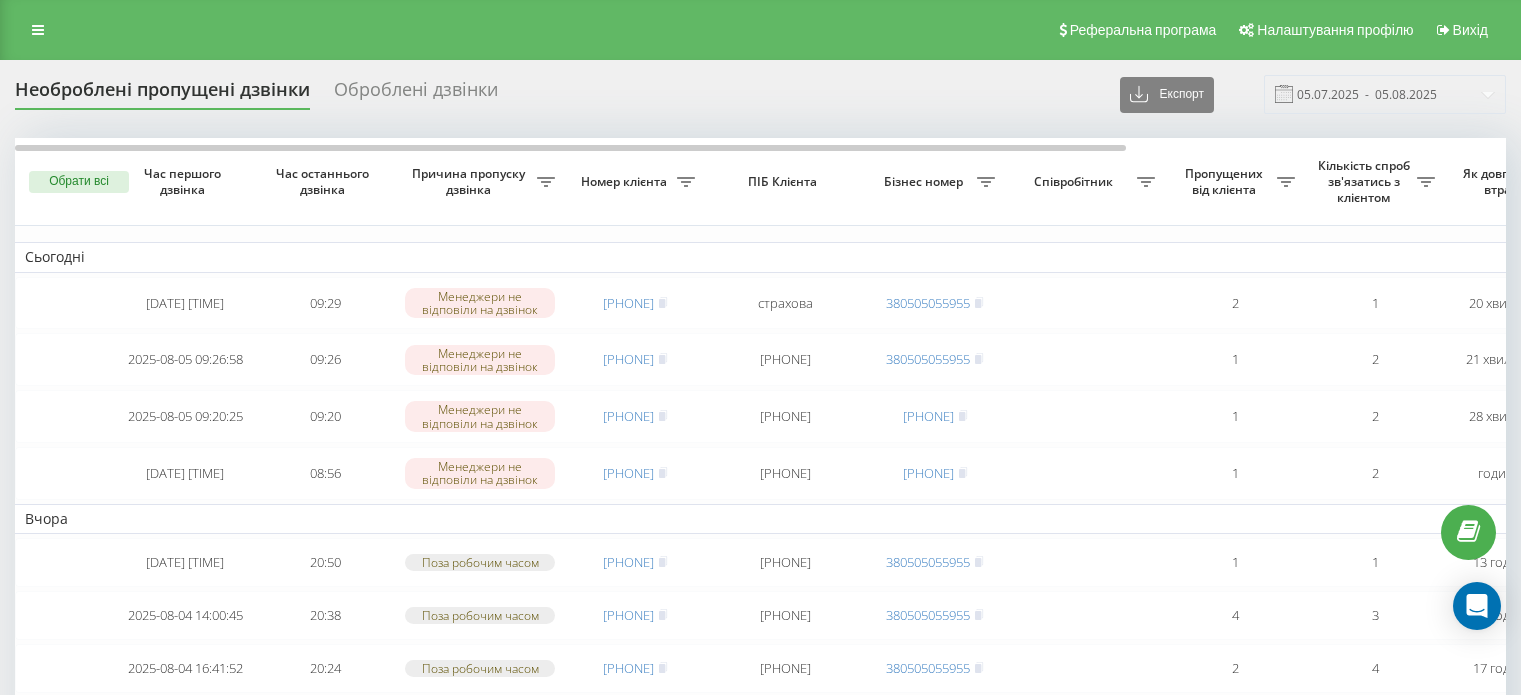 scroll, scrollTop: 0, scrollLeft: 0, axis: both 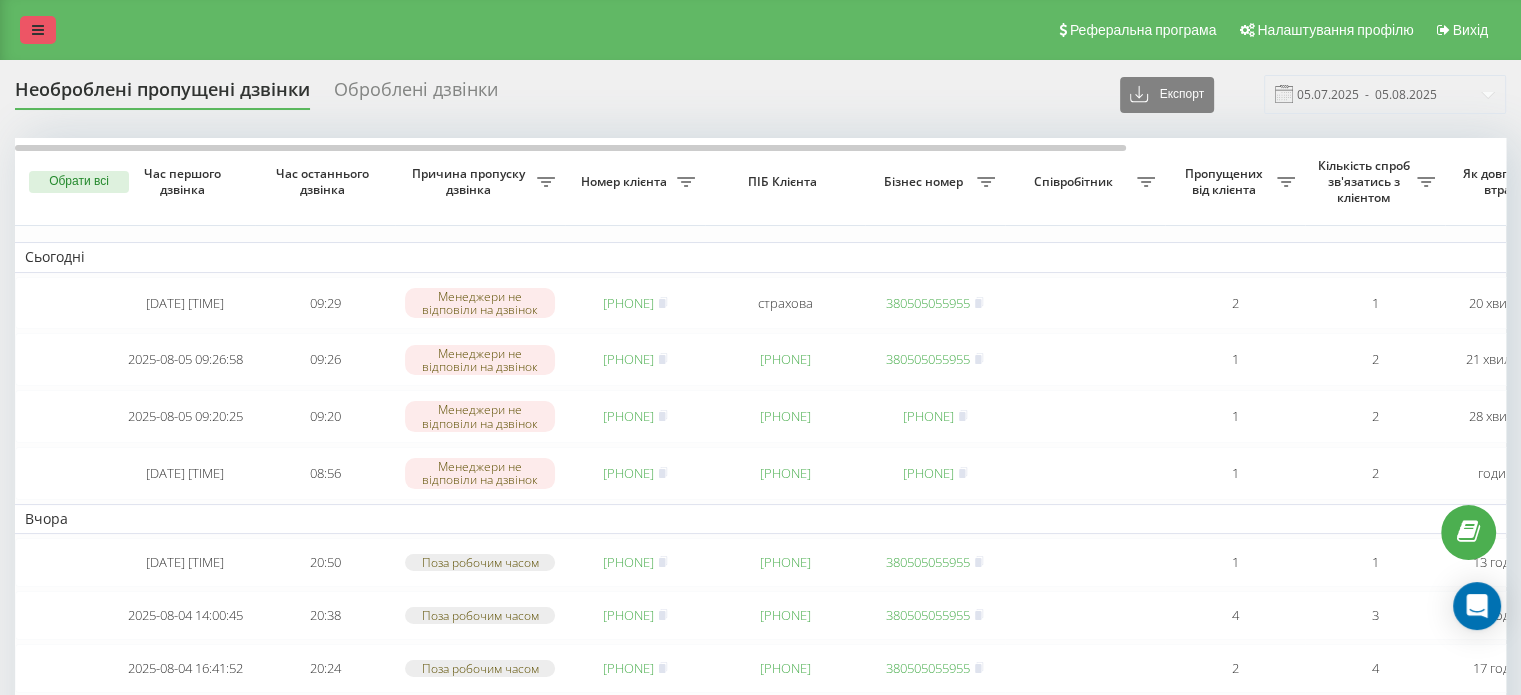drag, startPoint x: 24, startPoint y: 24, endPoint x: 35, endPoint y: 43, distance: 21.954498 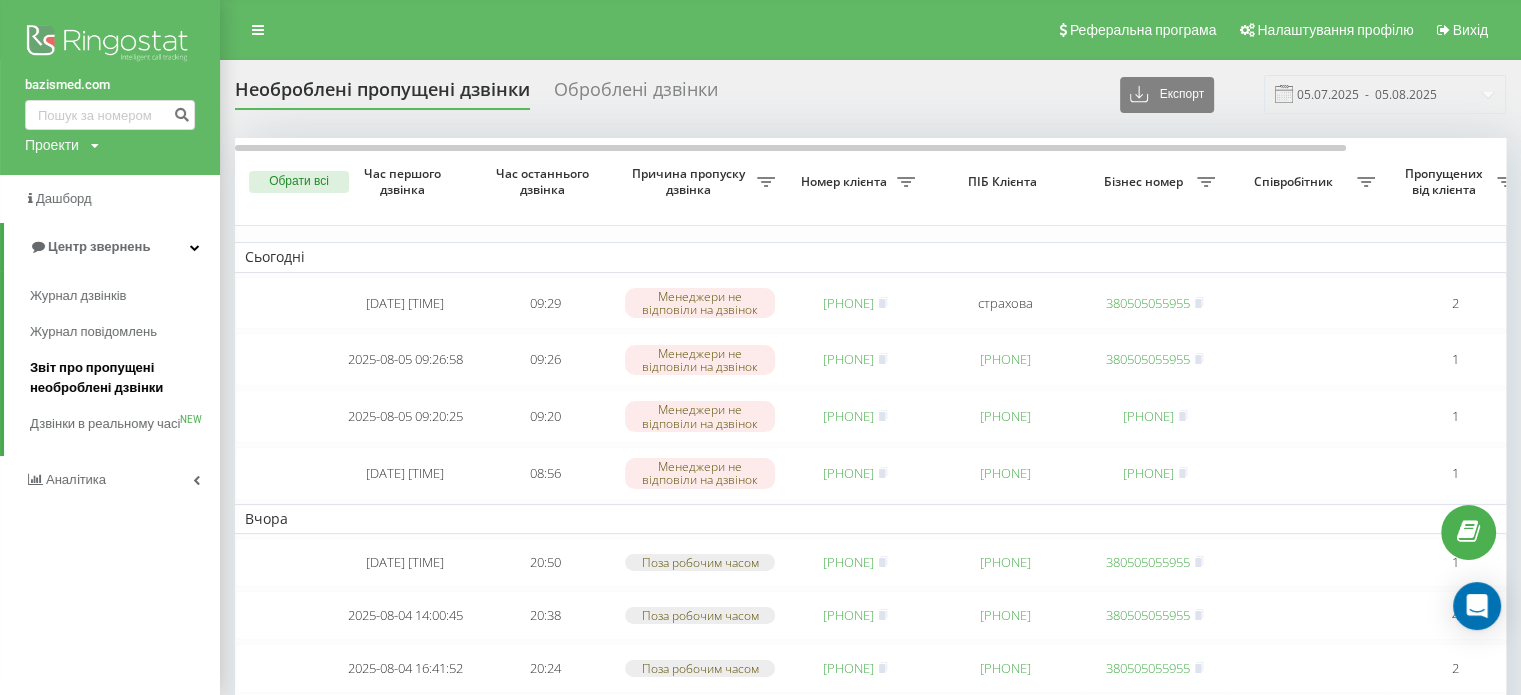 click on "Звіт про пропущені необроблені дзвінки" at bounding box center [120, 378] 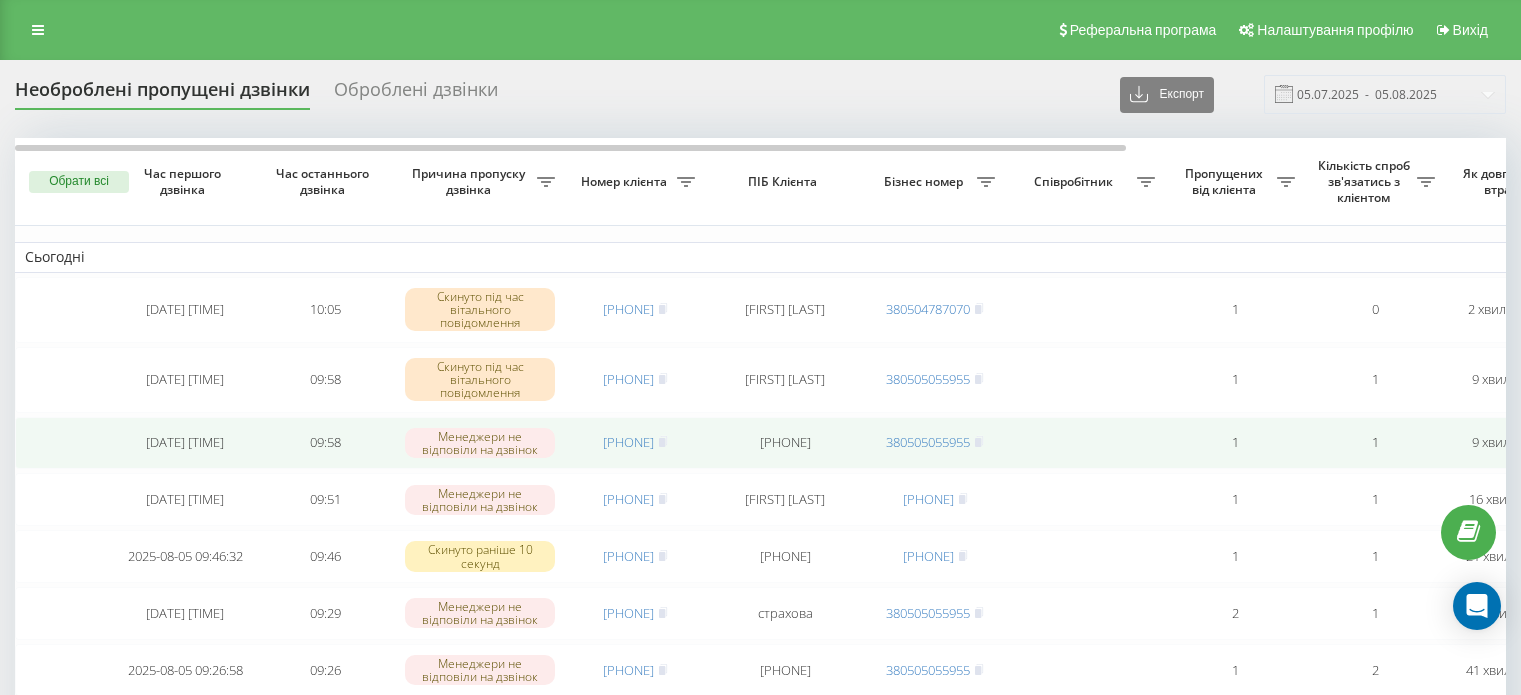 scroll, scrollTop: 0, scrollLeft: 0, axis: both 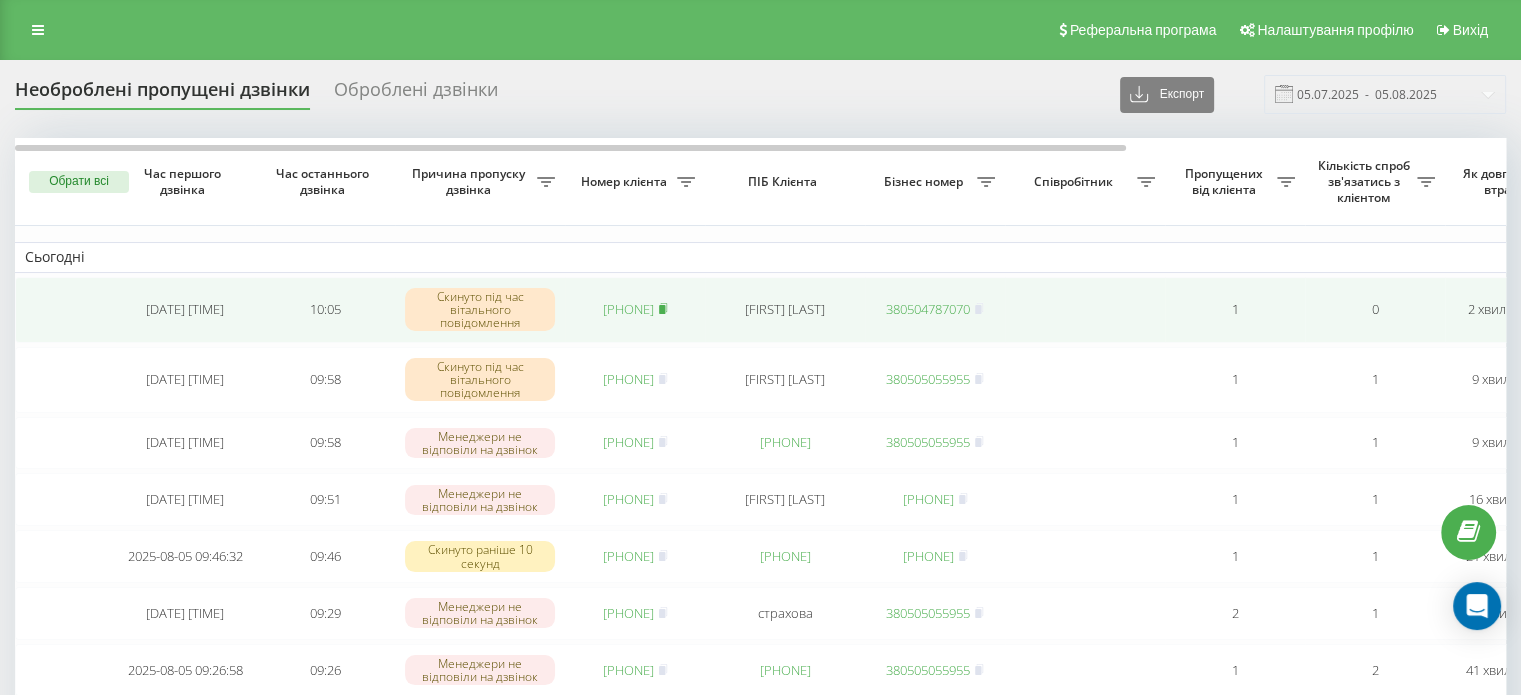 click 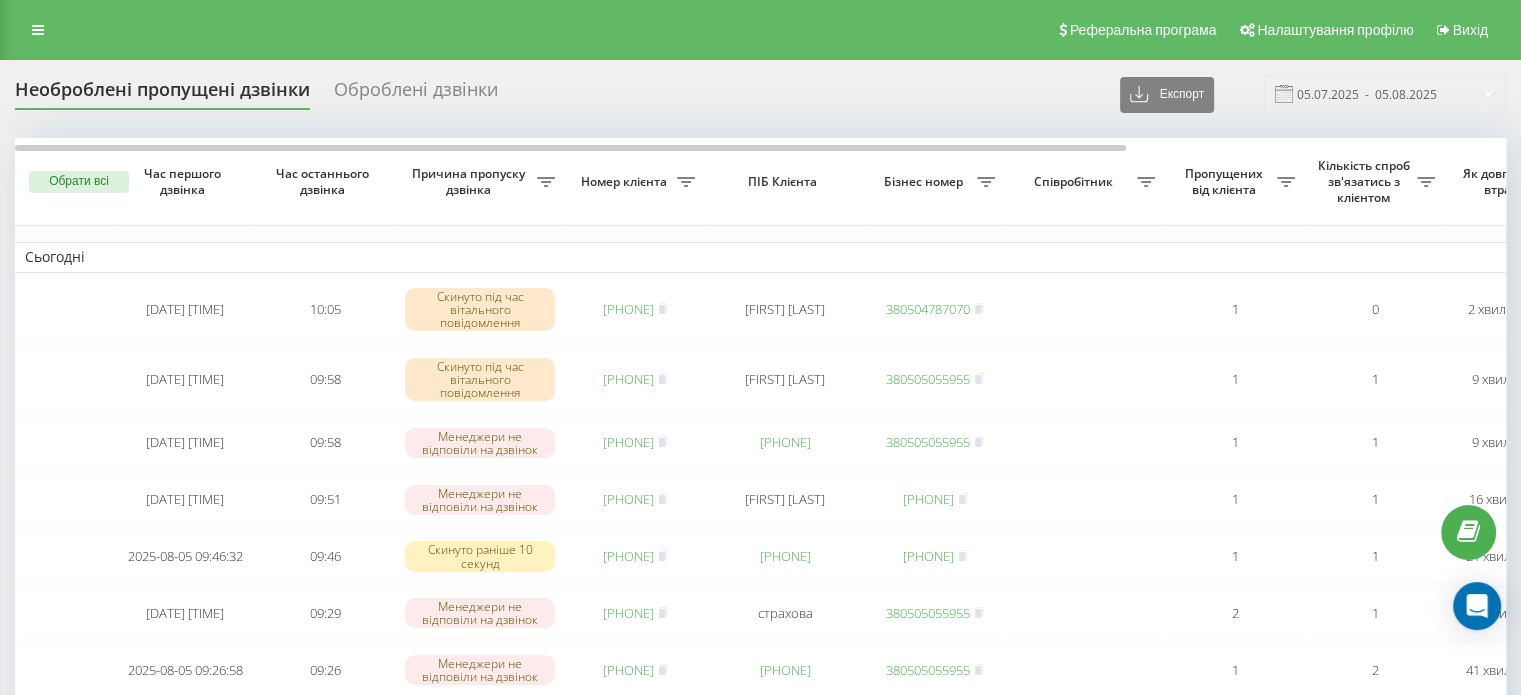 click on "Реферальна програма Налаштування профілю Вихід" at bounding box center (760, 30) 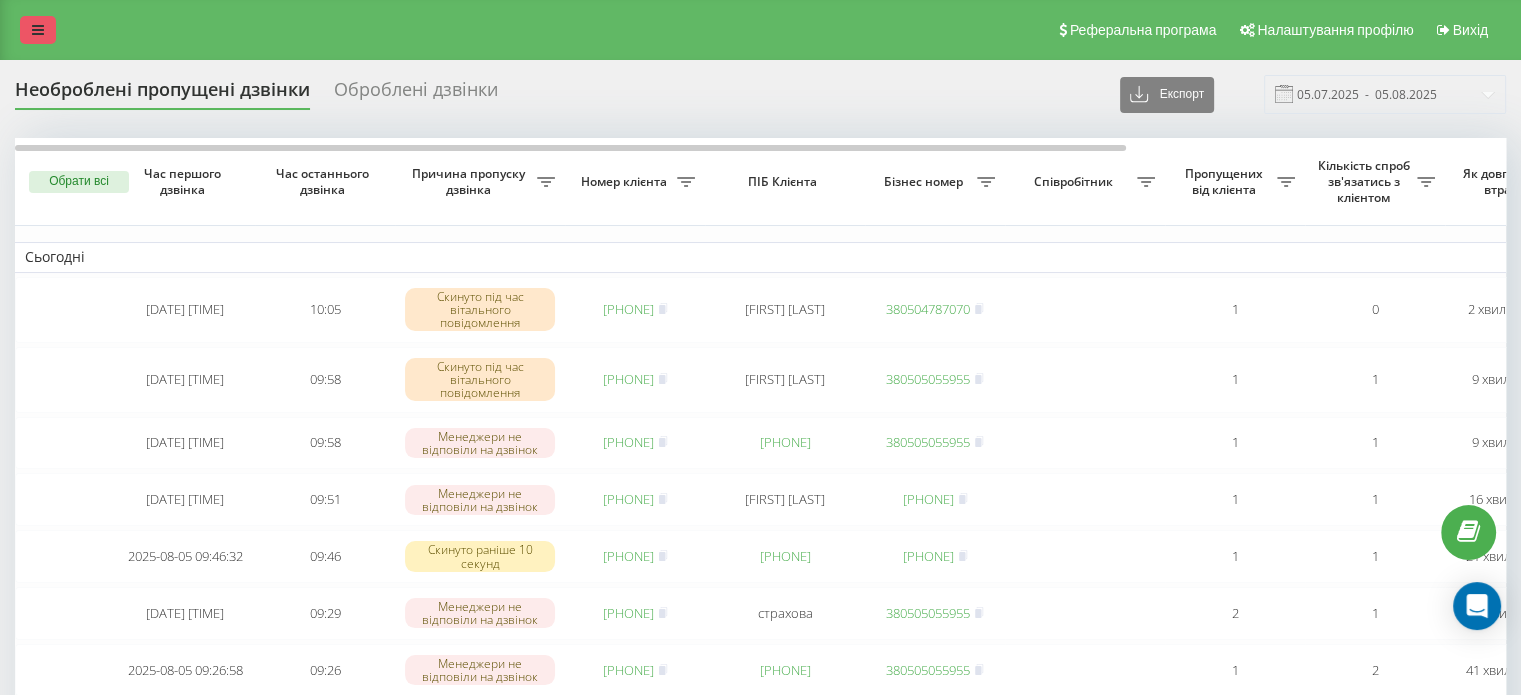 click at bounding box center (38, 30) 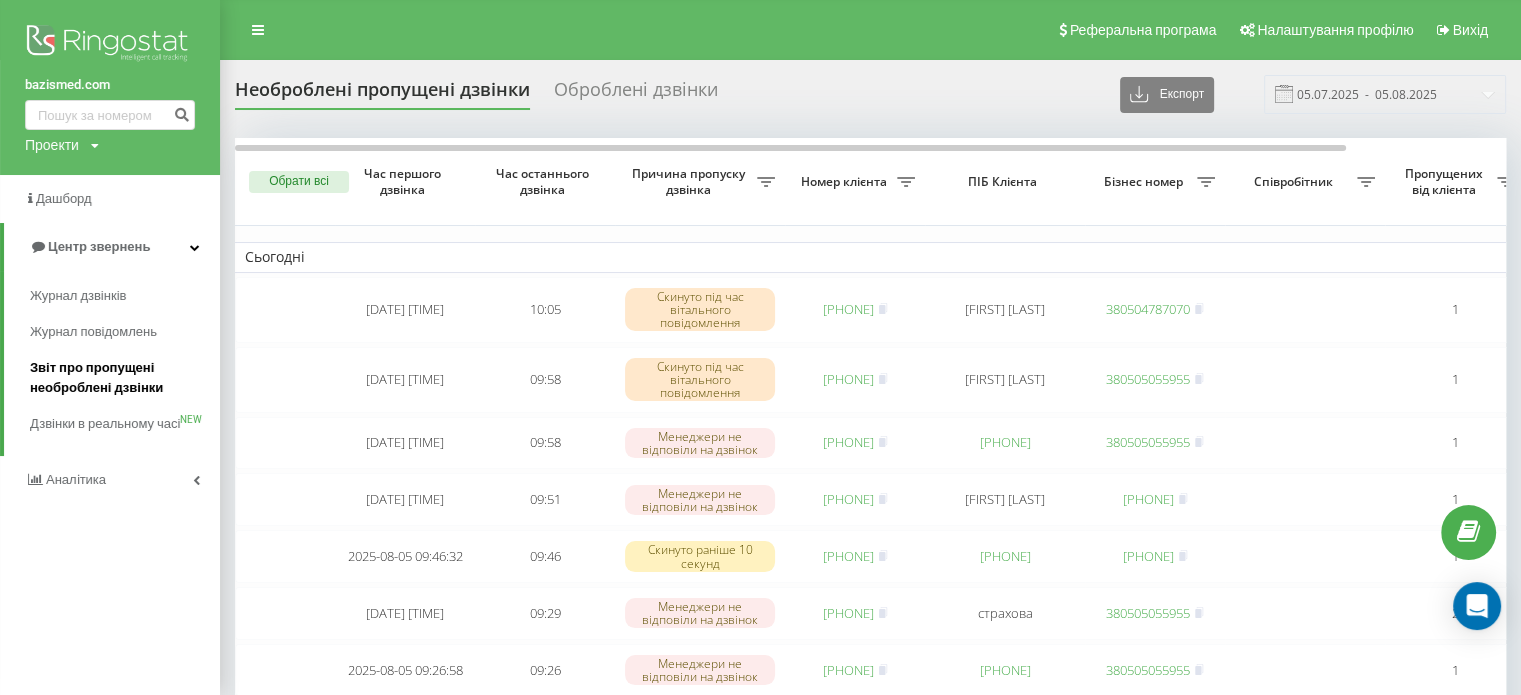 click on "Звіт про пропущені необроблені дзвінки" at bounding box center (120, 378) 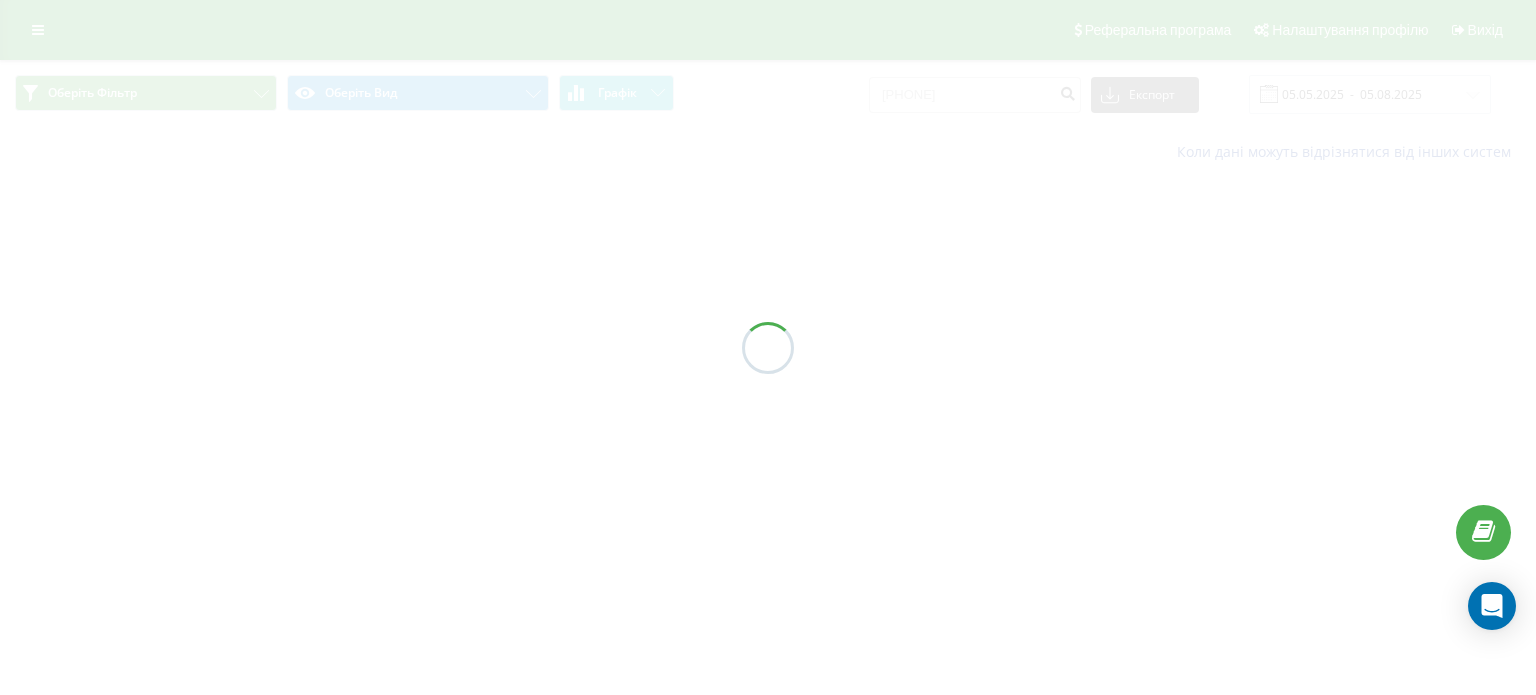 scroll, scrollTop: 0, scrollLeft: 0, axis: both 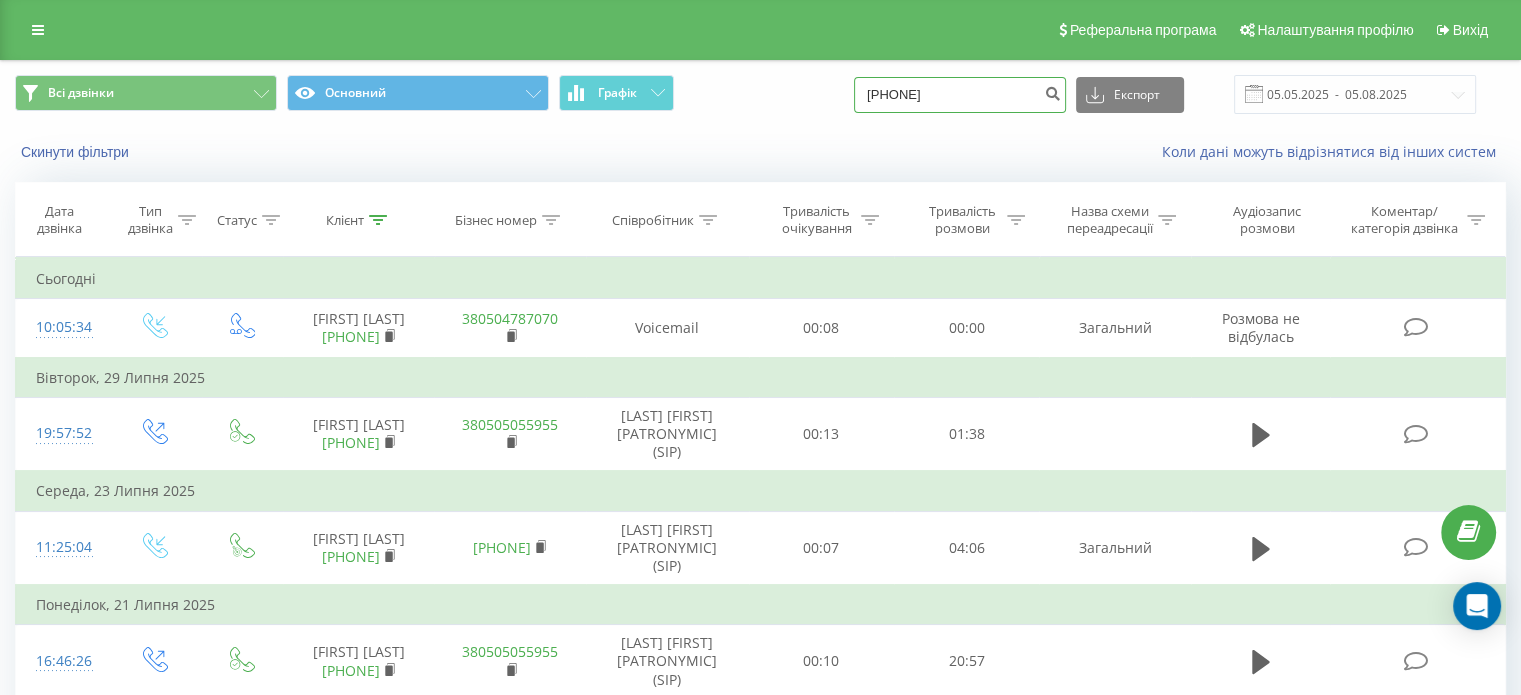 drag, startPoint x: 998, startPoint y: 101, endPoint x: 820, endPoint y: 99, distance: 178.01123 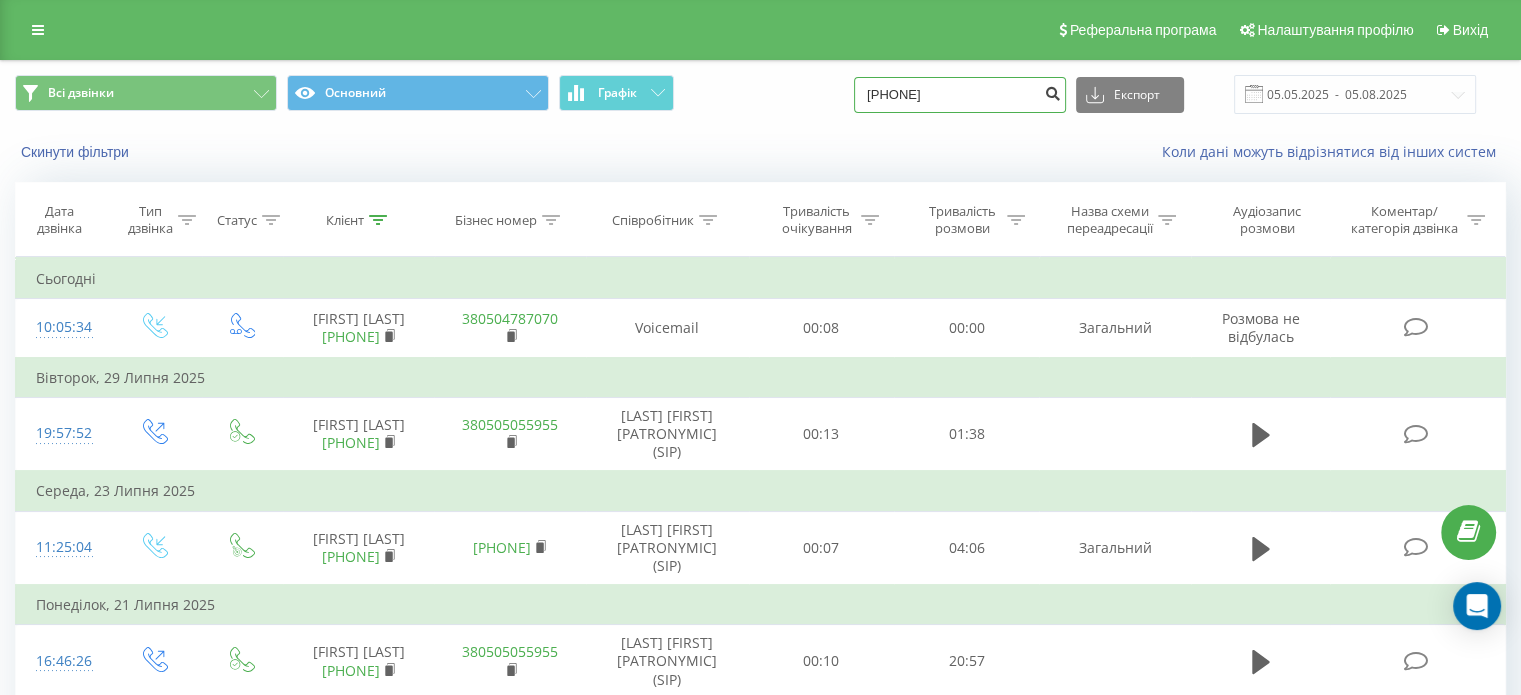 type on "380667342075" 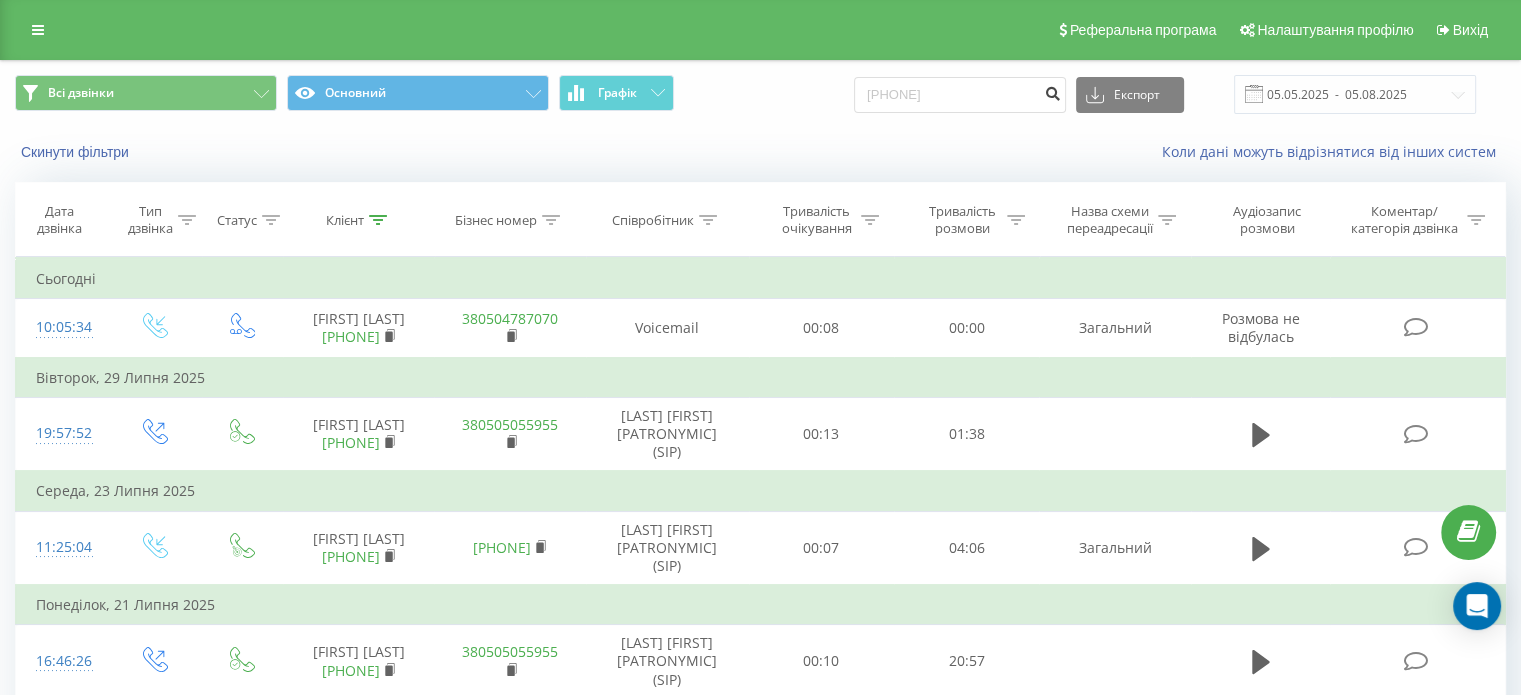 click at bounding box center (1052, 91) 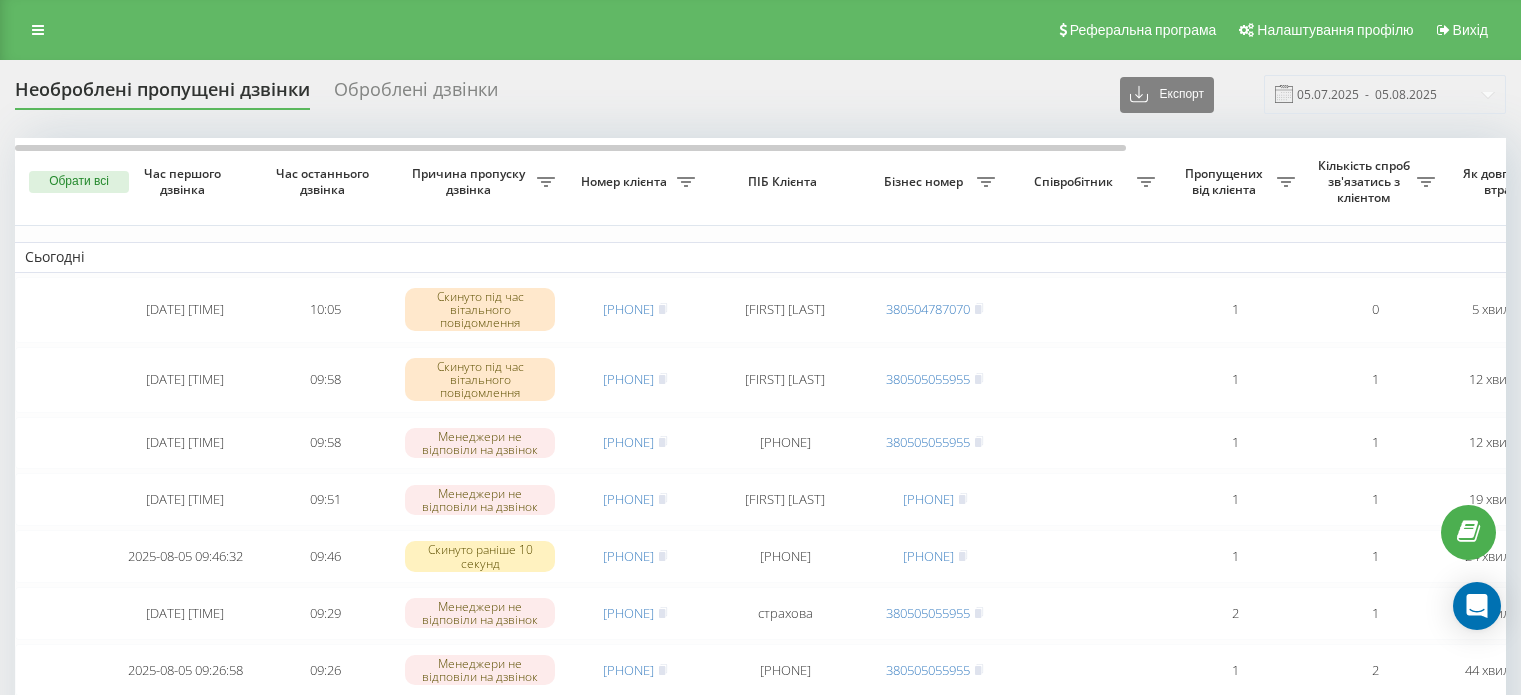scroll, scrollTop: 0, scrollLeft: 0, axis: both 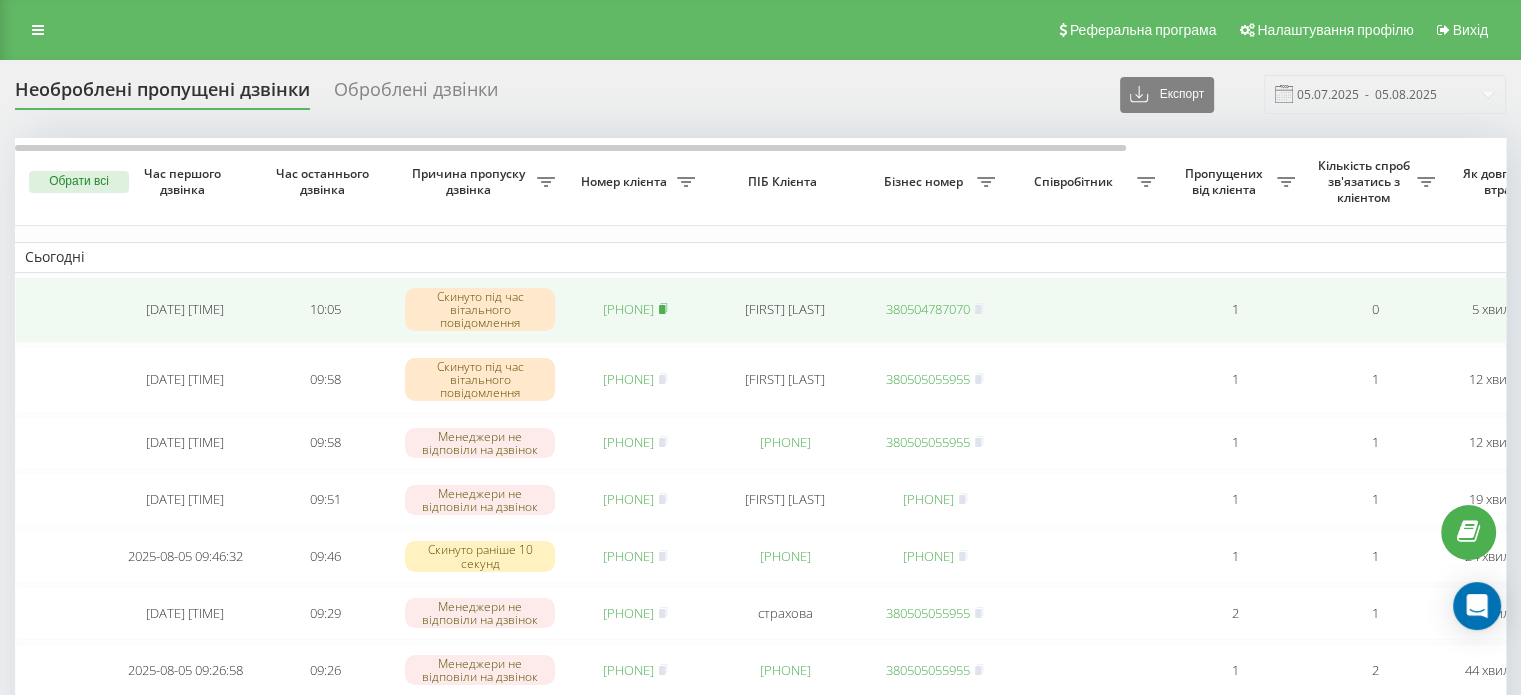click 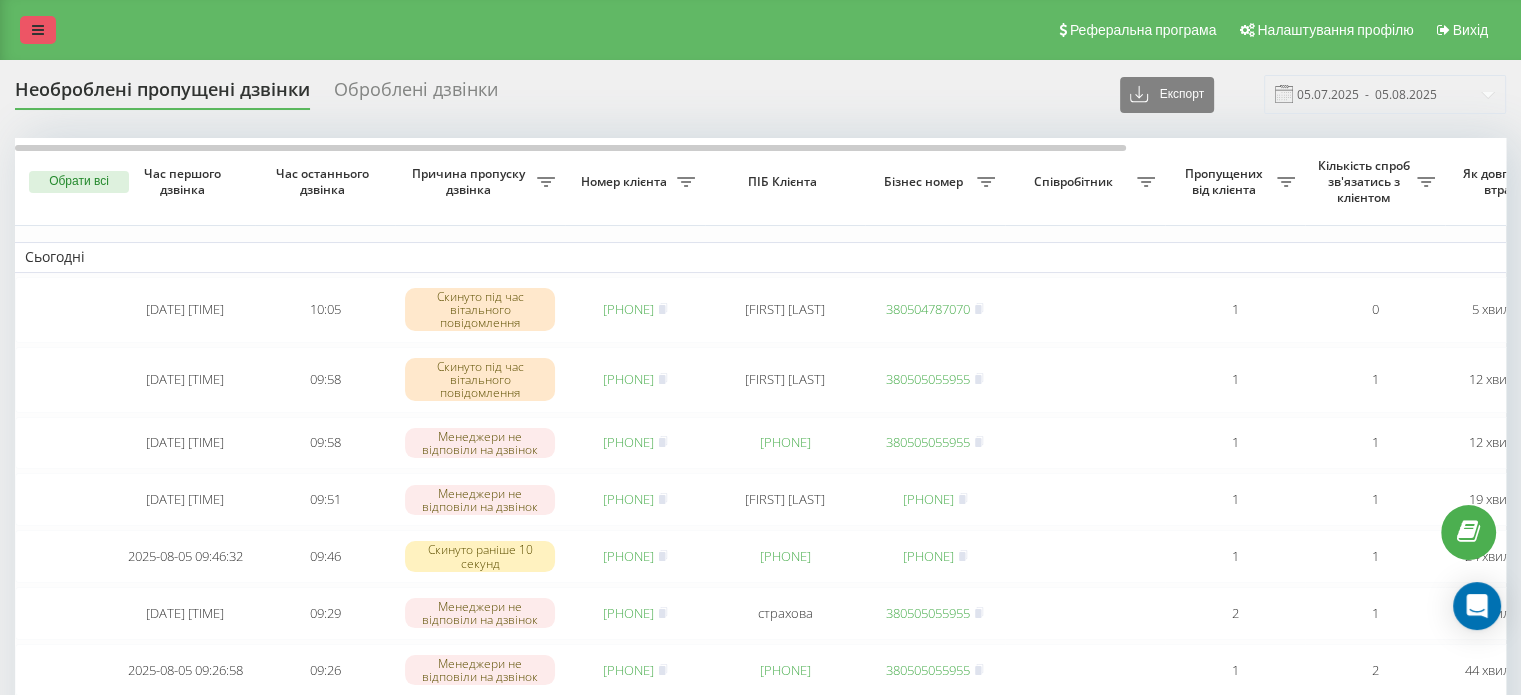 click at bounding box center (38, 30) 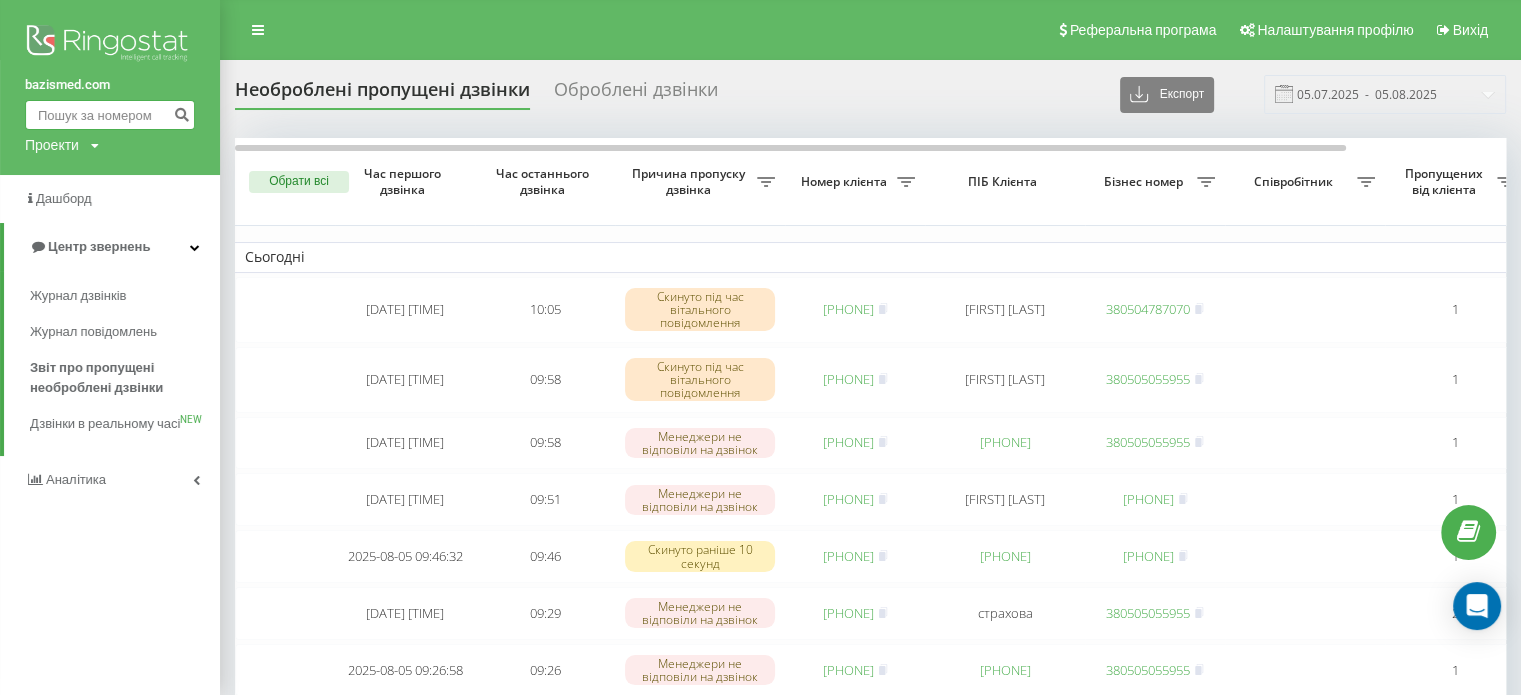 click at bounding box center (110, 115) 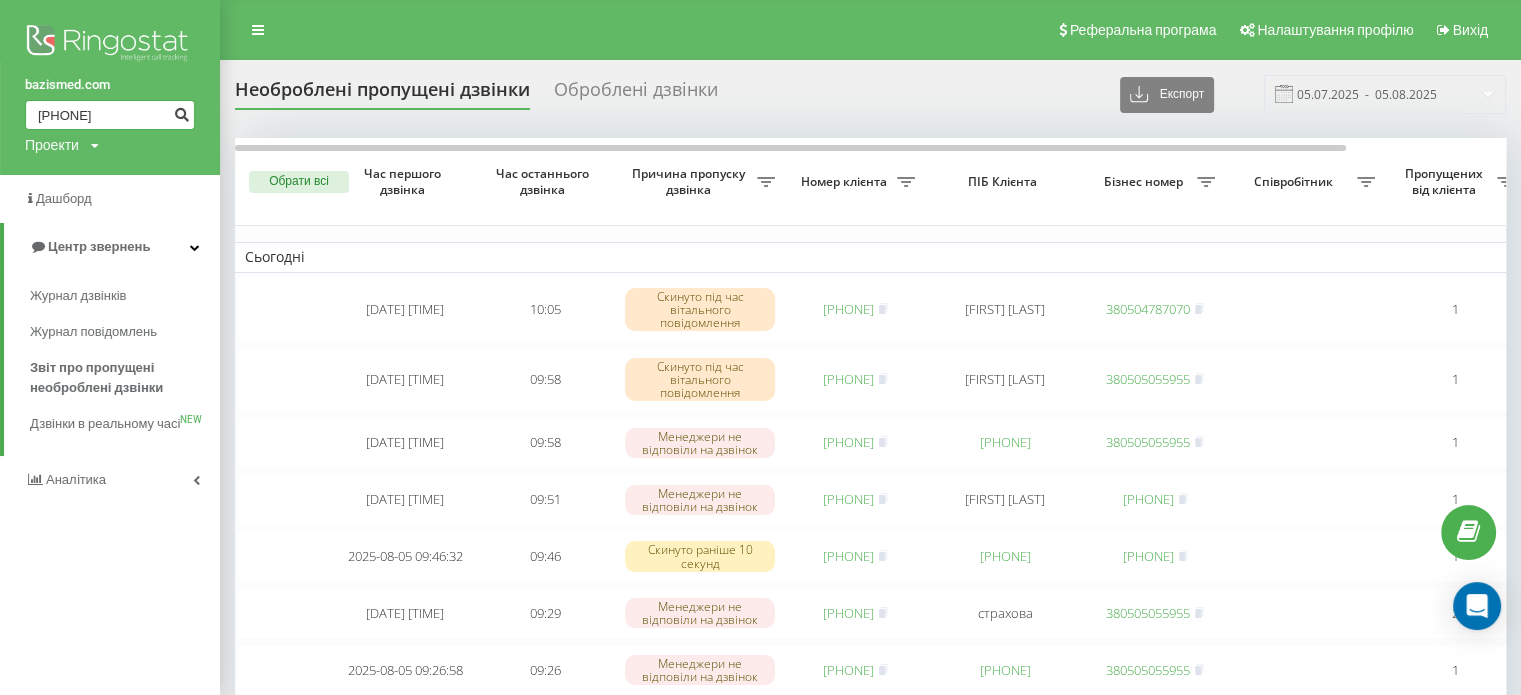 type on "[PHONE]" 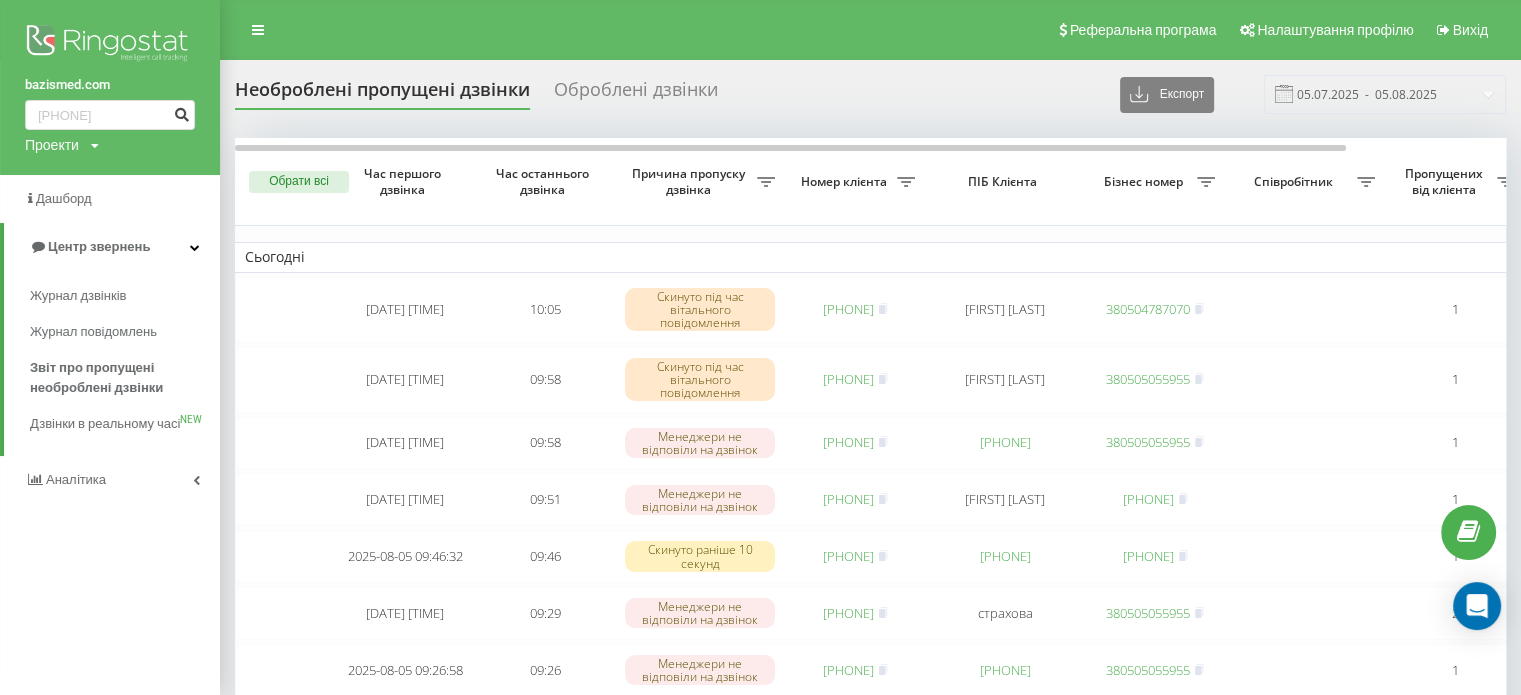 click at bounding box center [181, 112] 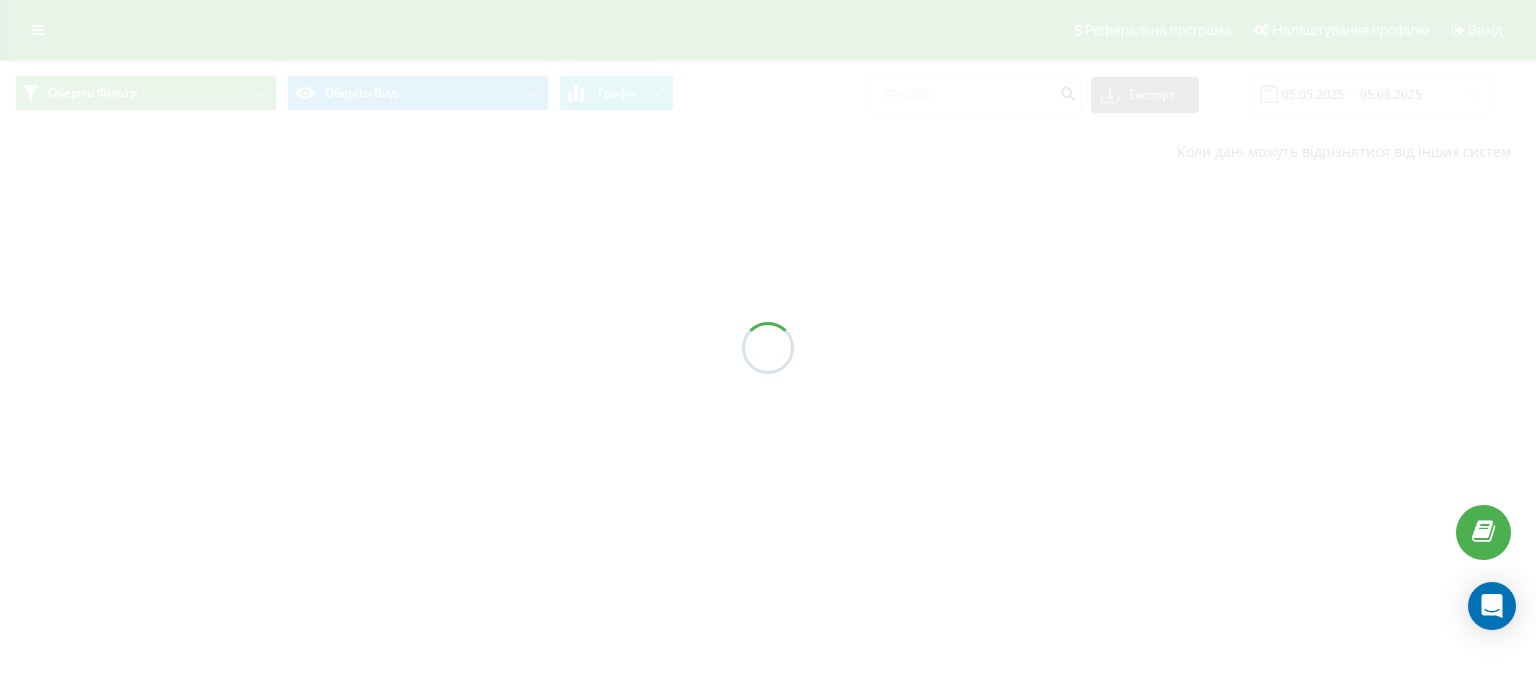 scroll, scrollTop: 0, scrollLeft: 0, axis: both 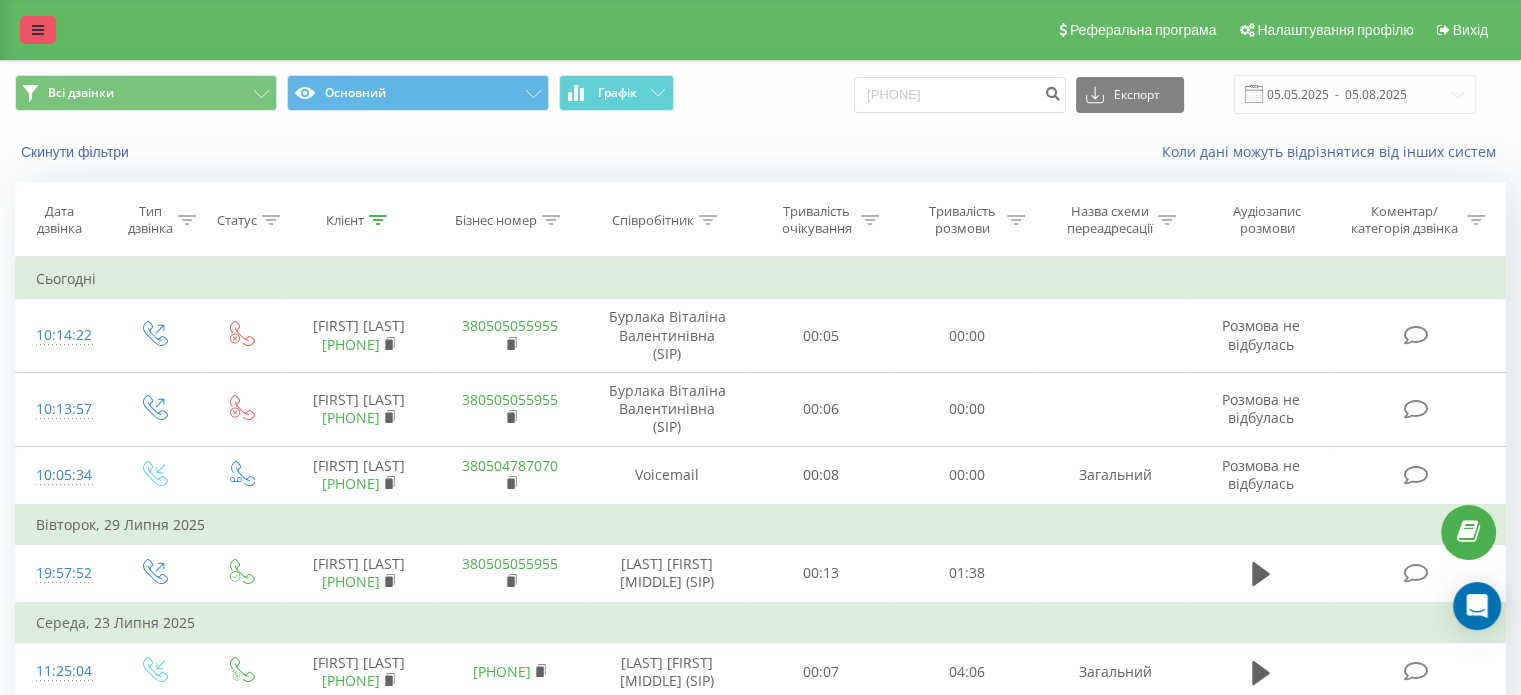 click at bounding box center [38, 30] 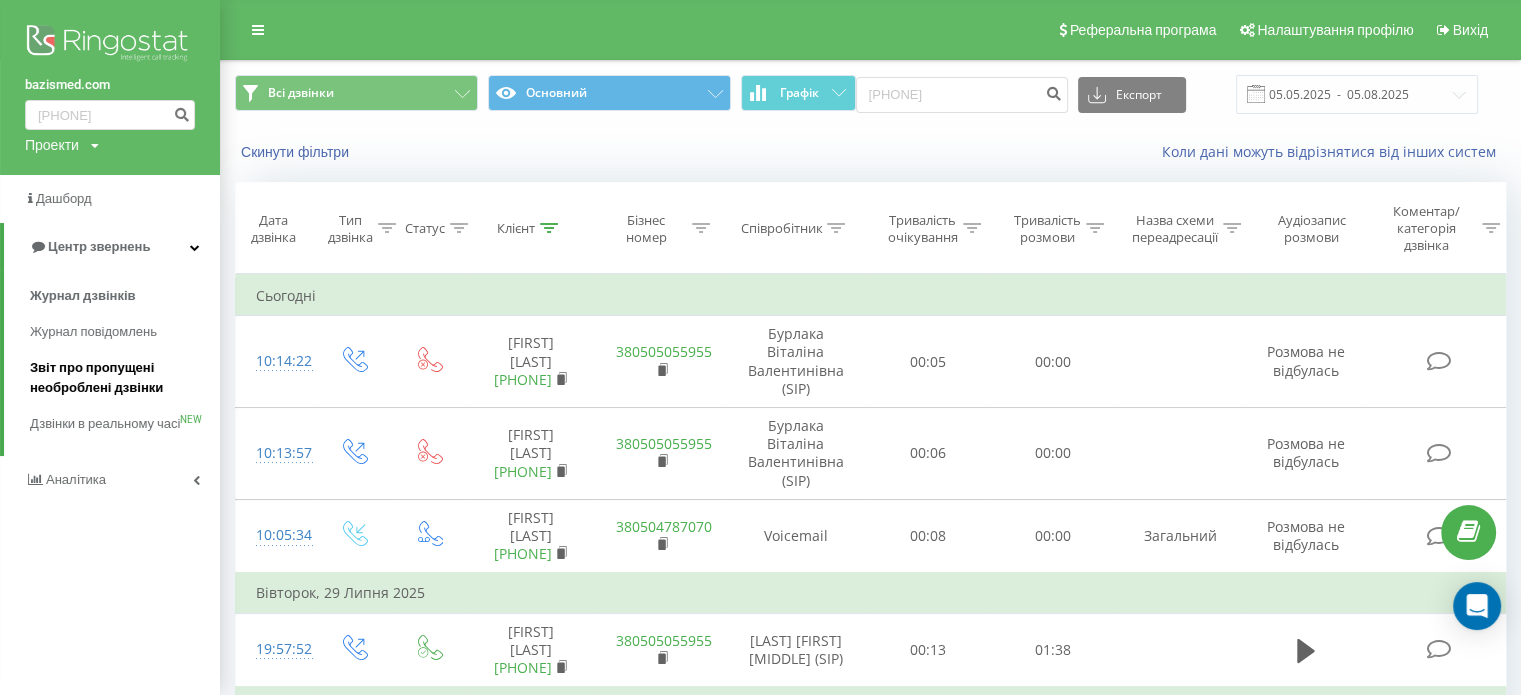 click on "Звіт про пропущені необроблені дзвінки" at bounding box center [120, 378] 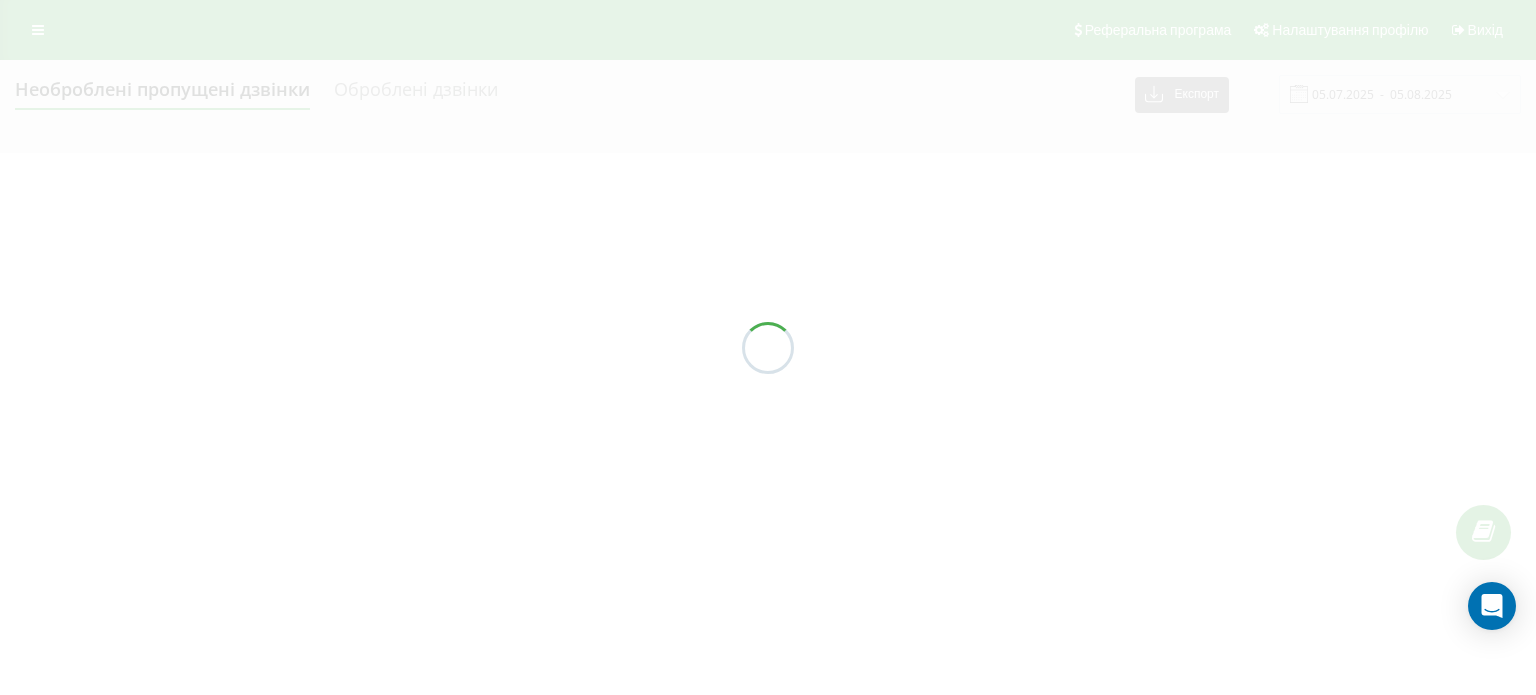scroll, scrollTop: 0, scrollLeft: 0, axis: both 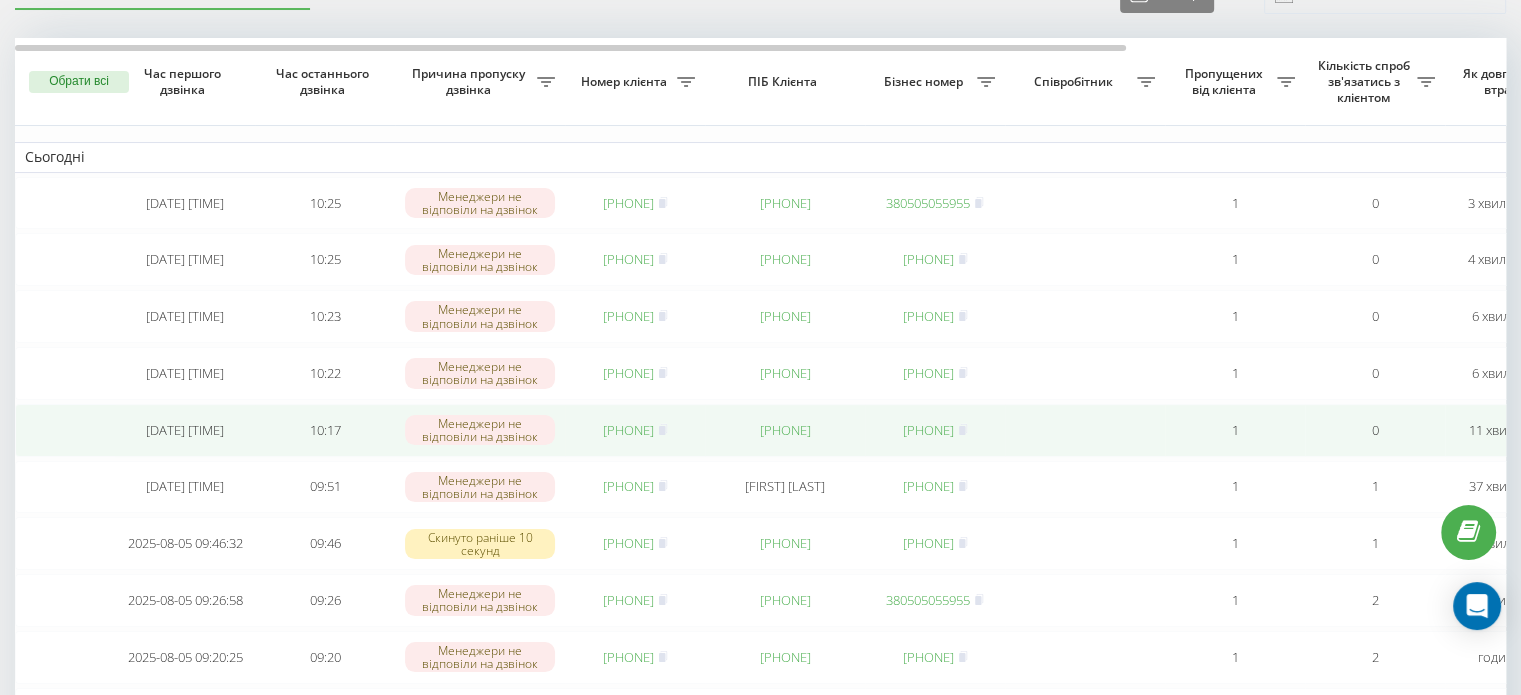 click on "380667342075" at bounding box center [628, 430] 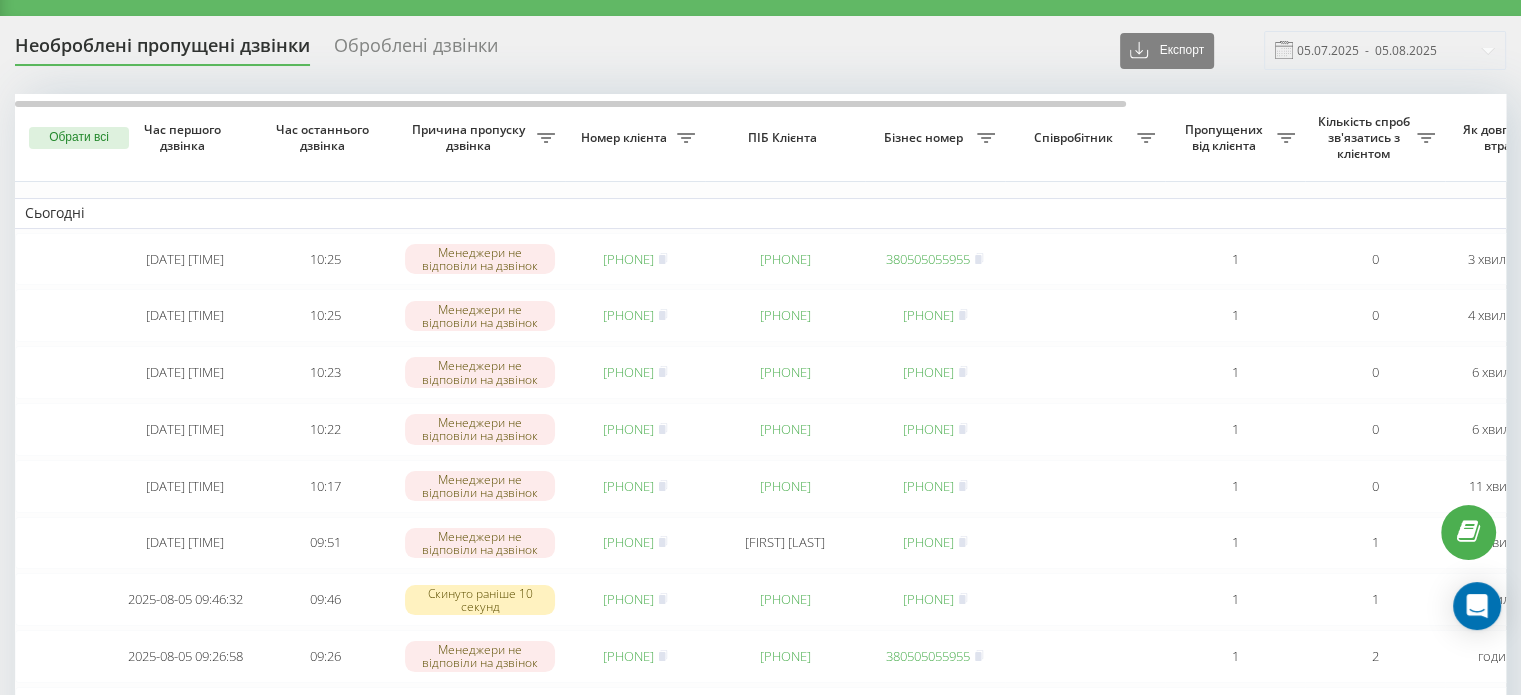 scroll, scrollTop: 0, scrollLeft: 0, axis: both 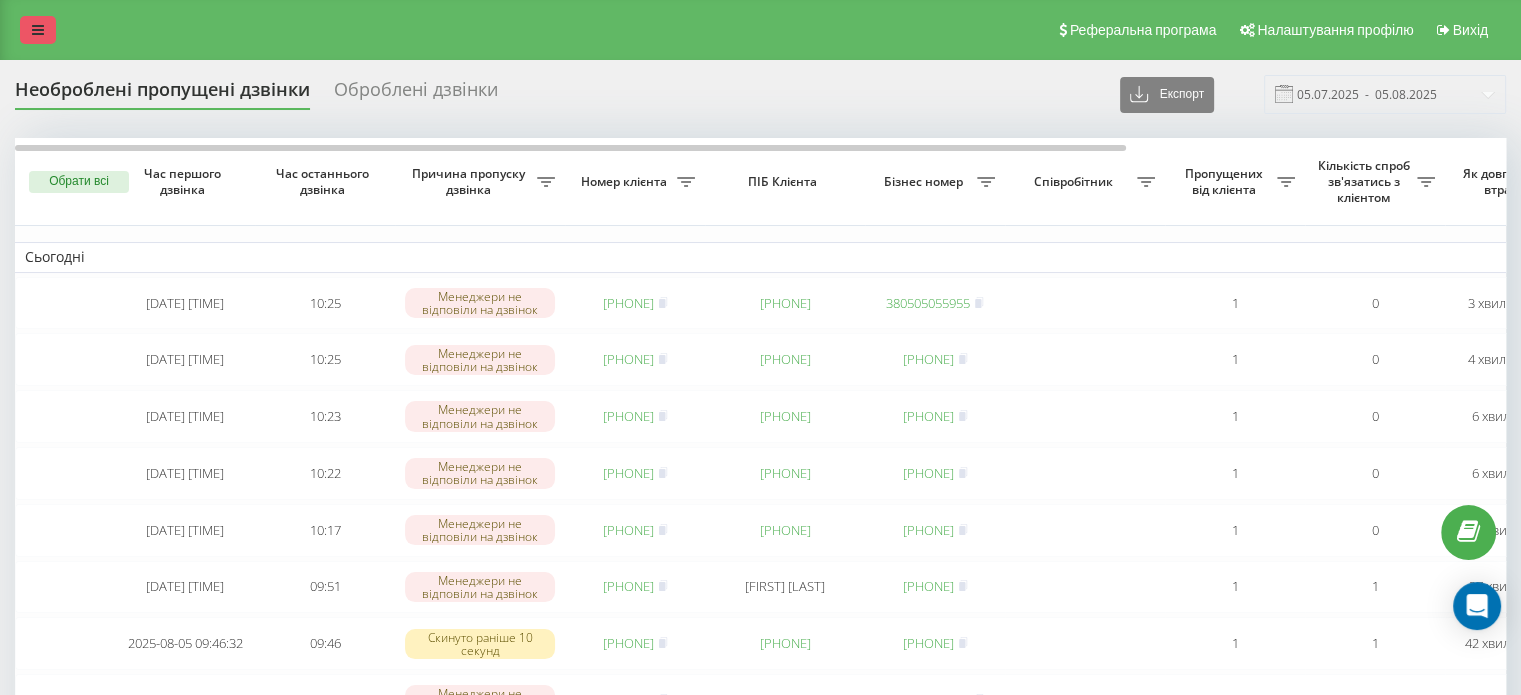 click at bounding box center [38, 30] 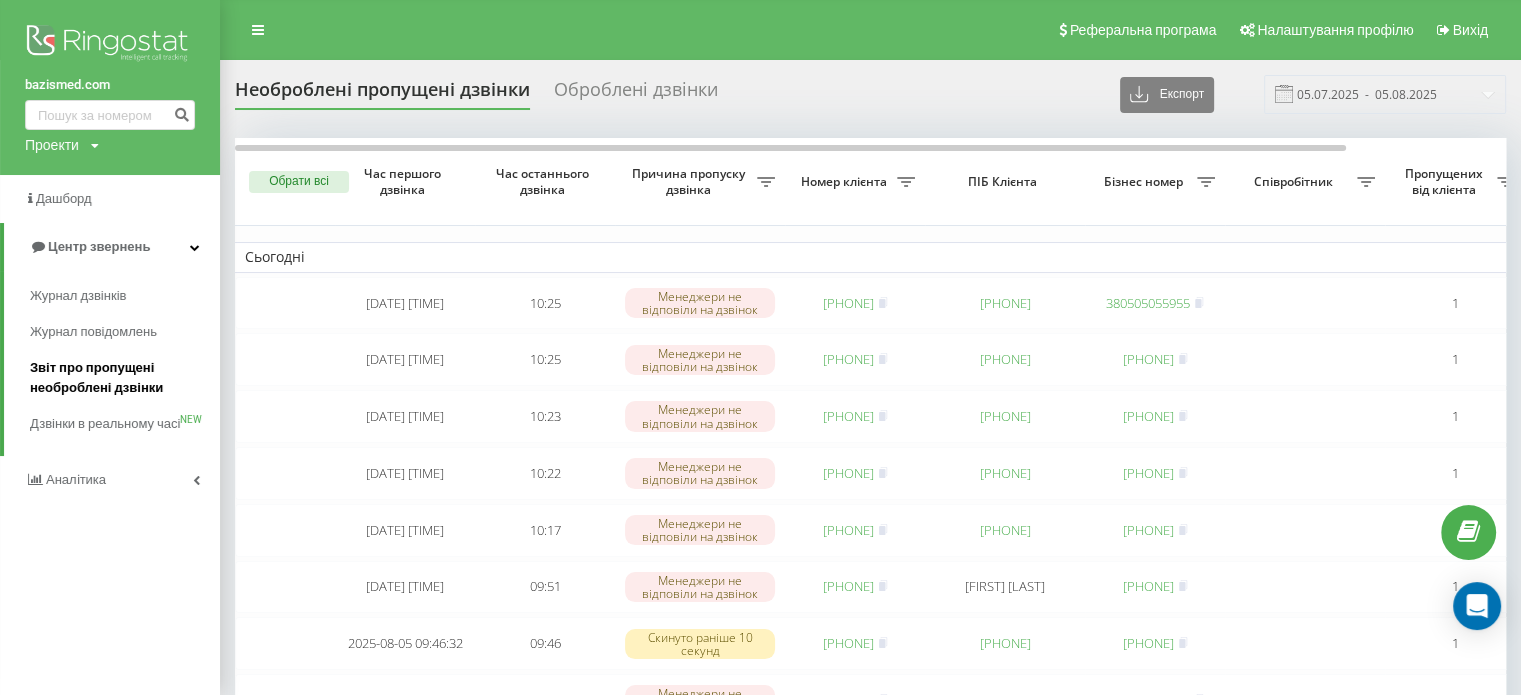 click on "Звіт про пропущені необроблені дзвінки" at bounding box center [120, 378] 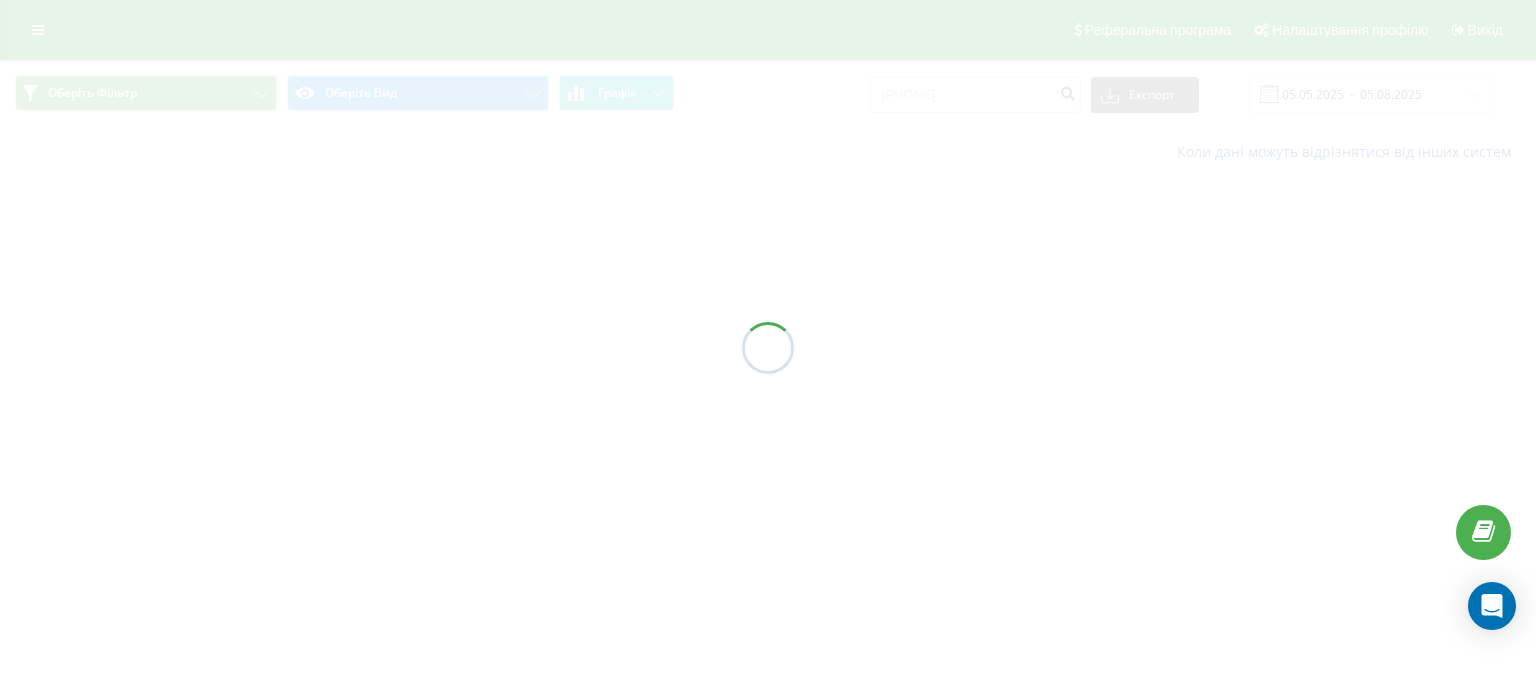 scroll, scrollTop: 0, scrollLeft: 0, axis: both 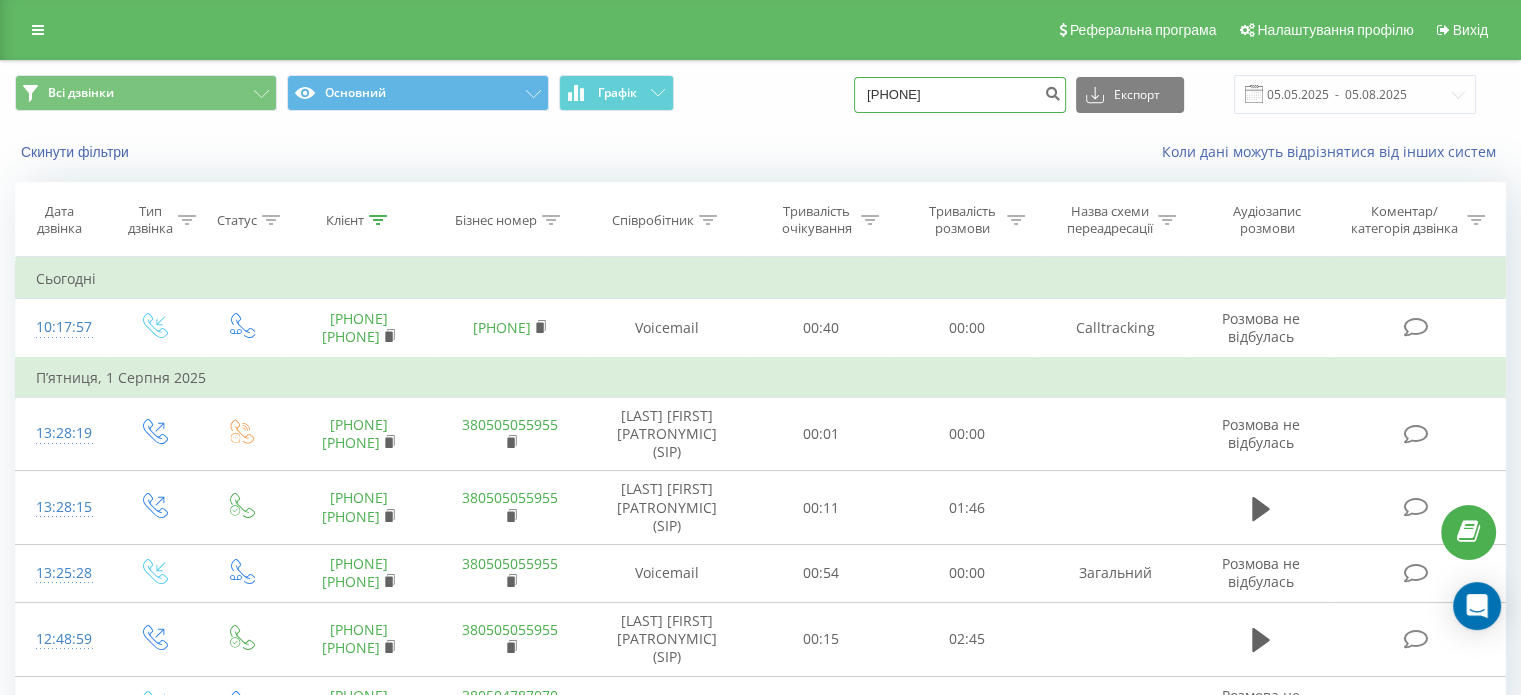 drag, startPoint x: 998, startPoint y: 96, endPoint x: 777, endPoint y: 95, distance: 221.00226 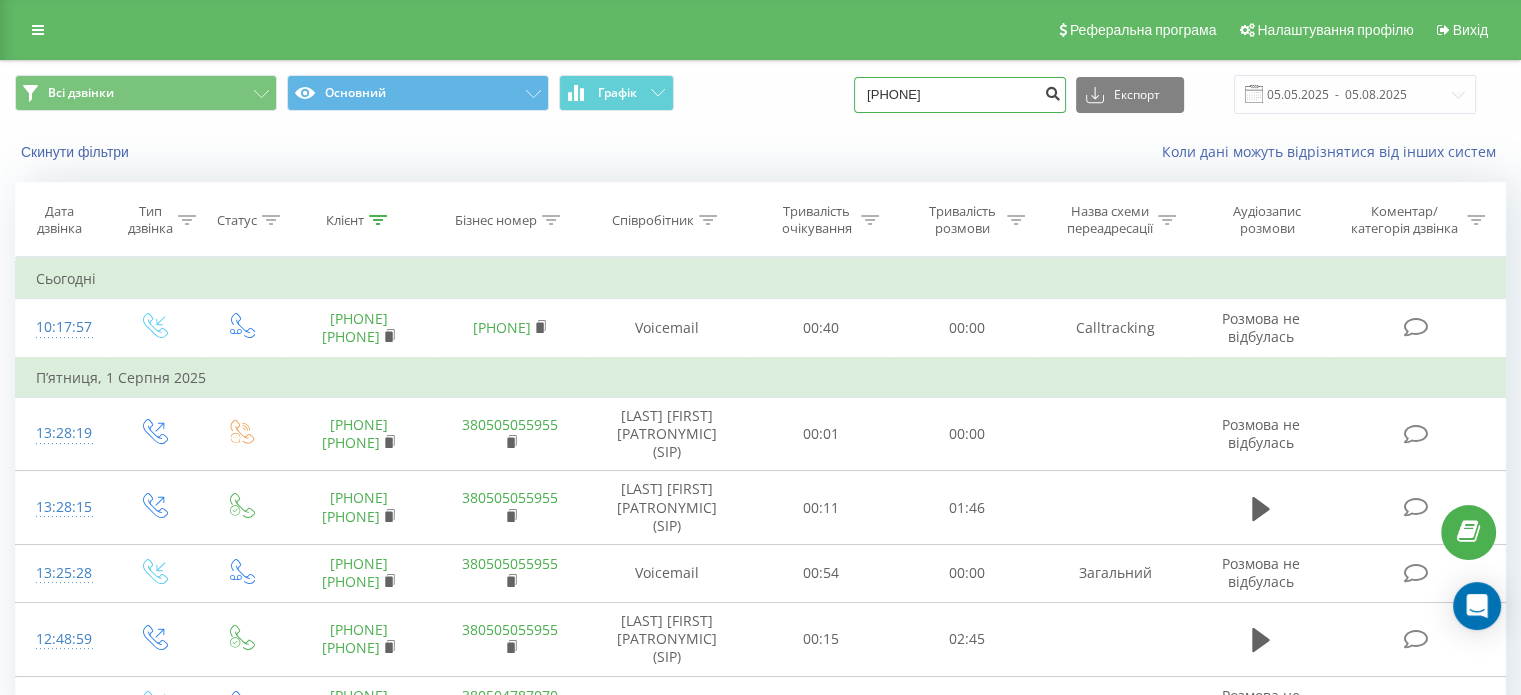 type on "[PHONE]" 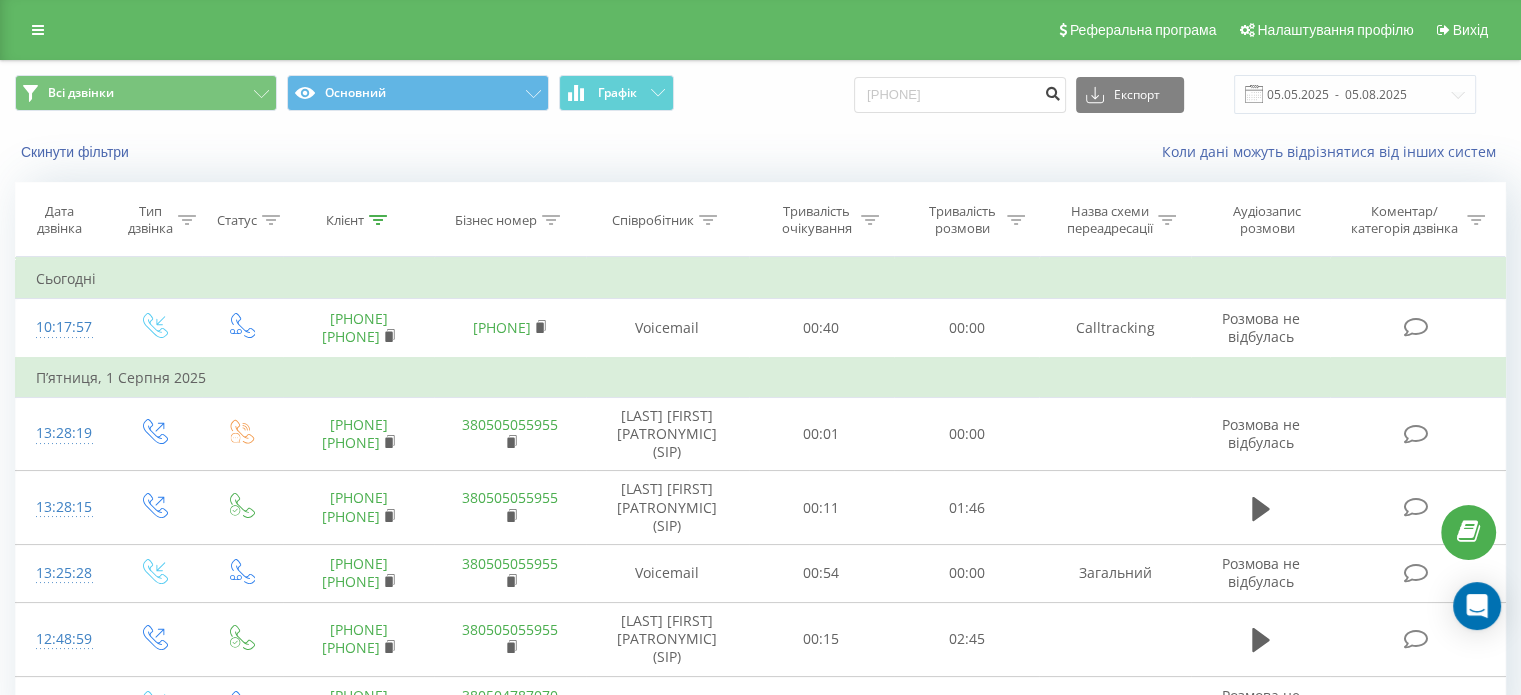 click at bounding box center [1052, 91] 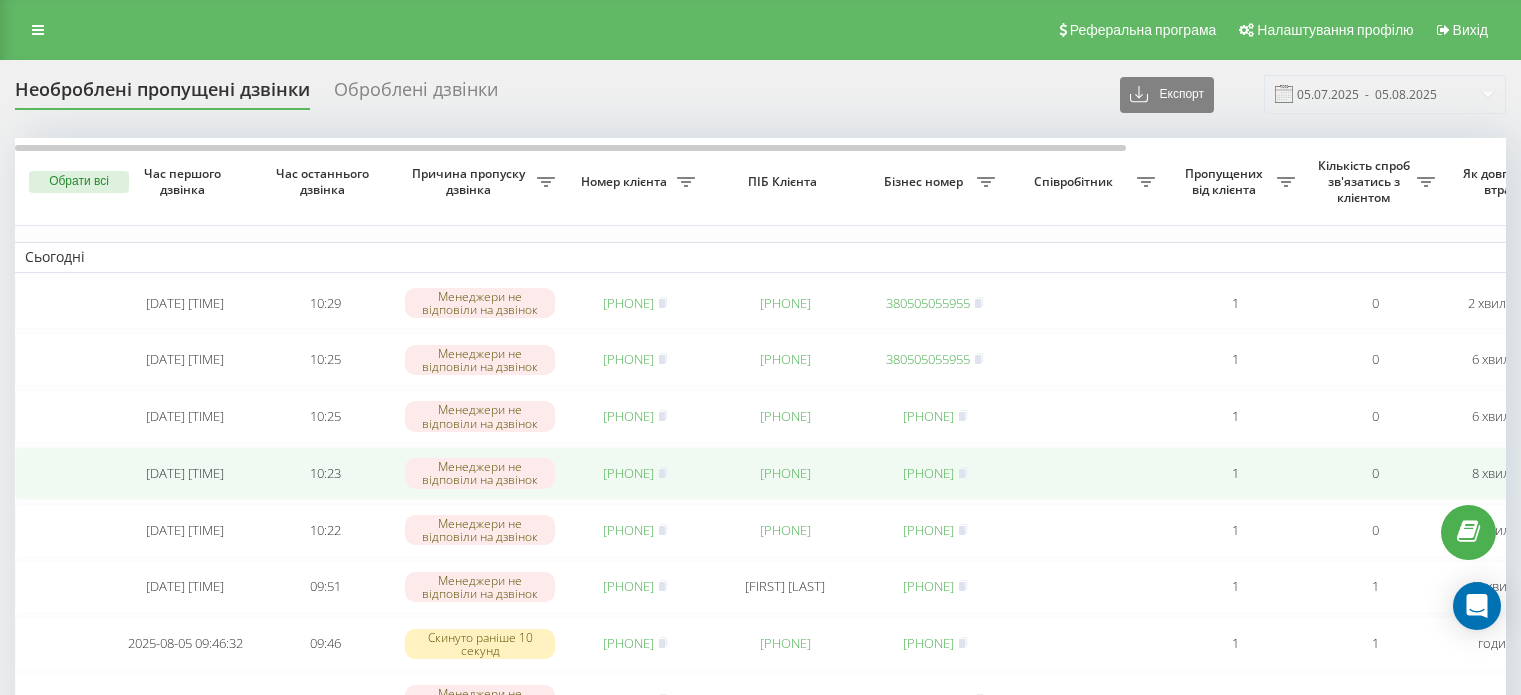 scroll, scrollTop: 0, scrollLeft: 0, axis: both 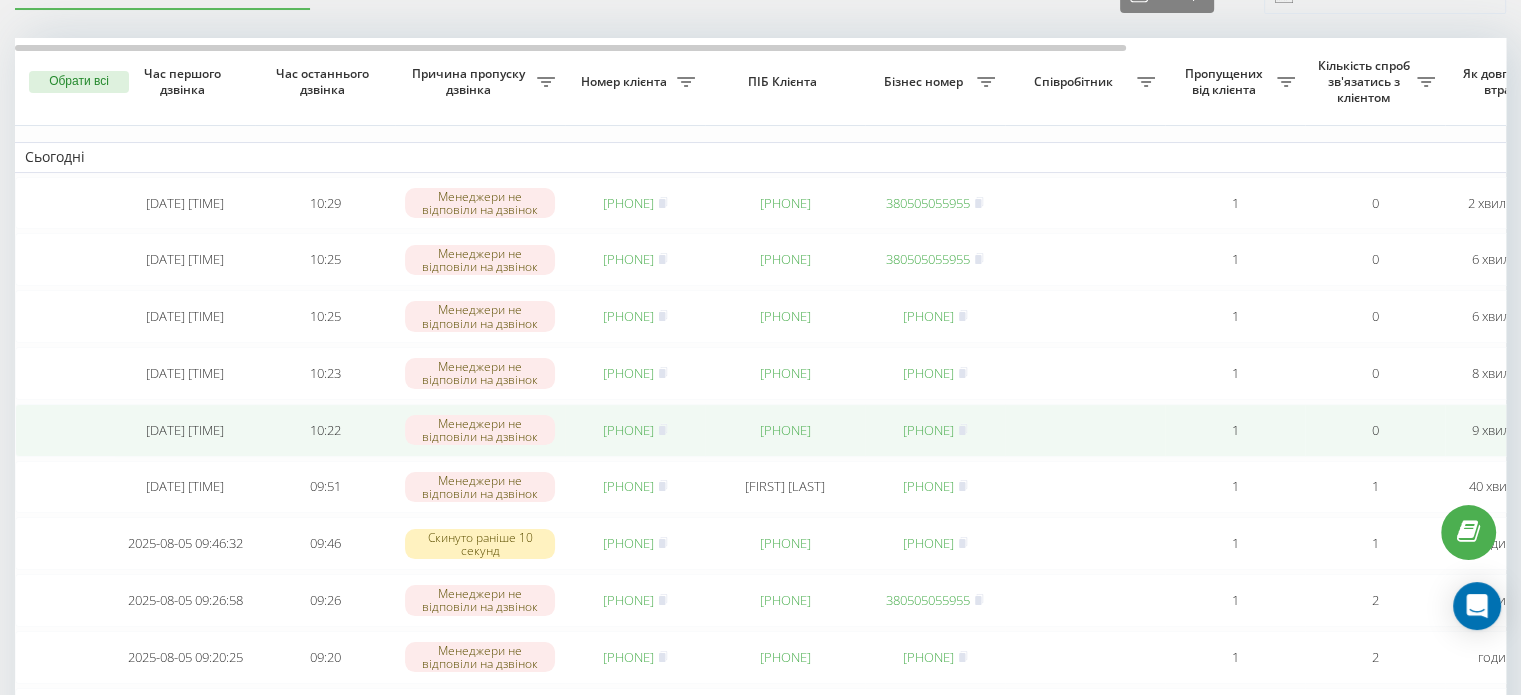 click on "[PHONE]" at bounding box center (628, 430) 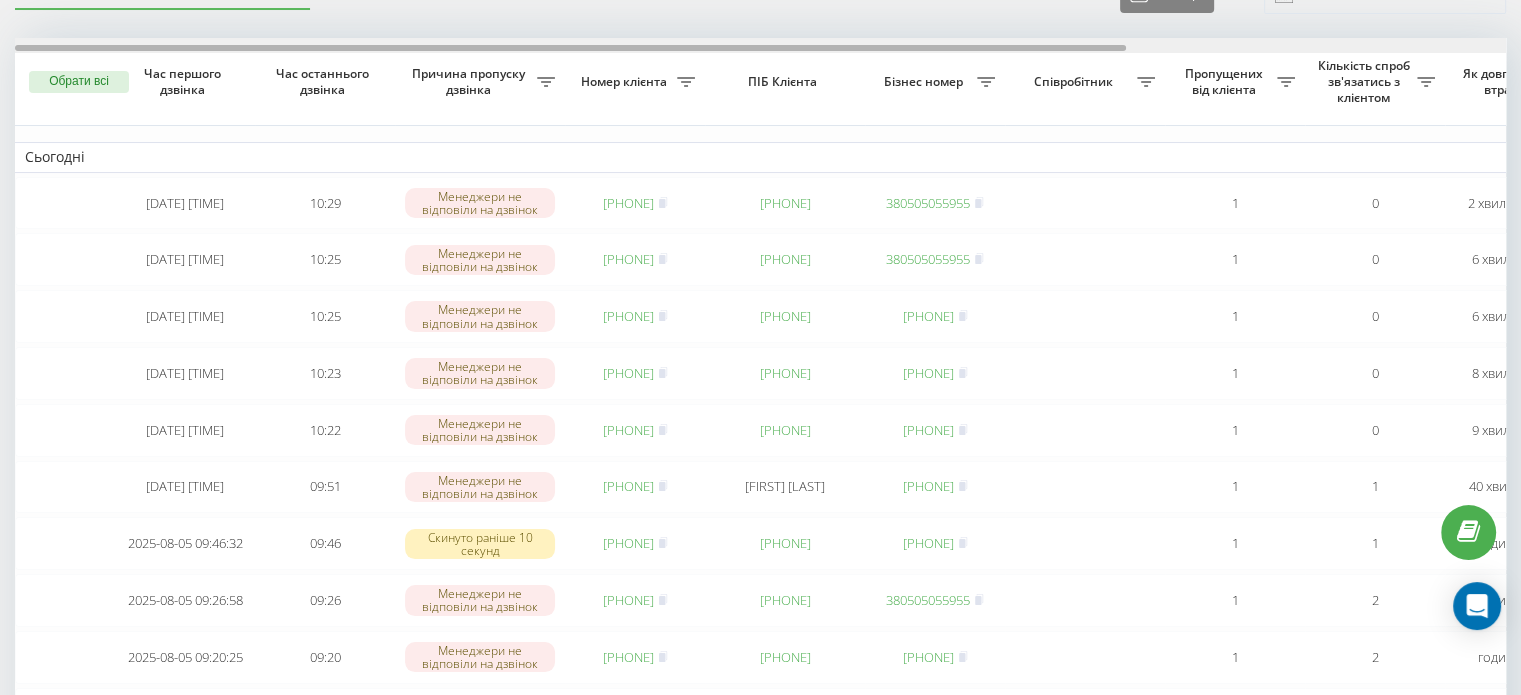 scroll, scrollTop: 0, scrollLeft: 0, axis: both 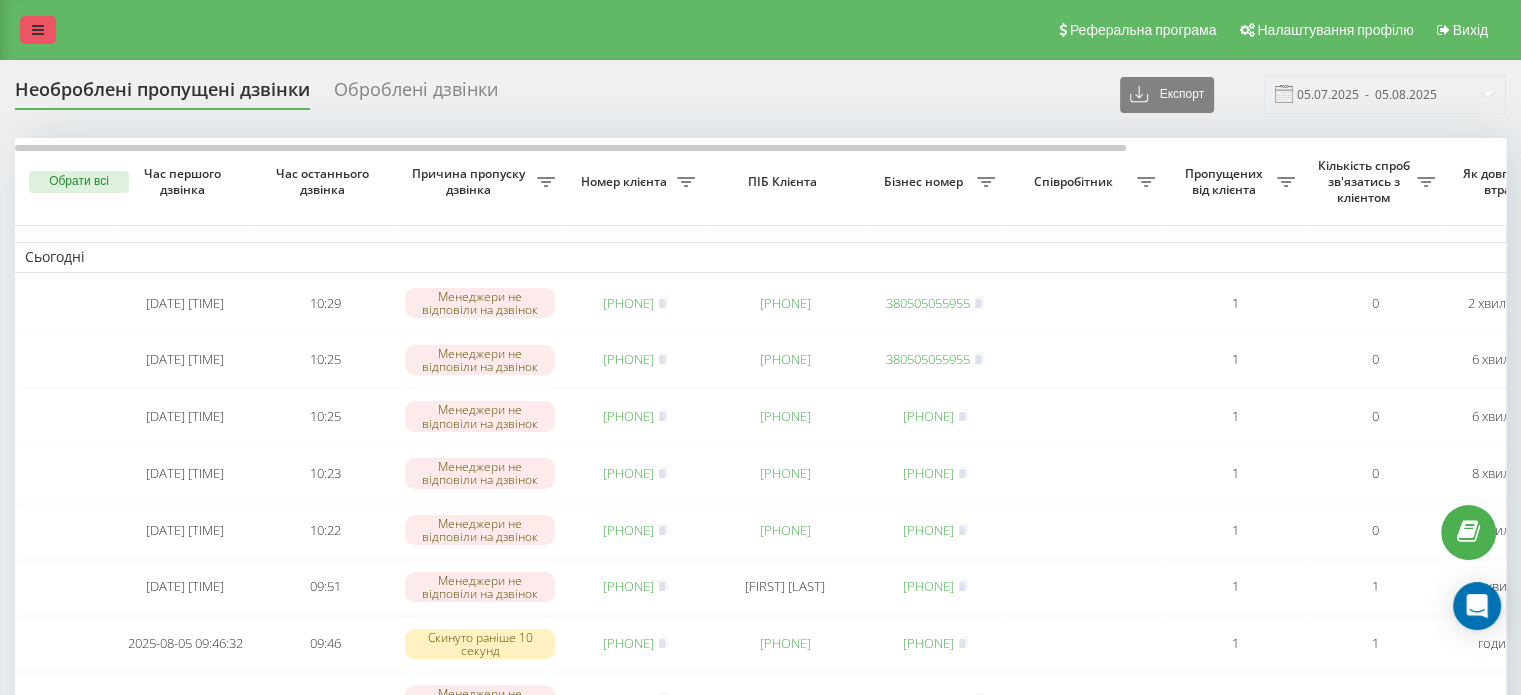 click at bounding box center [38, 30] 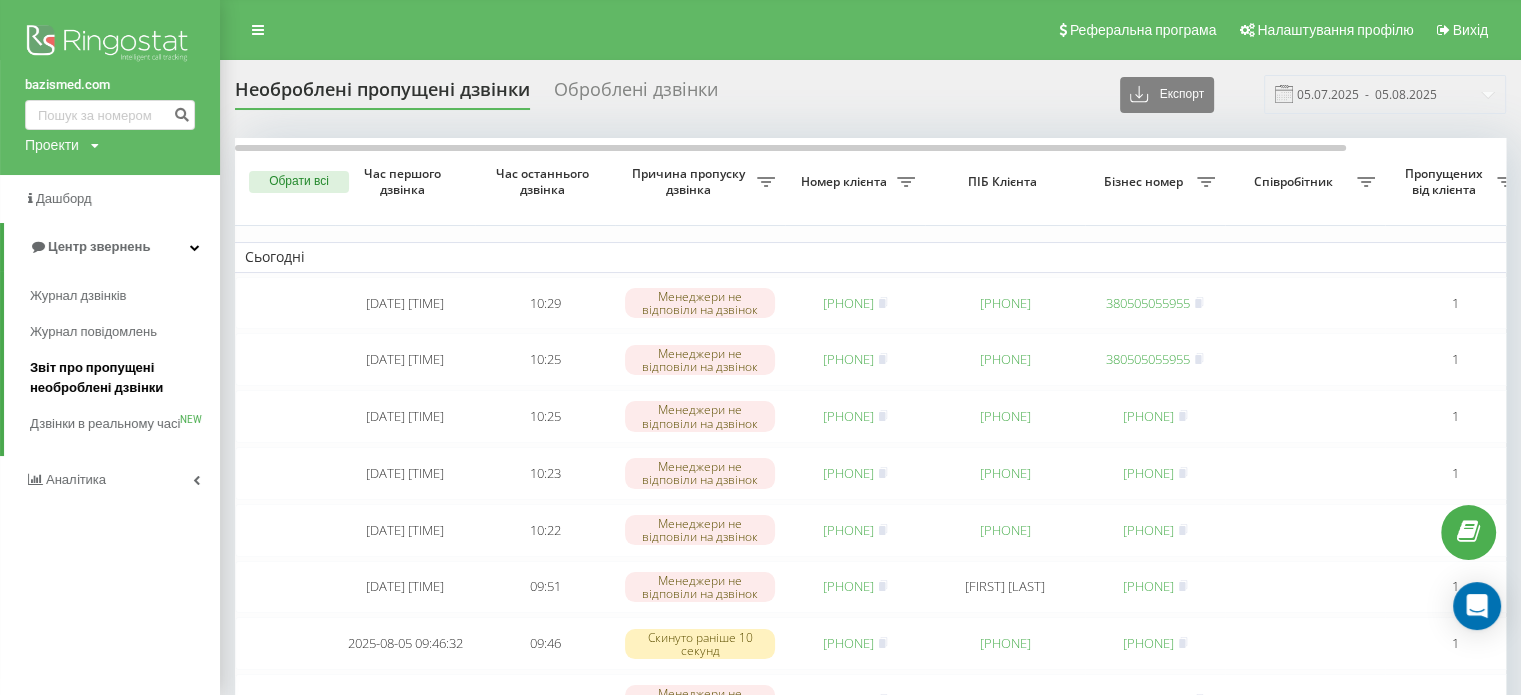 click on "Звіт про пропущені необроблені дзвінки" at bounding box center [120, 378] 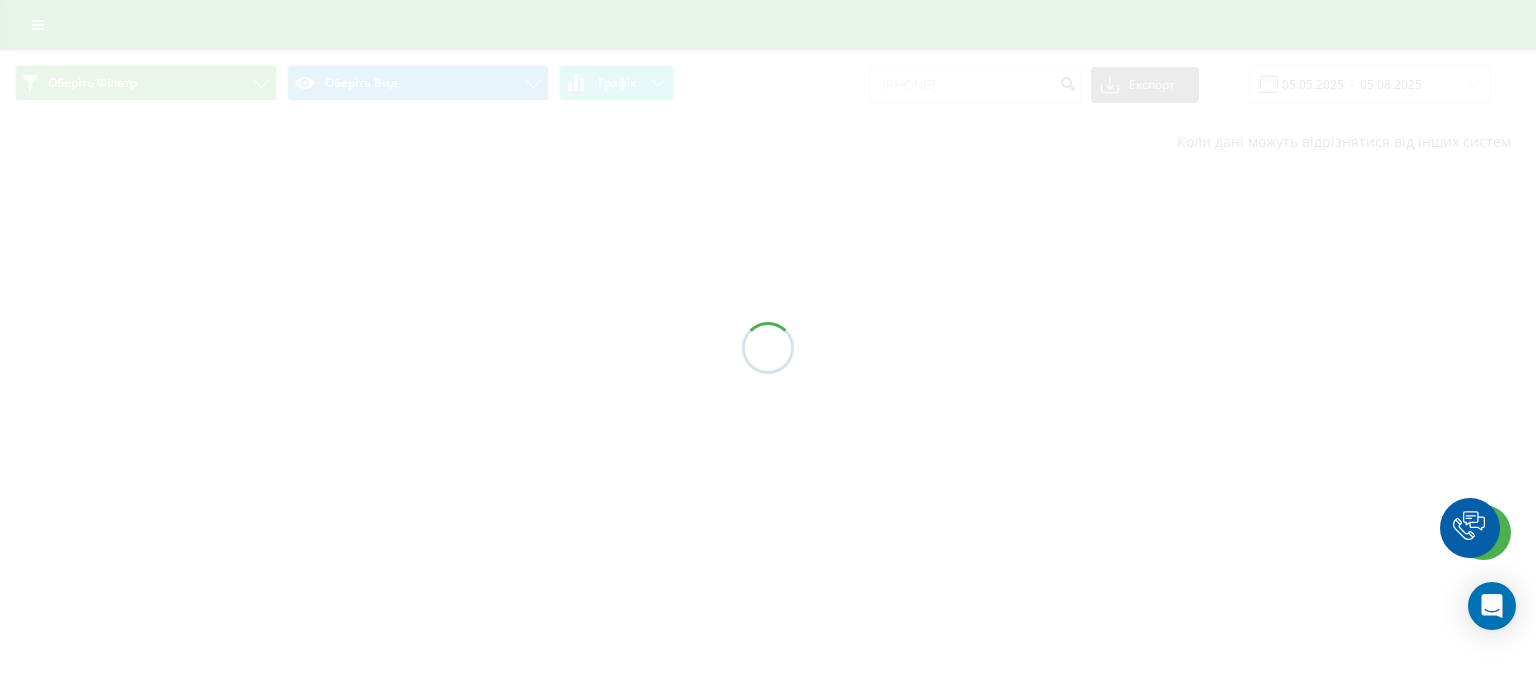 scroll, scrollTop: 0, scrollLeft: 0, axis: both 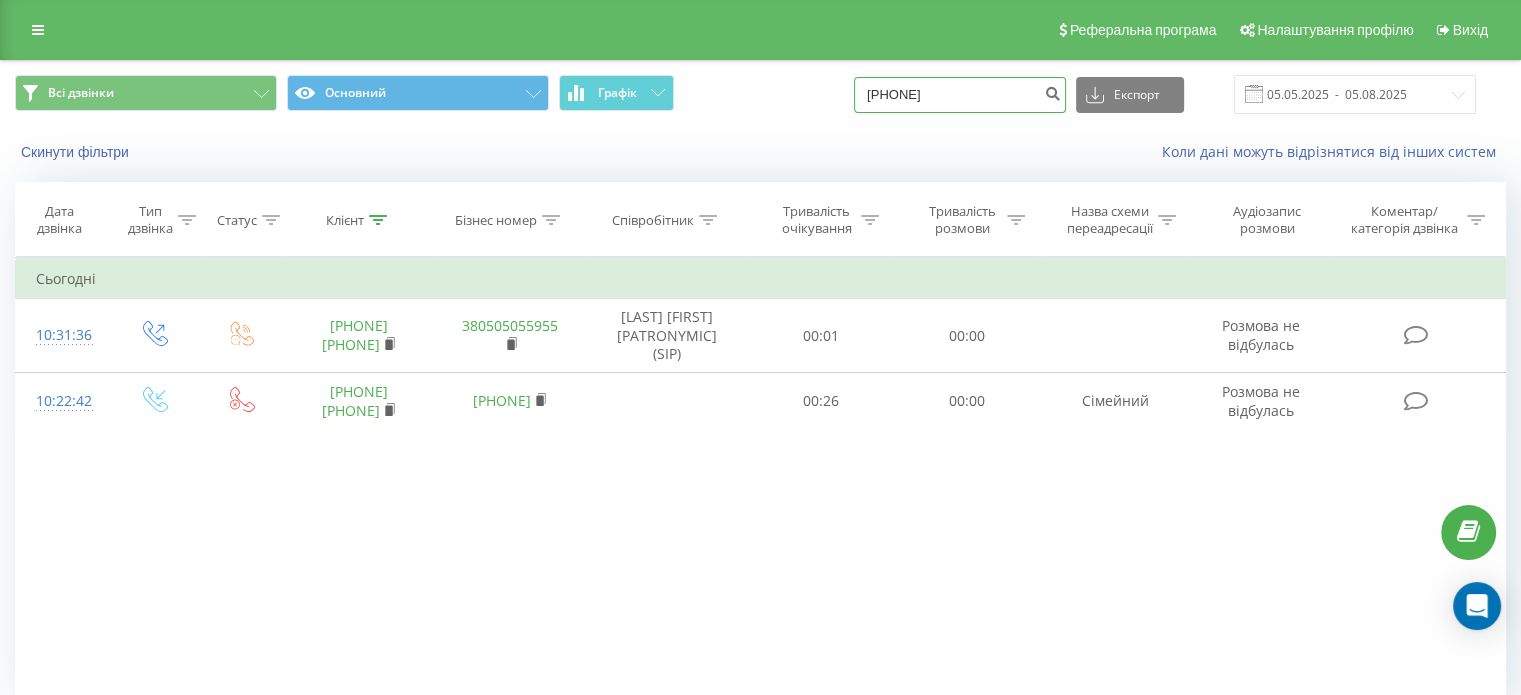 drag, startPoint x: 1006, startPoint y: 83, endPoint x: 828, endPoint y: 77, distance: 178.10109 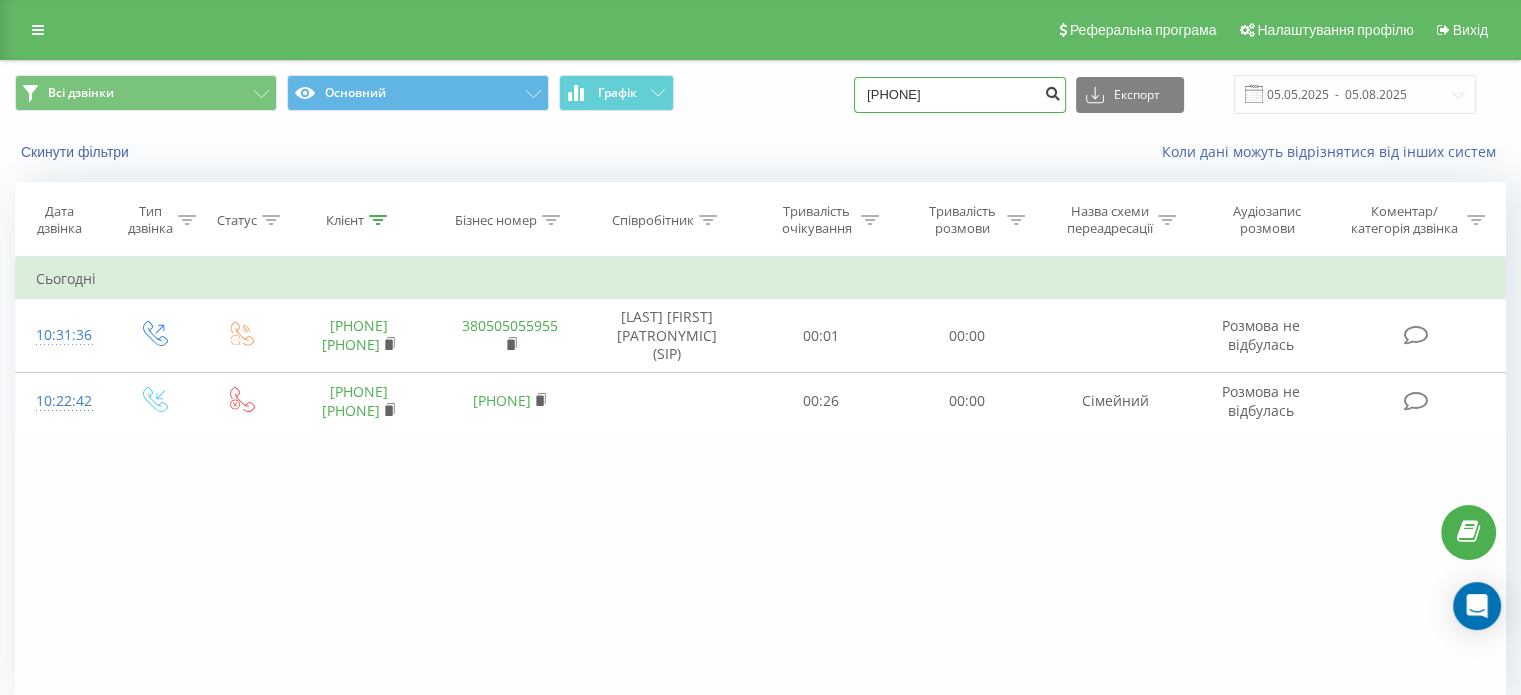 type on "380932653277" 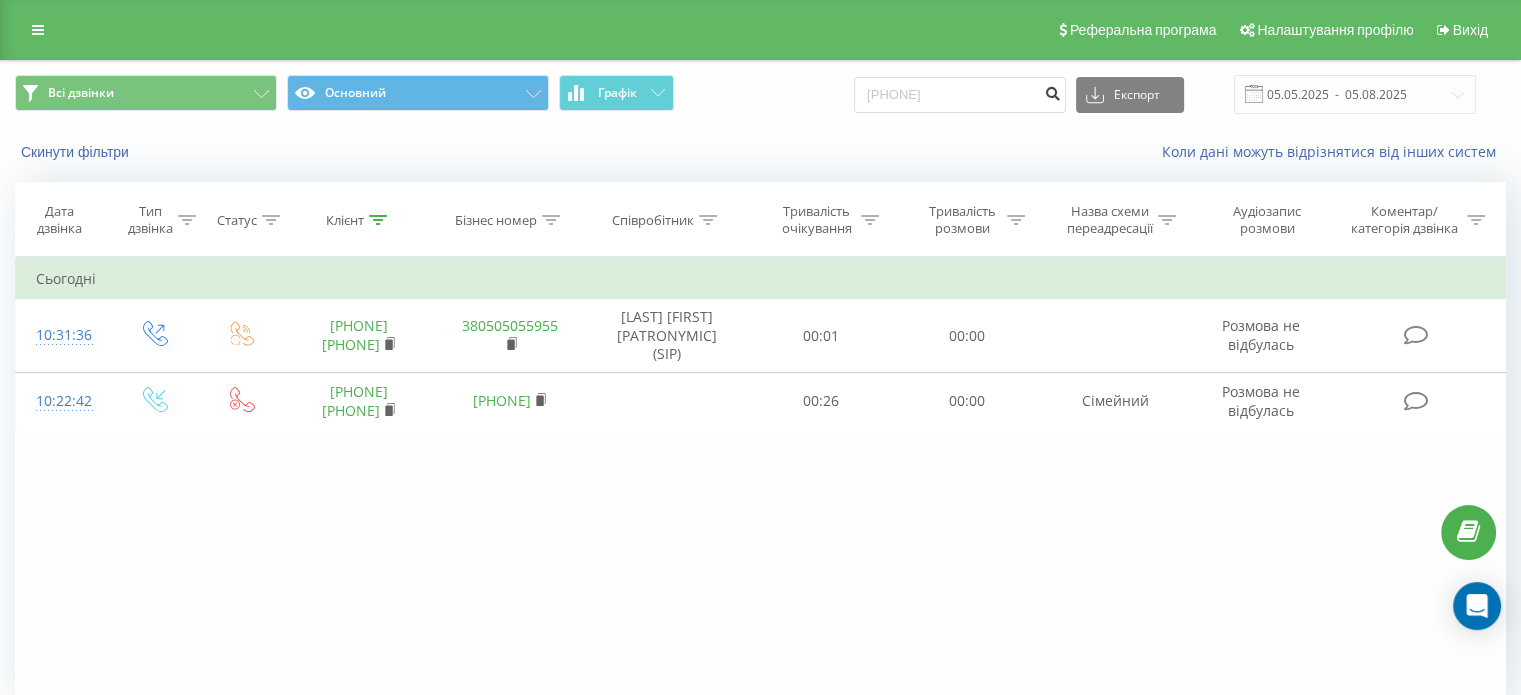 click at bounding box center (1052, 91) 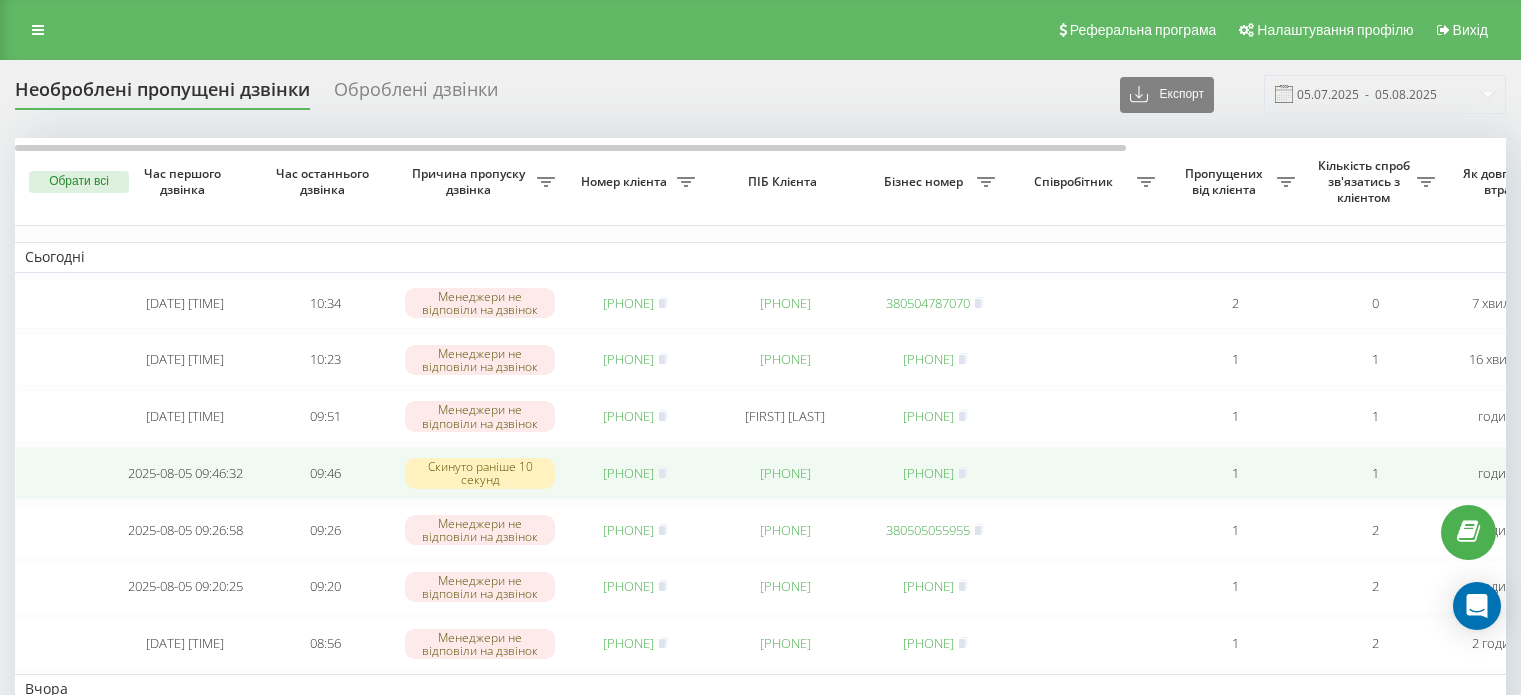 scroll, scrollTop: 0, scrollLeft: 0, axis: both 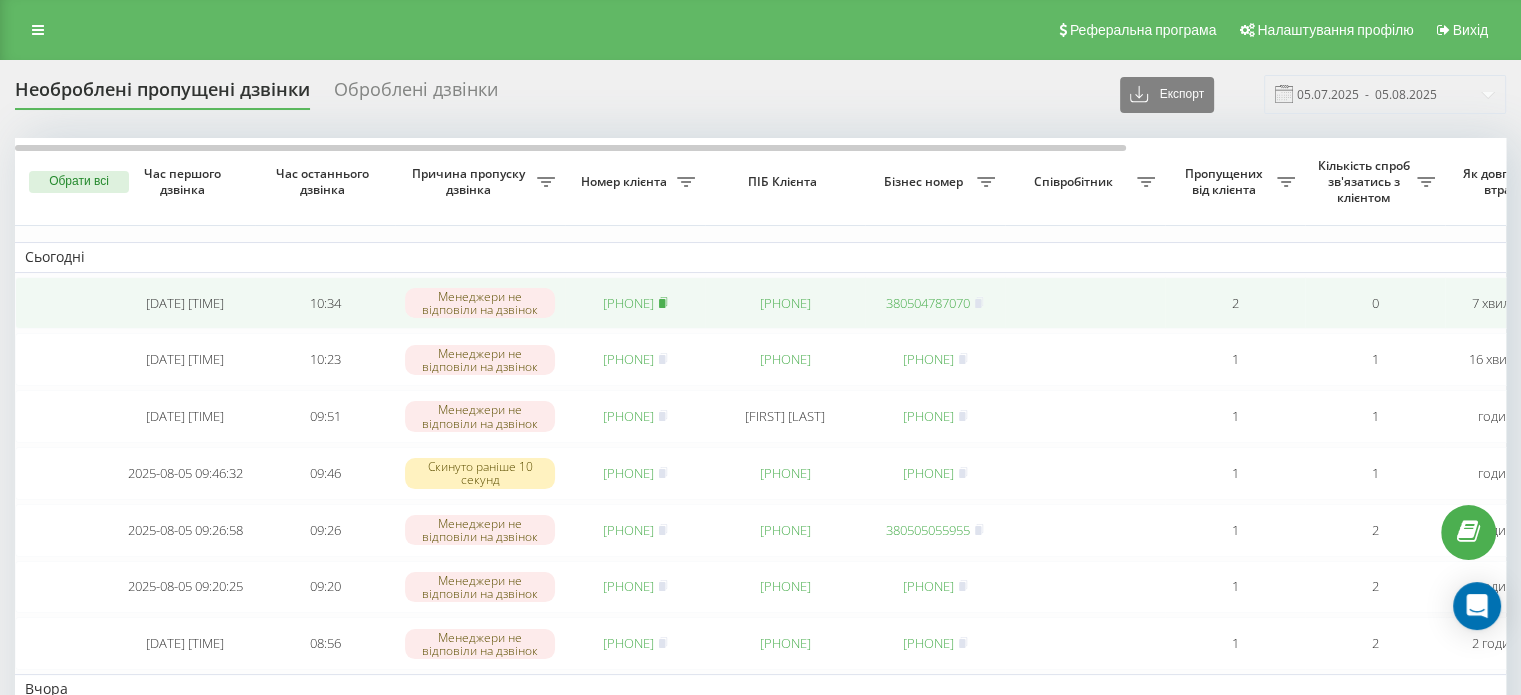 click 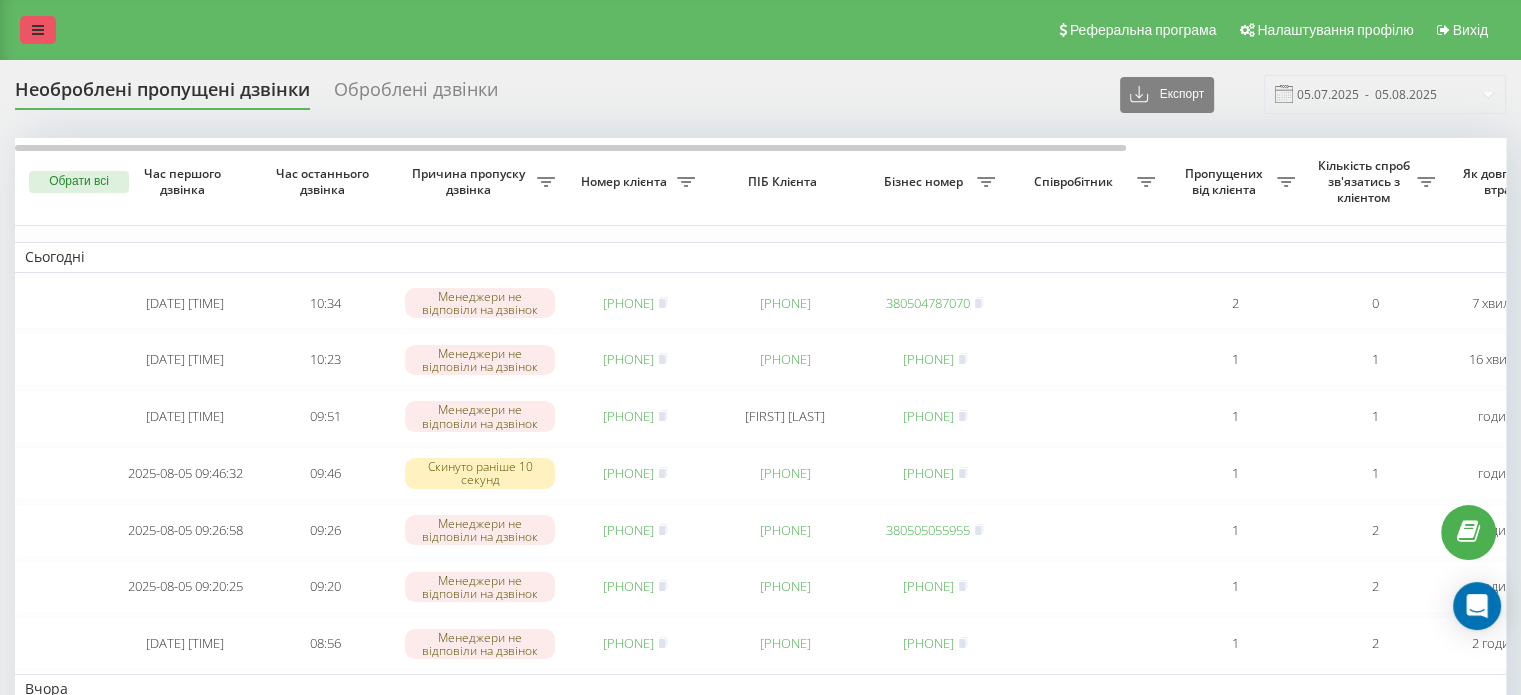 click at bounding box center [38, 30] 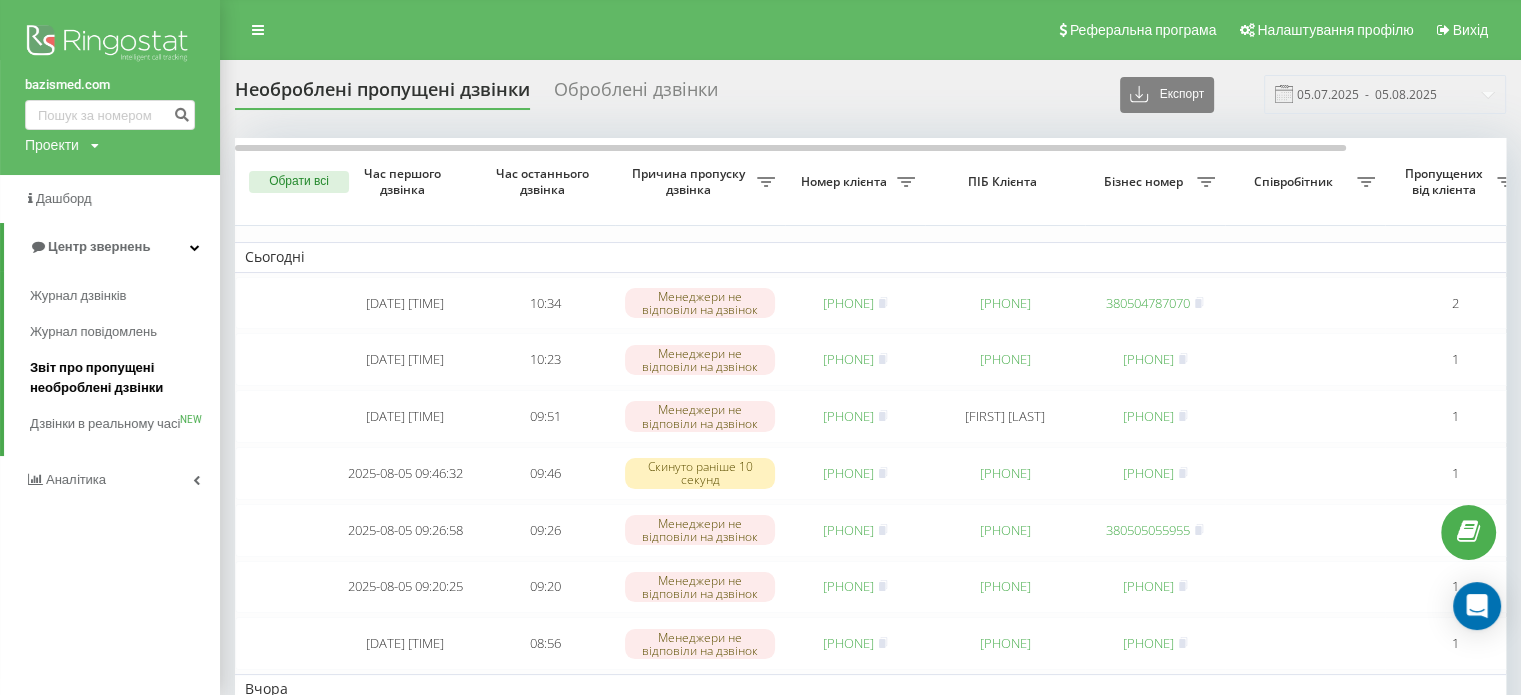 click on "Звіт про пропущені необроблені дзвінки" at bounding box center (120, 378) 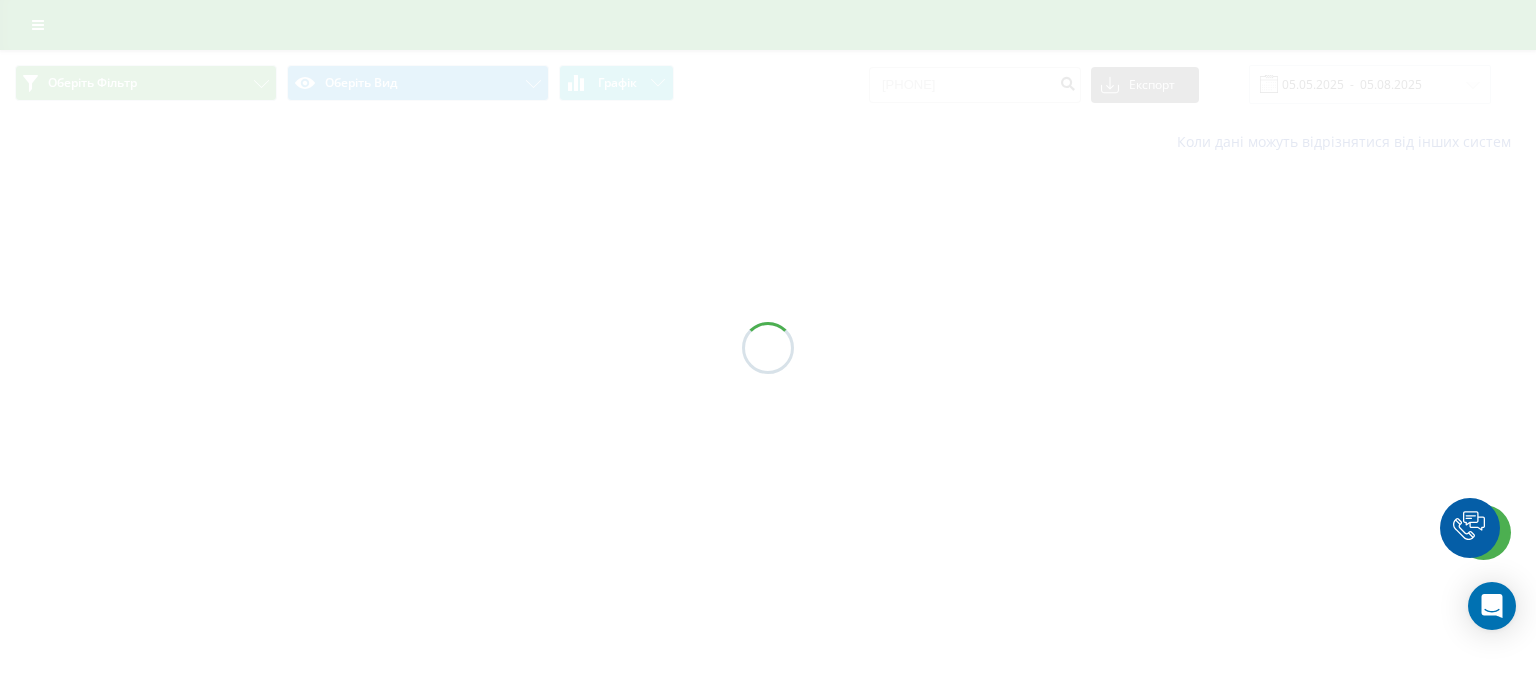 scroll, scrollTop: 0, scrollLeft: 0, axis: both 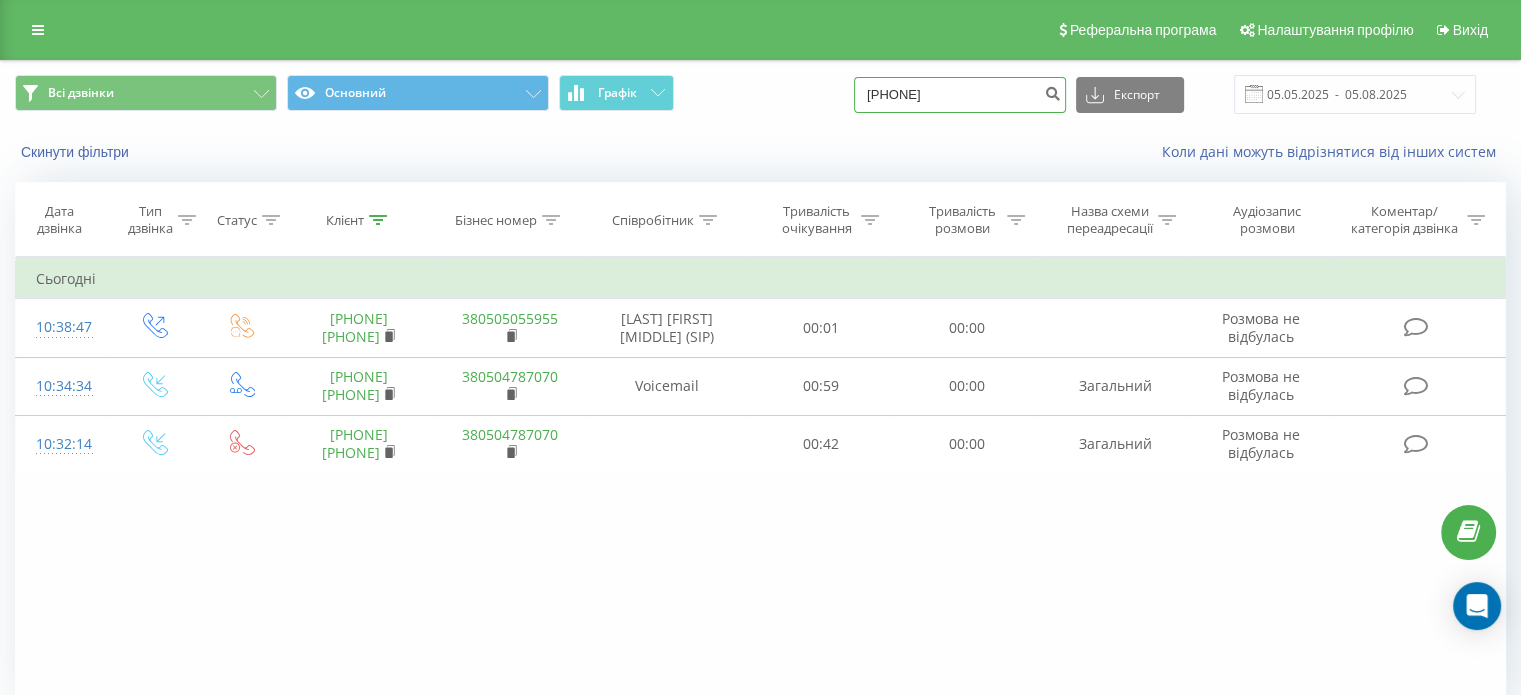 drag, startPoint x: 951, startPoint y: 94, endPoint x: 856, endPoint y: 89, distance: 95.131485 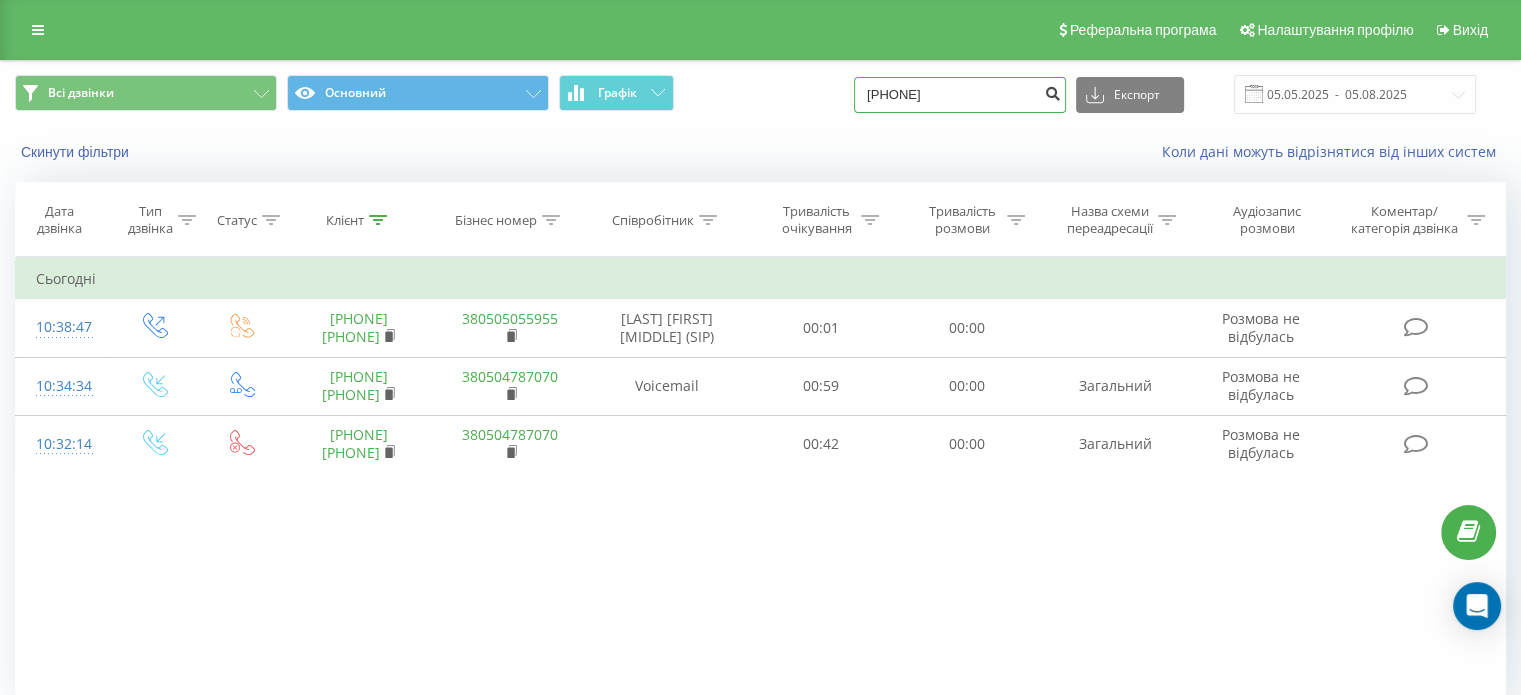 type on "380686118009" 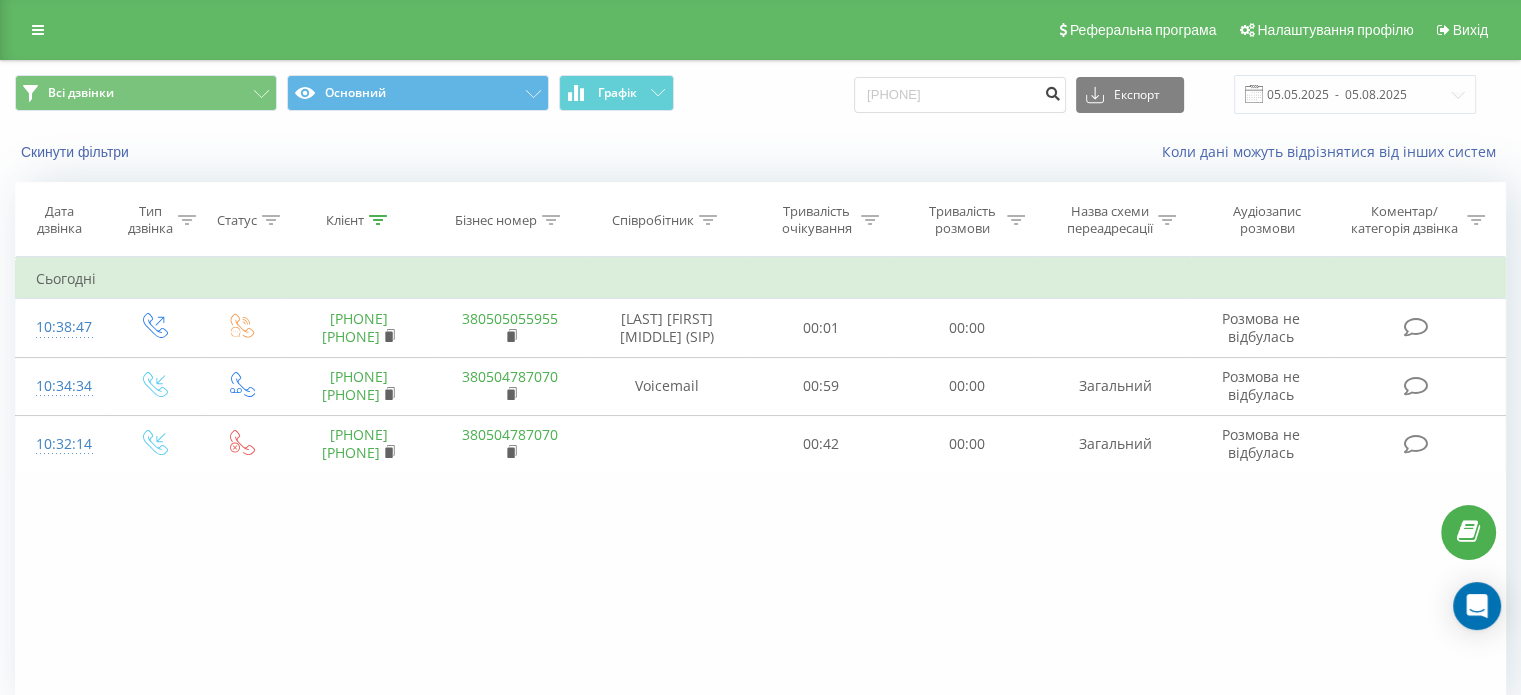 click at bounding box center (1052, 91) 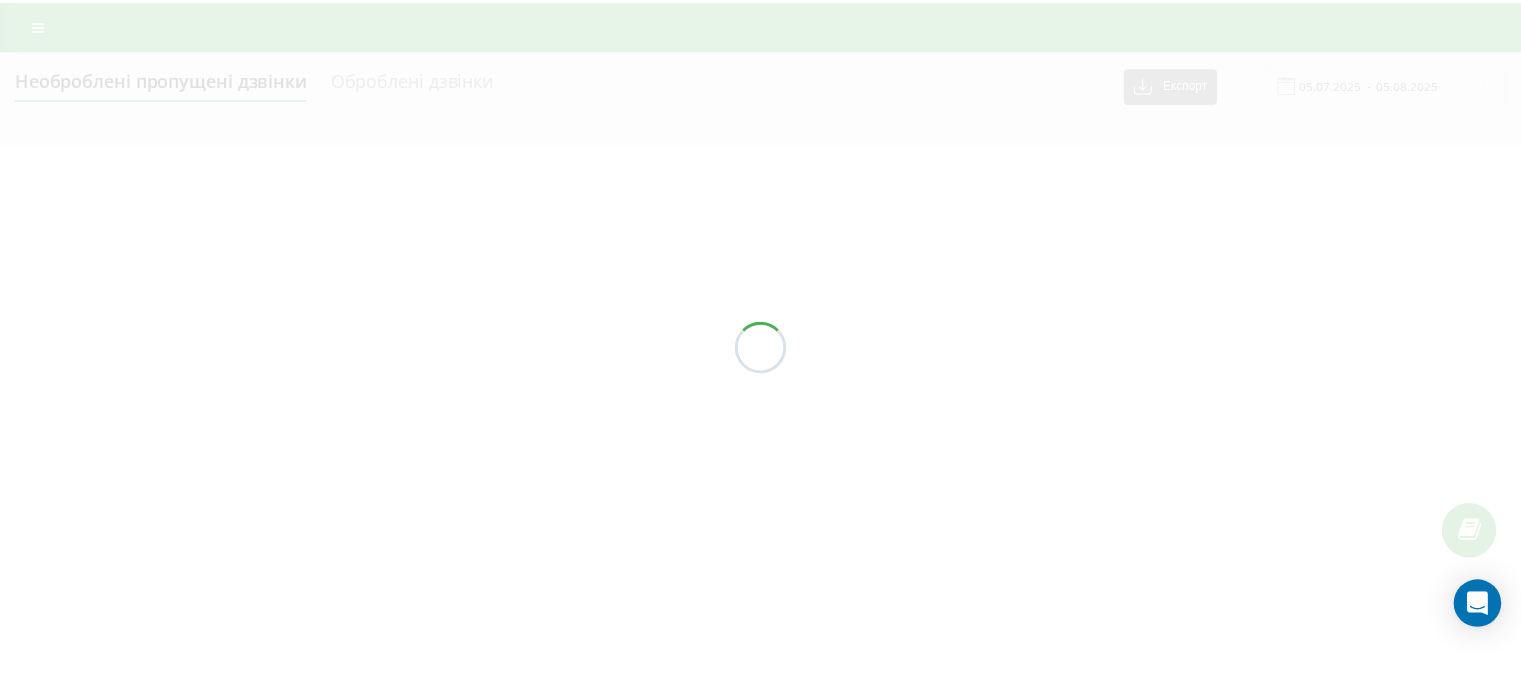 scroll, scrollTop: 0, scrollLeft: 0, axis: both 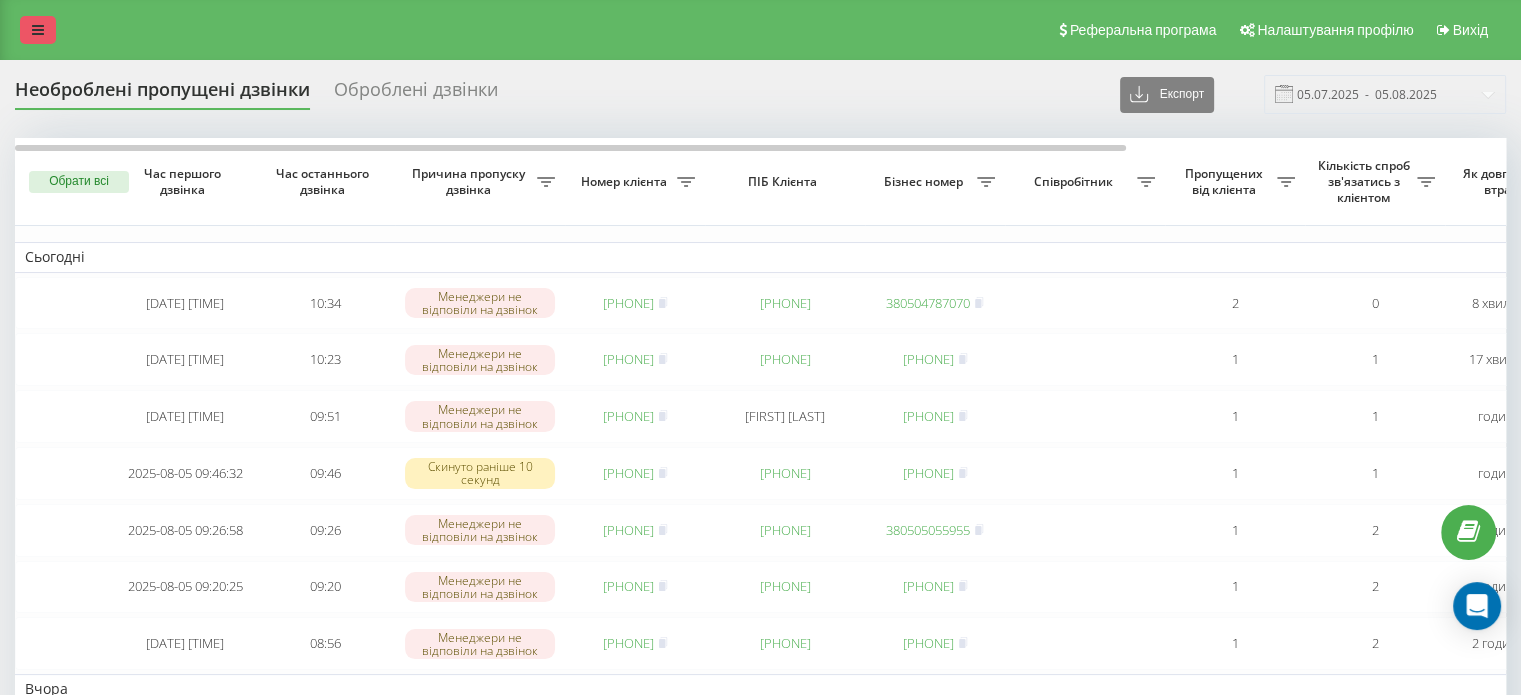 click at bounding box center [38, 30] 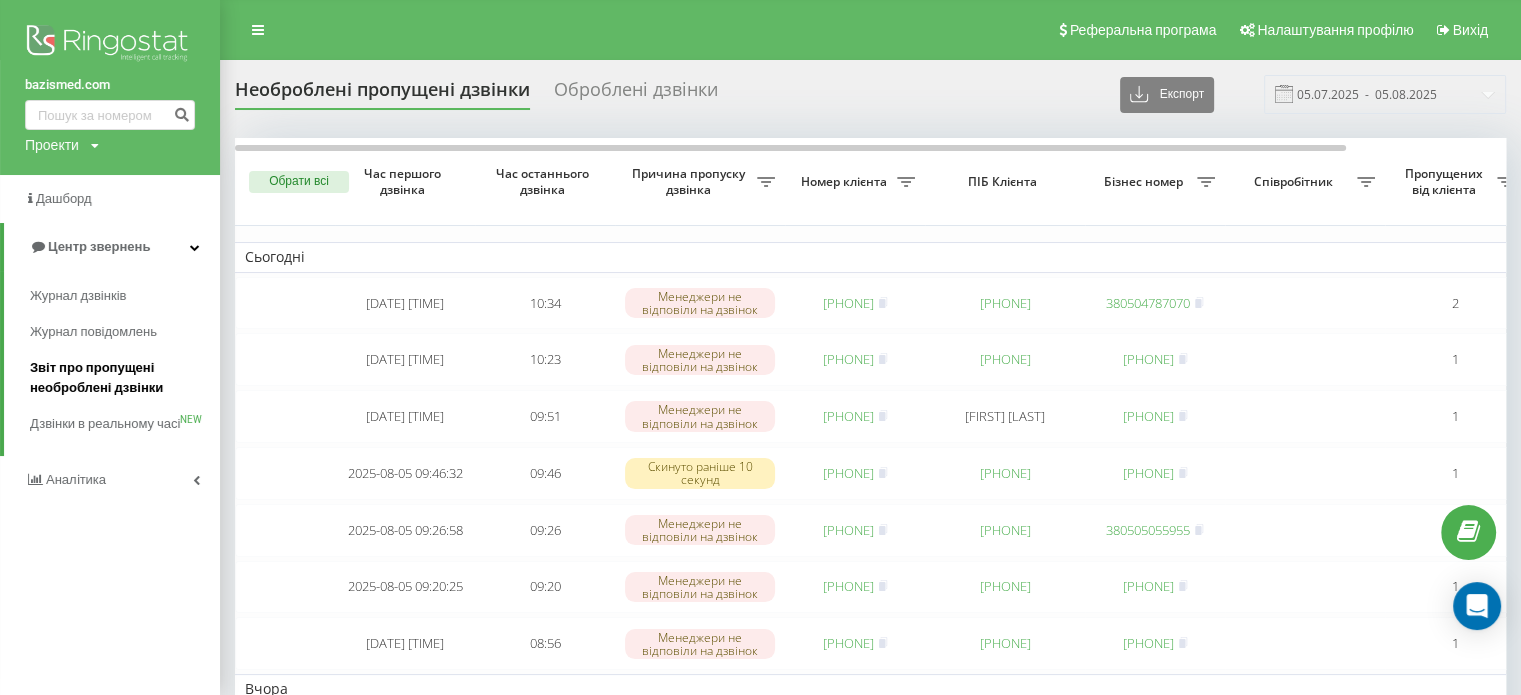 click on "Звіт про пропущені необроблені дзвінки" at bounding box center [120, 378] 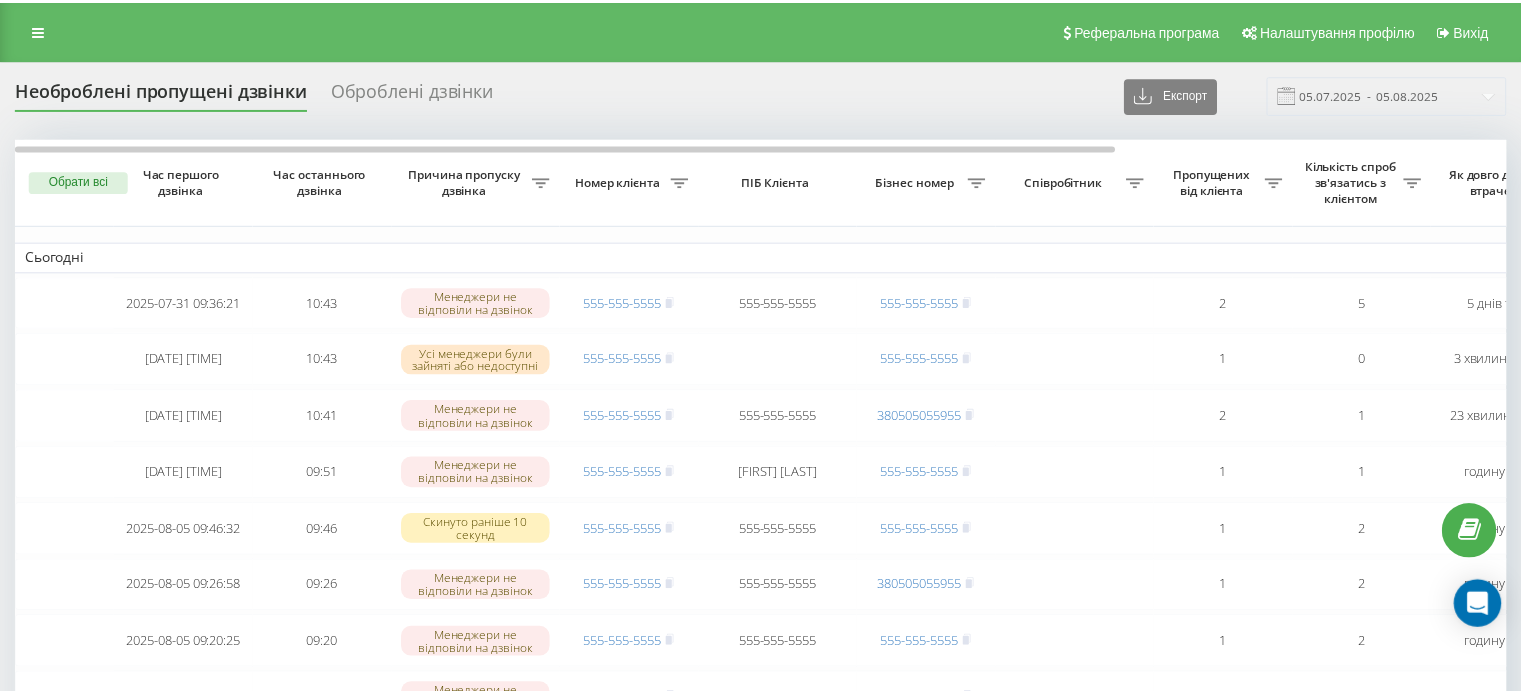 scroll, scrollTop: 0, scrollLeft: 0, axis: both 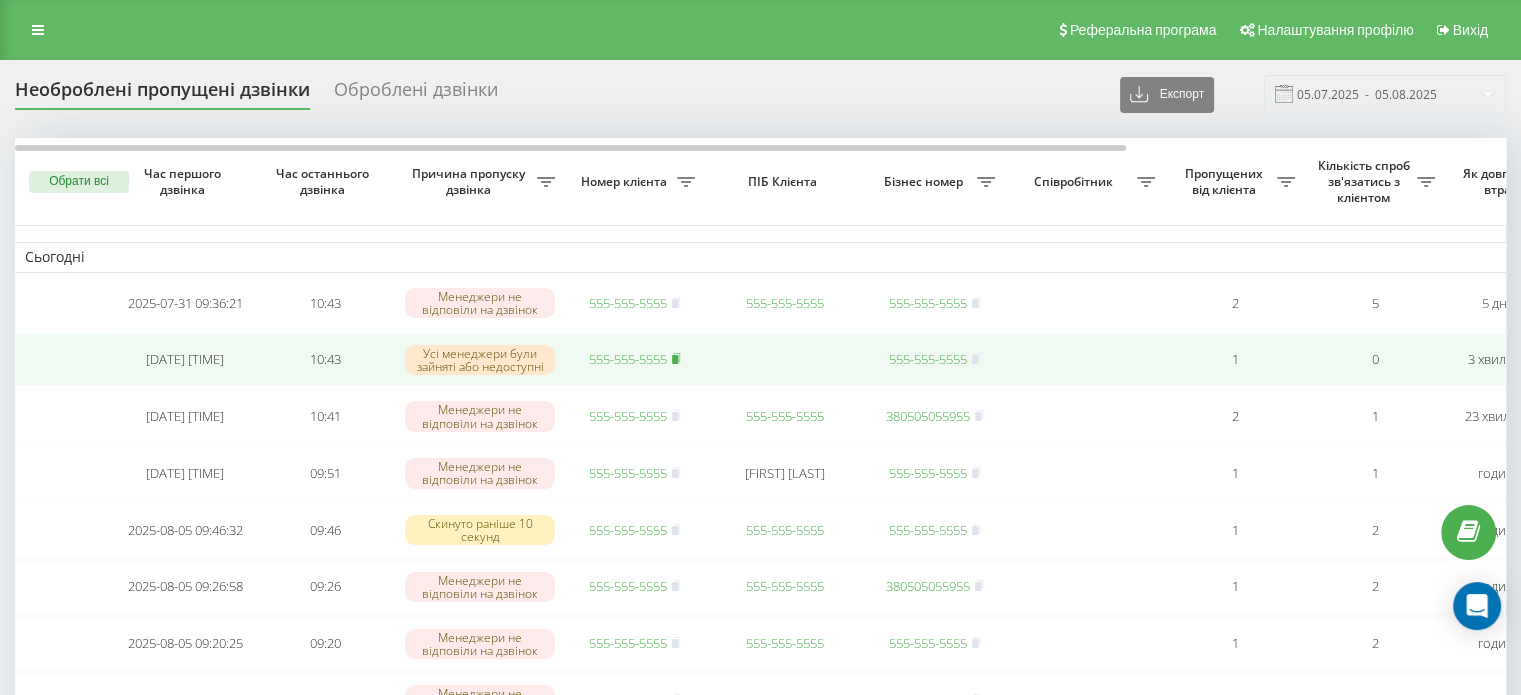 click 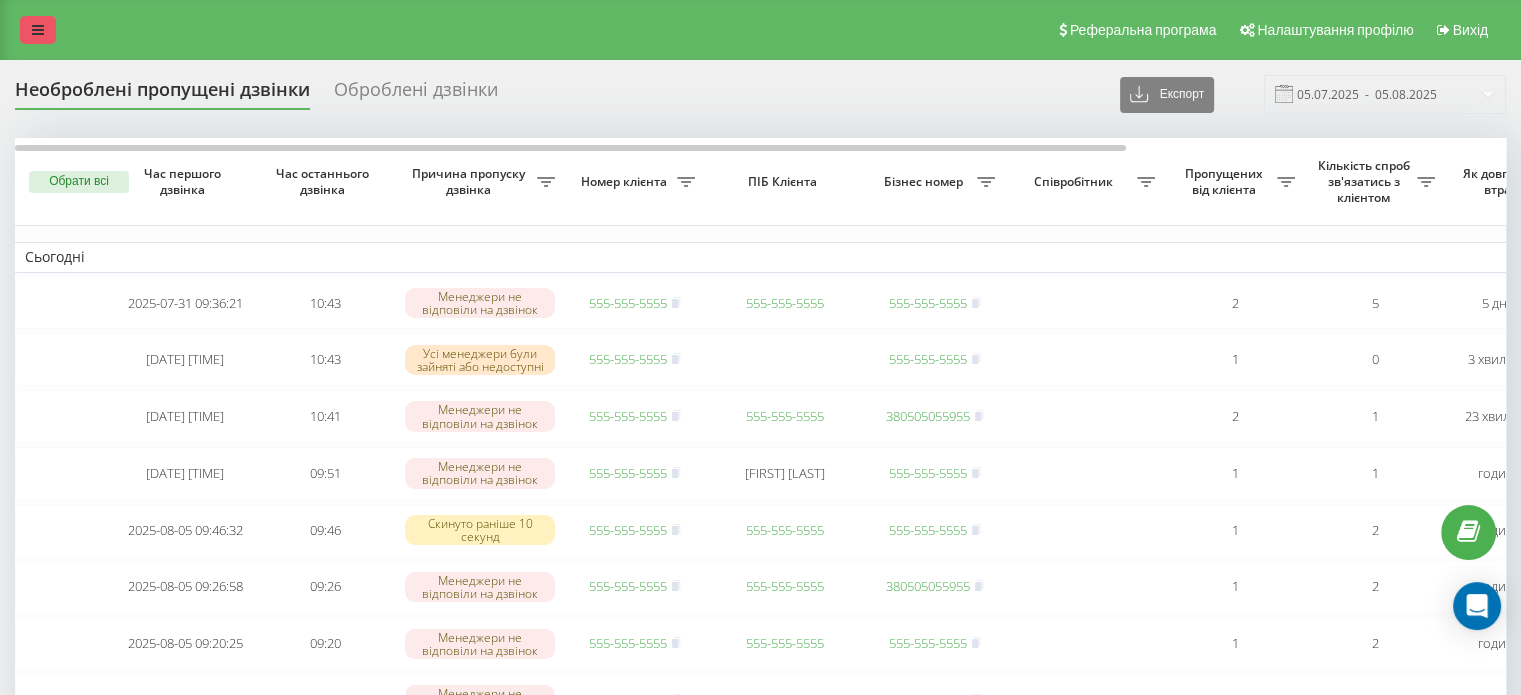 click at bounding box center (38, 30) 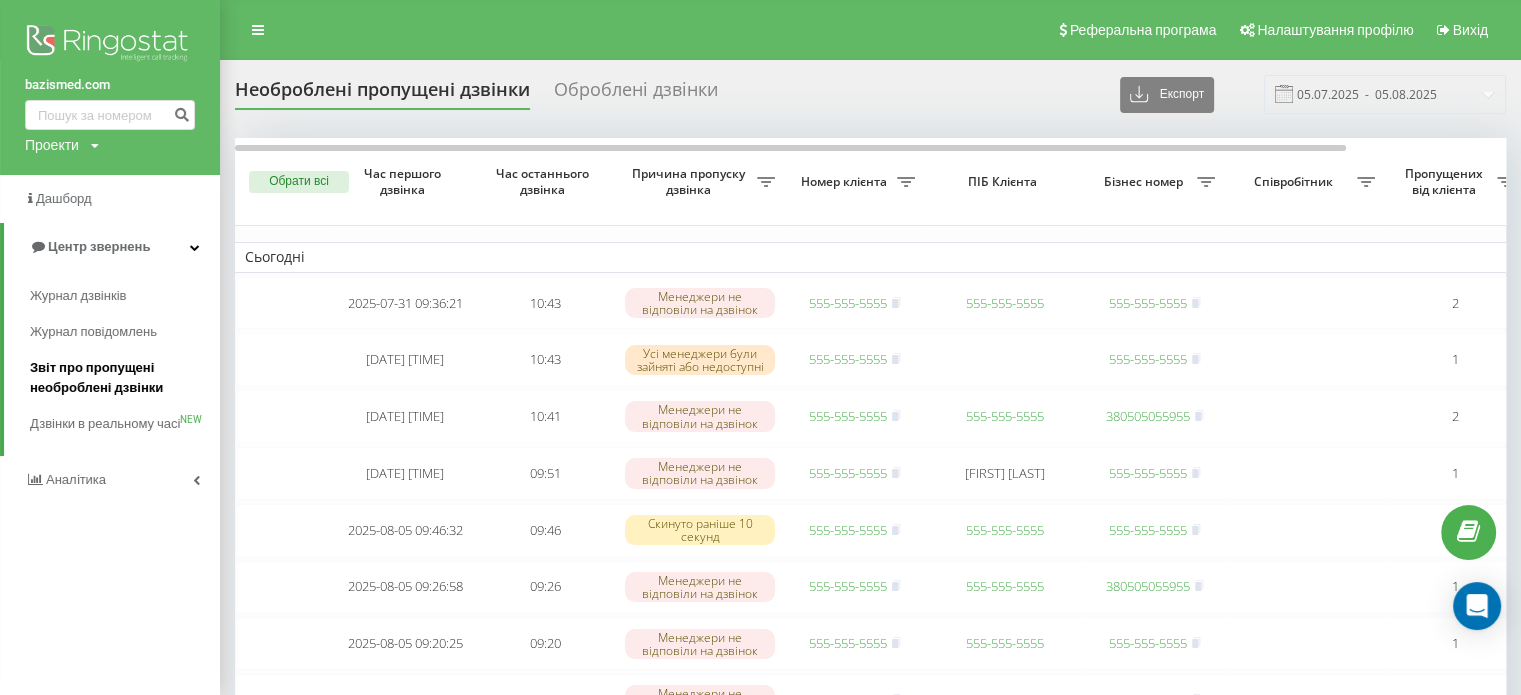 click on "Звіт про пропущені необроблені дзвінки" at bounding box center [120, 378] 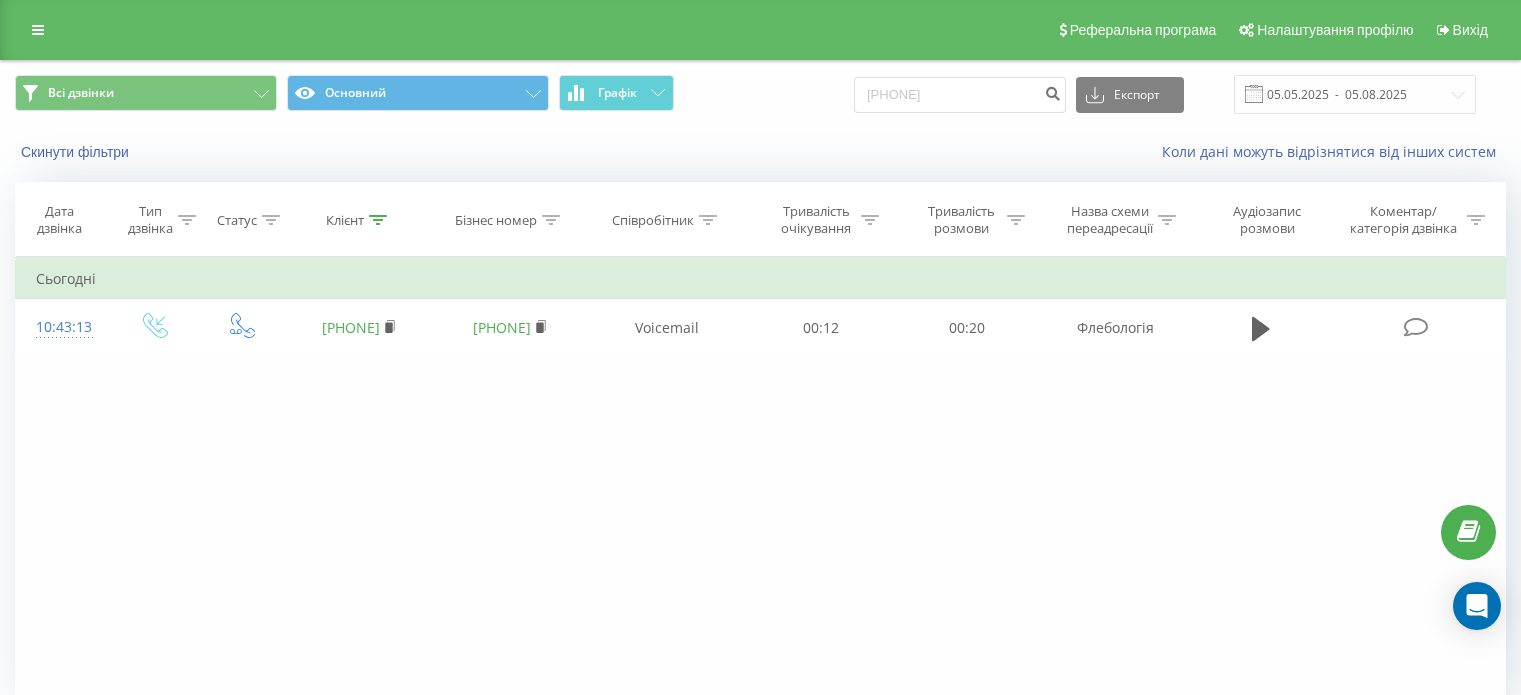 scroll, scrollTop: 0, scrollLeft: 0, axis: both 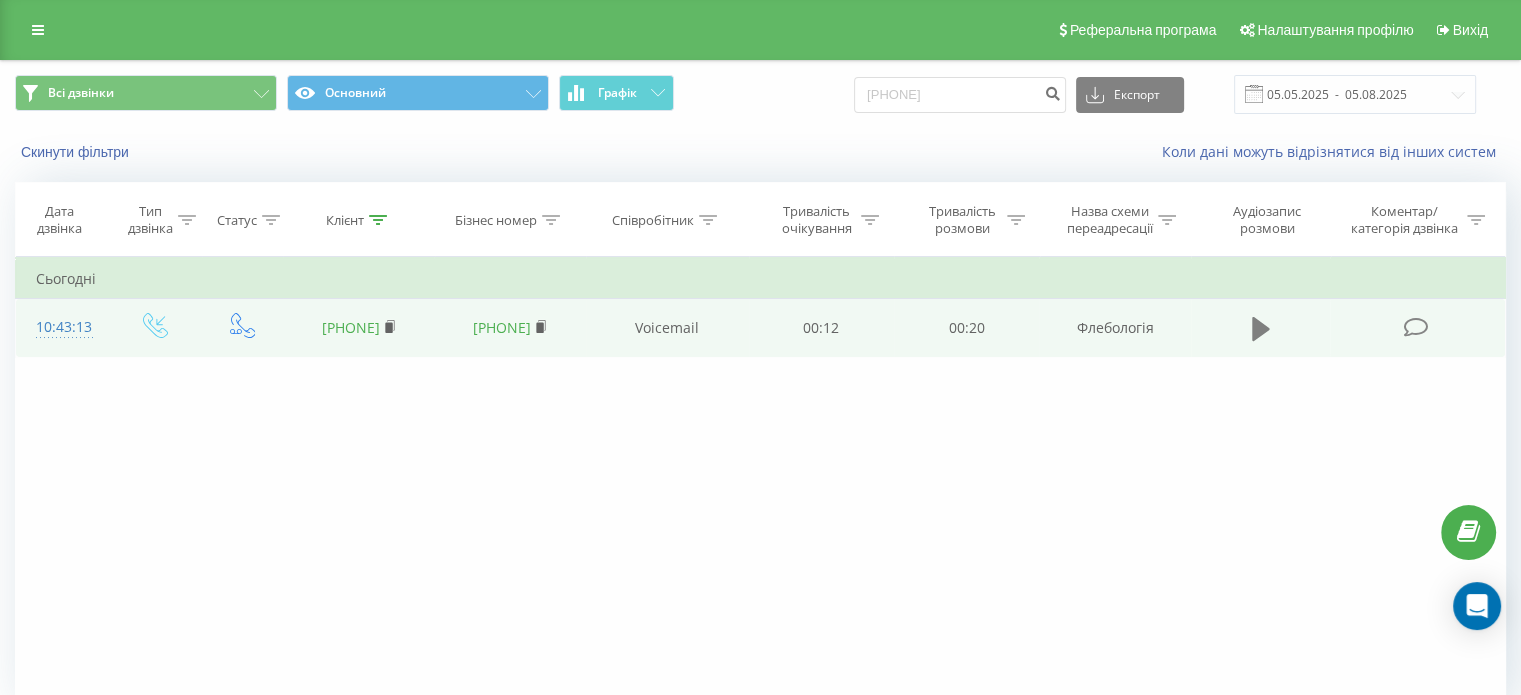 click at bounding box center (1261, 329) 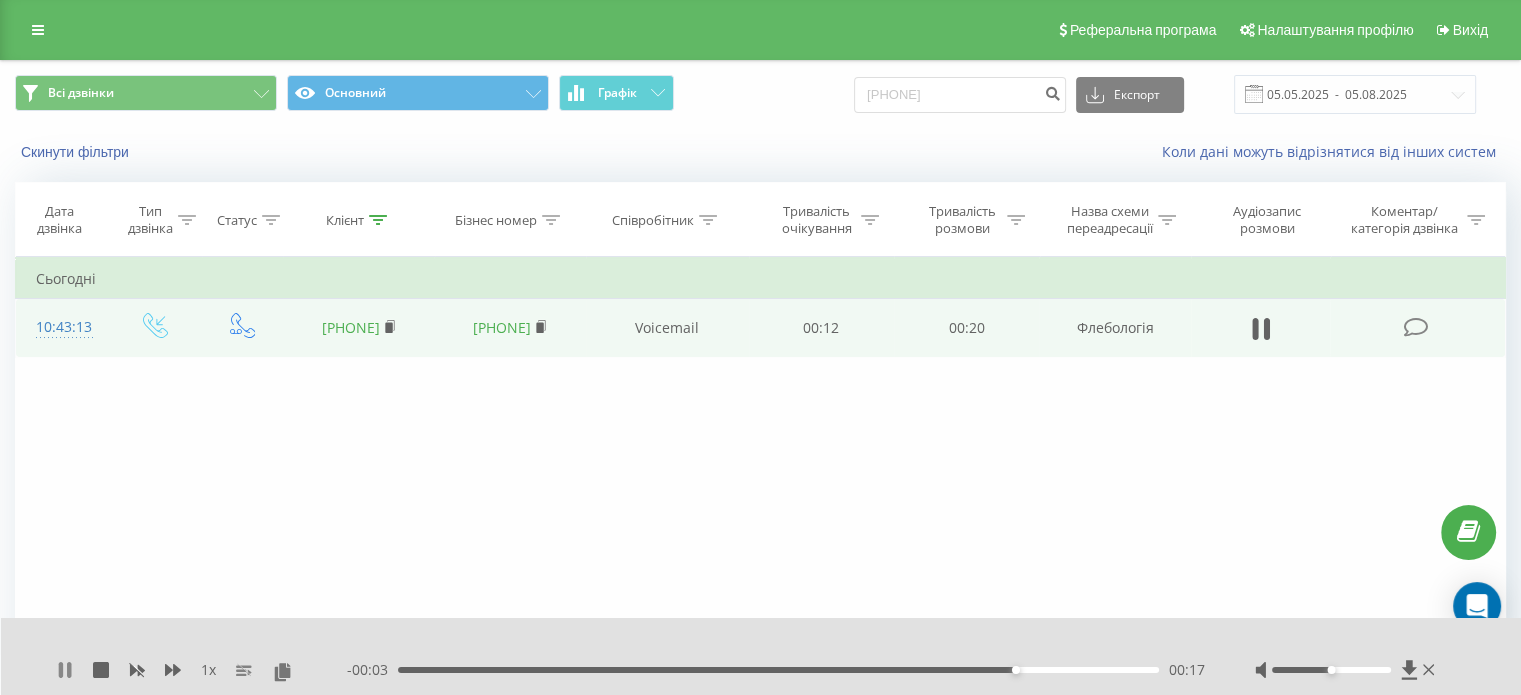 click 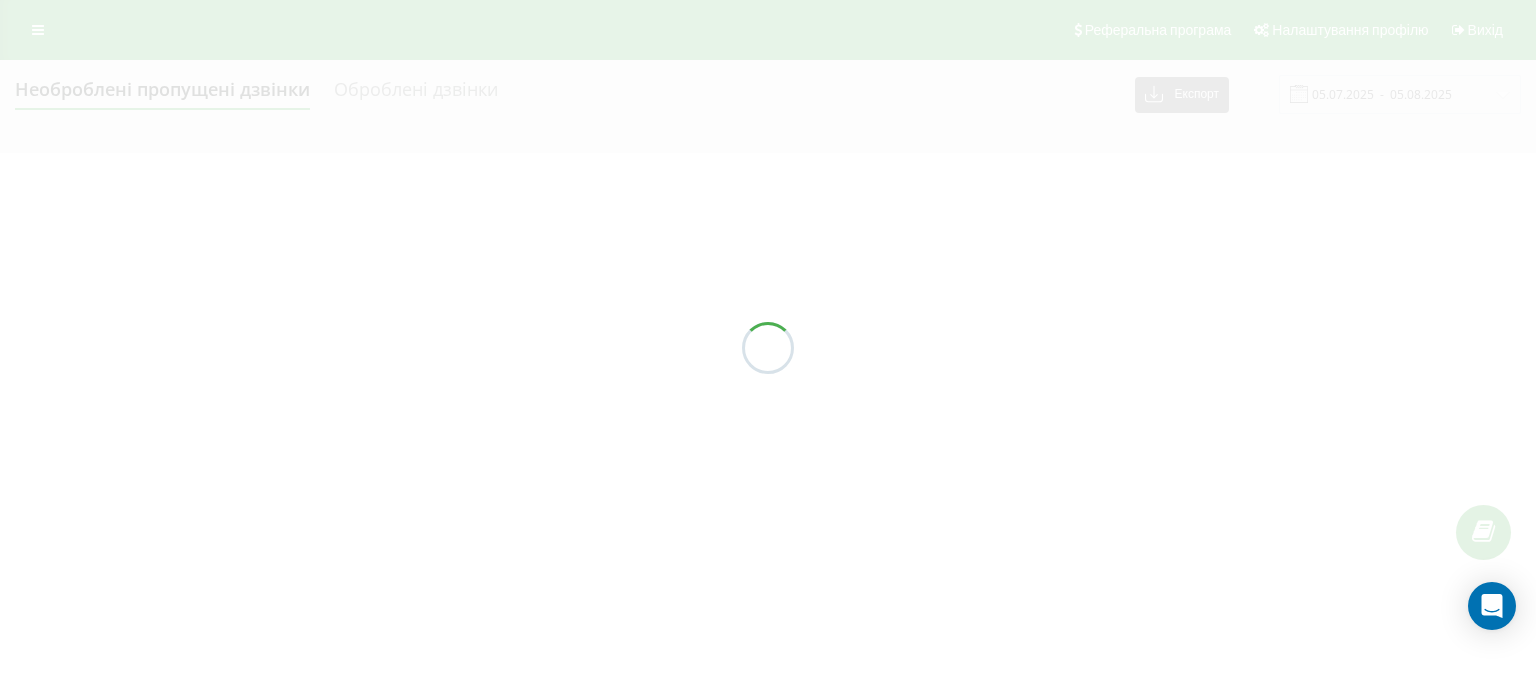 scroll, scrollTop: 0, scrollLeft: 0, axis: both 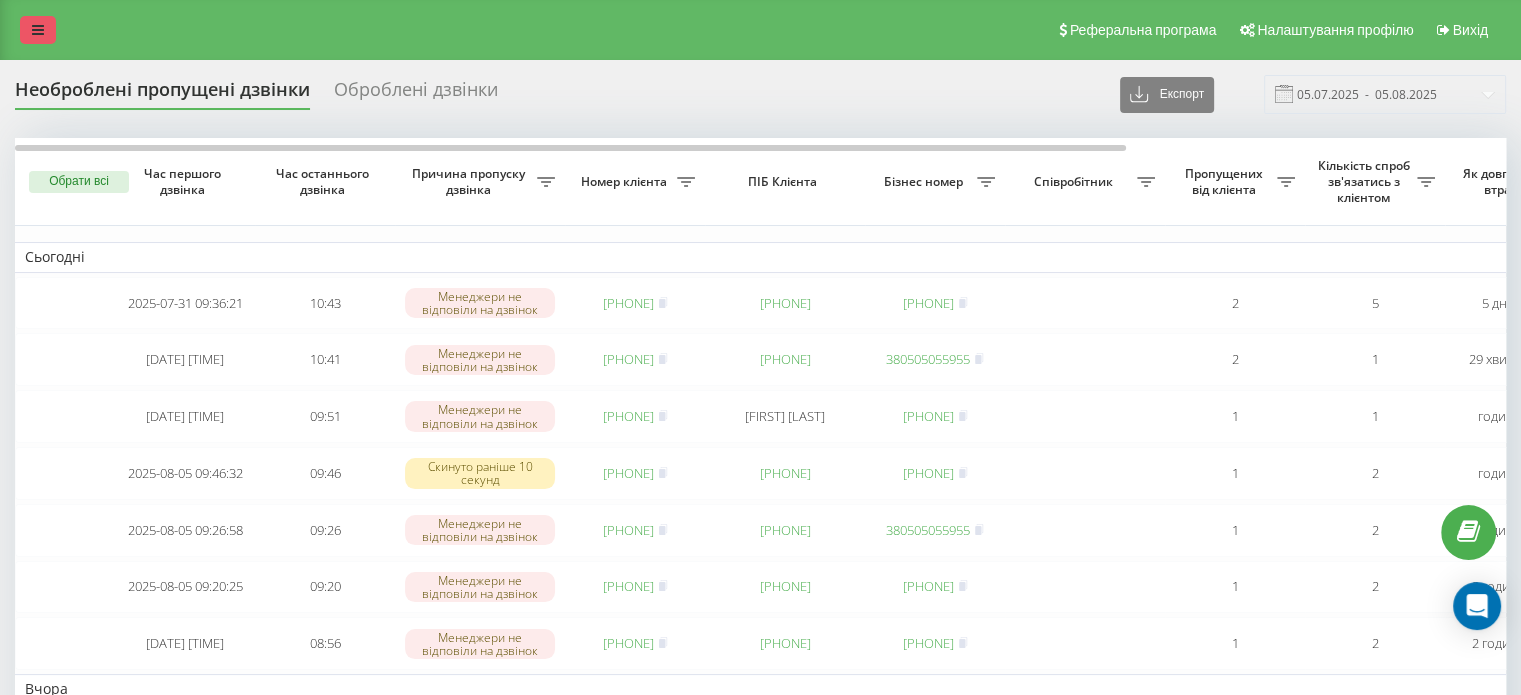 click at bounding box center [38, 30] 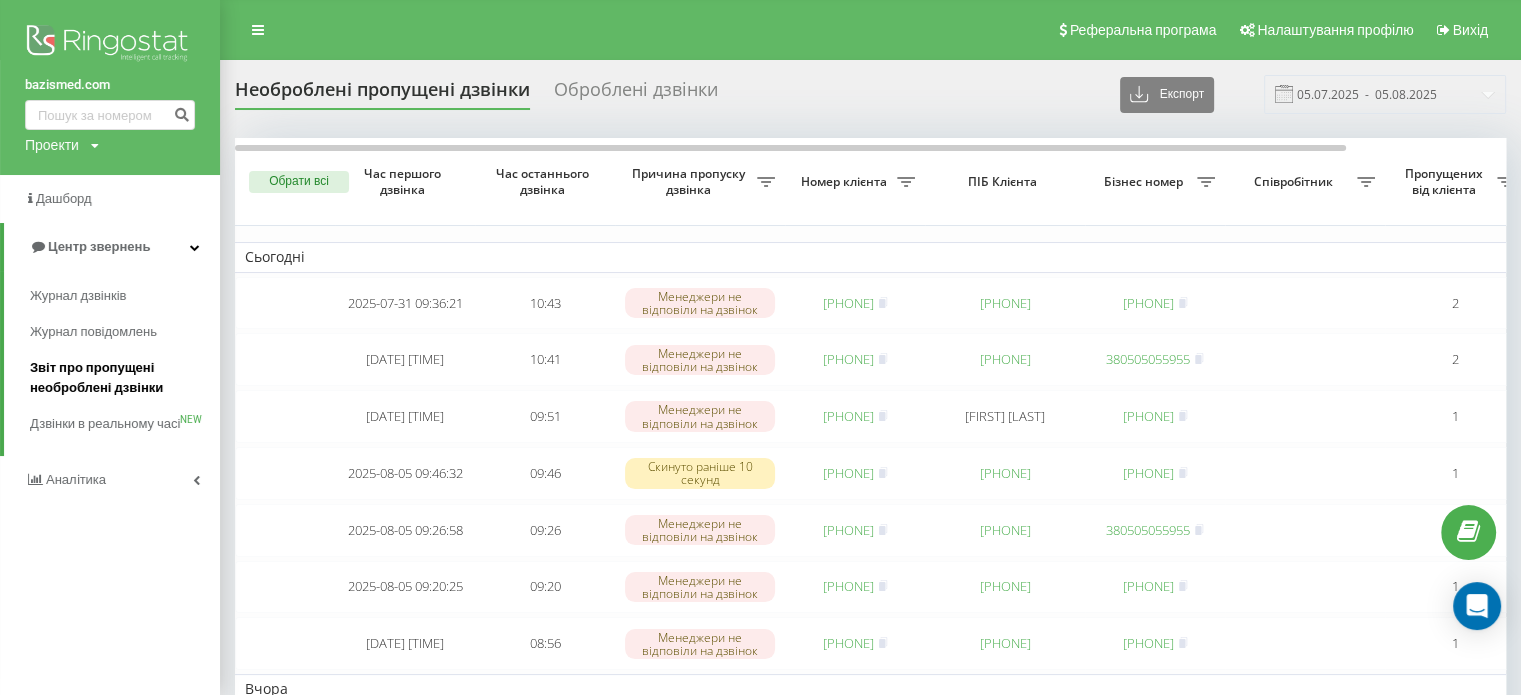 click on "Звіт про пропущені необроблені дзвінки" at bounding box center (120, 378) 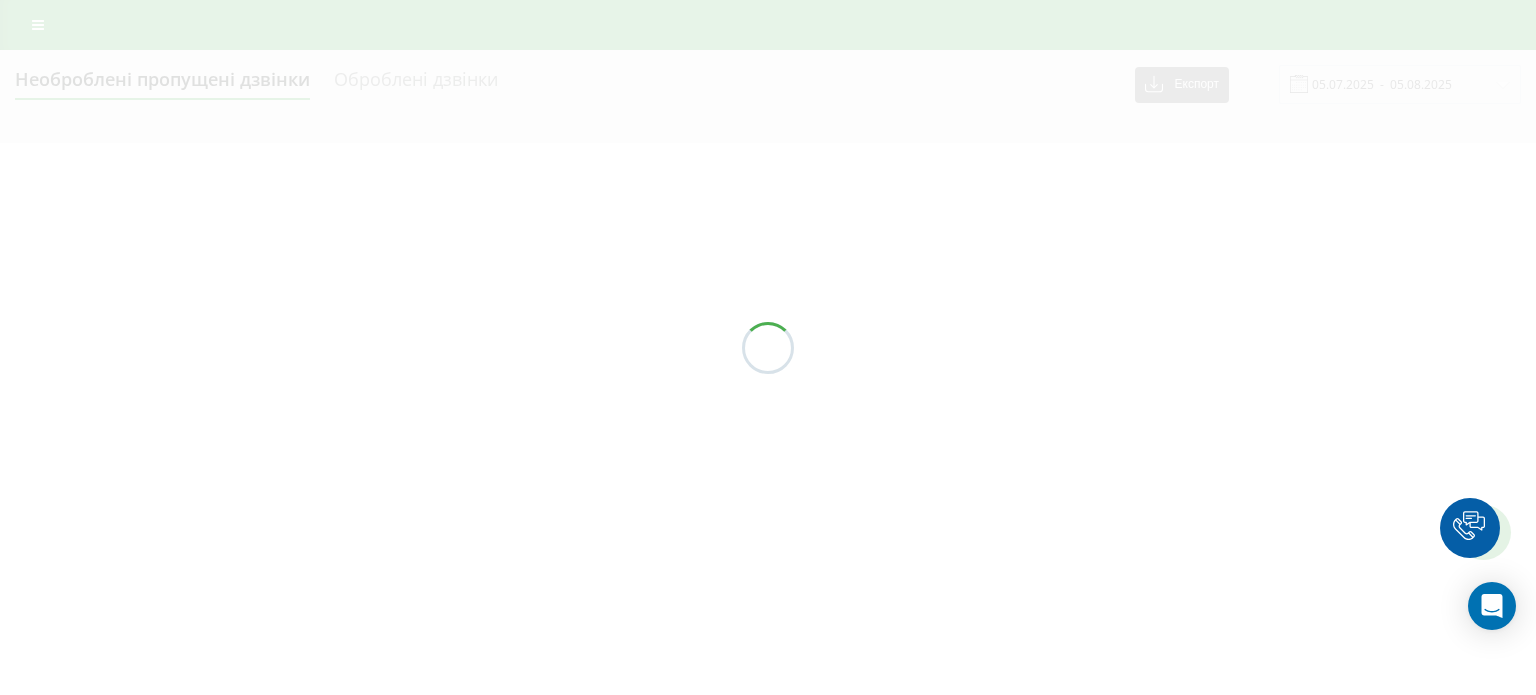 scroll, scrollTop: 0, scrollLeft: 0, axis: both 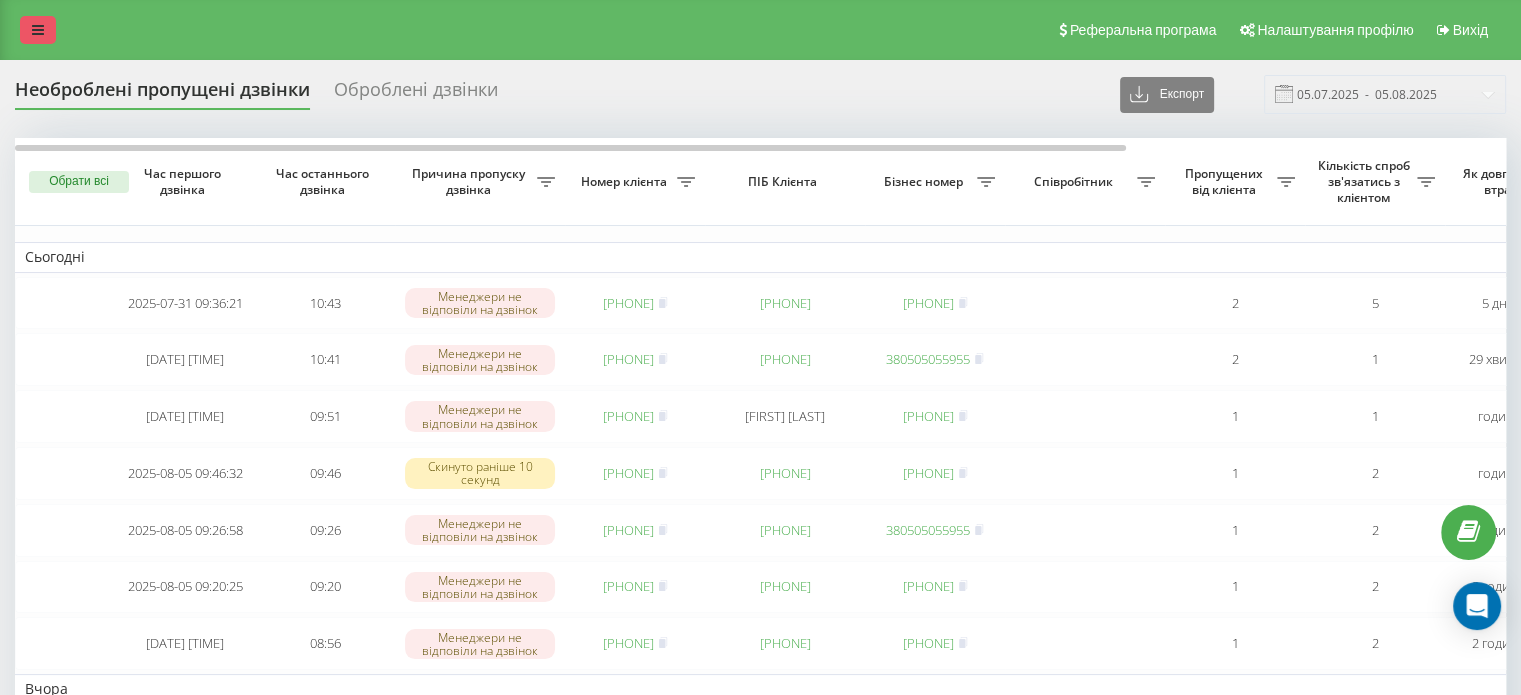 click at bounding box center (38, 30) 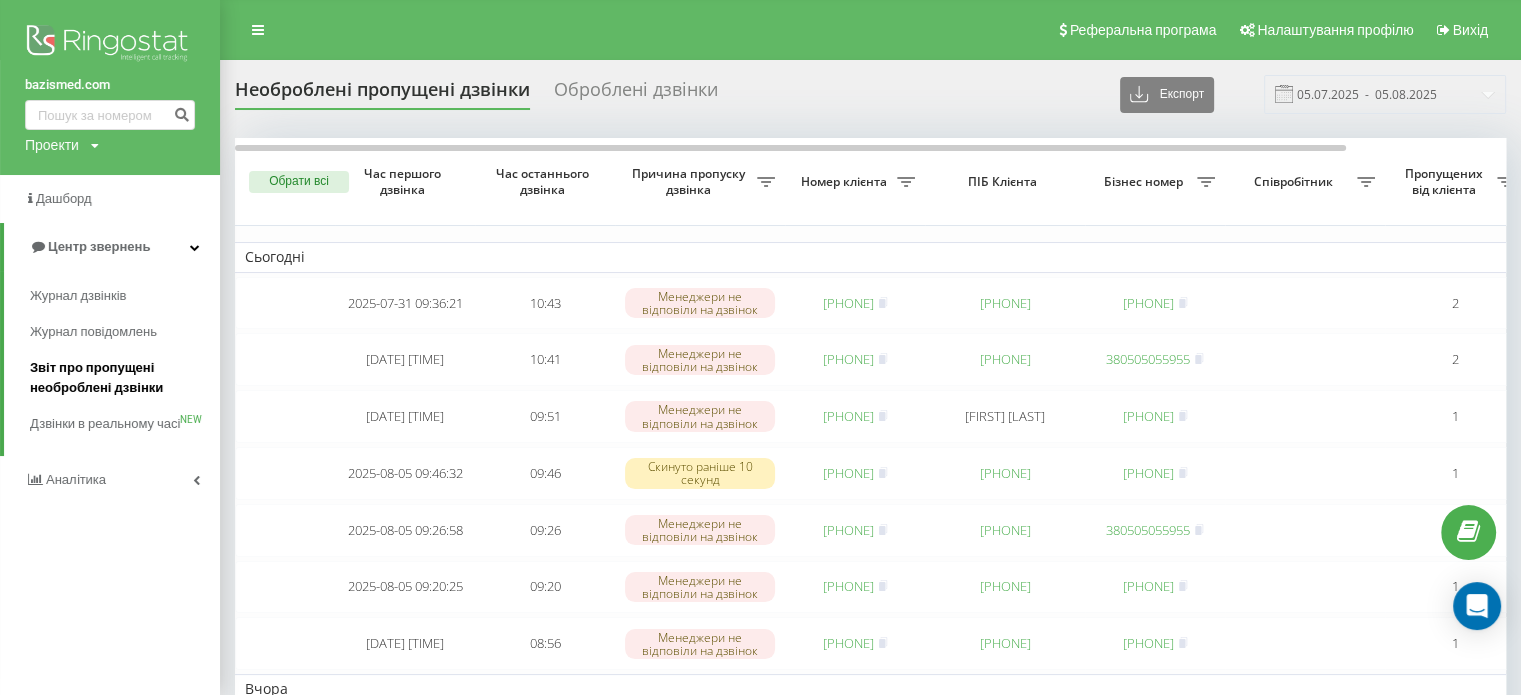 click on "Звіт про пропущені необроблені дзвінки" at bounding box center [120, 378] 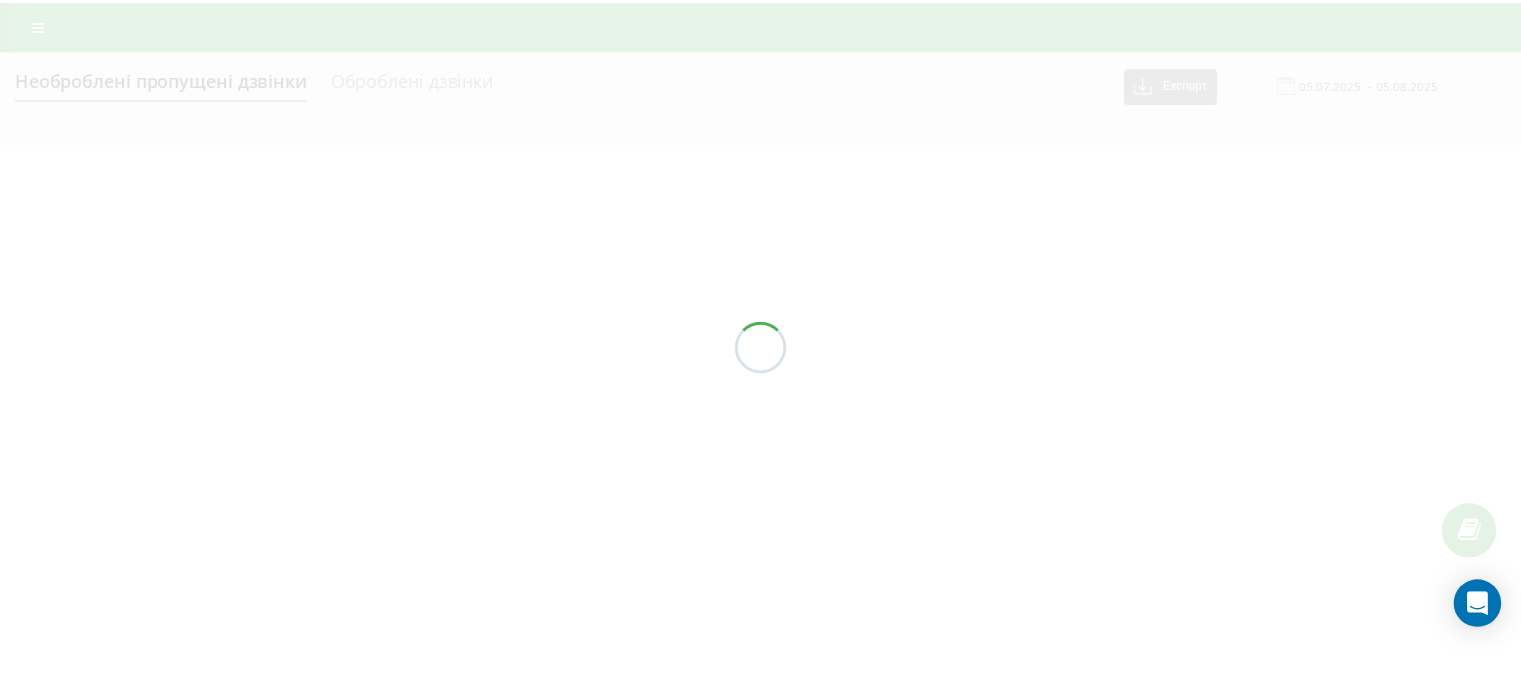 scroll, scrollTop: 0, scrollLeft: 0, axis: both 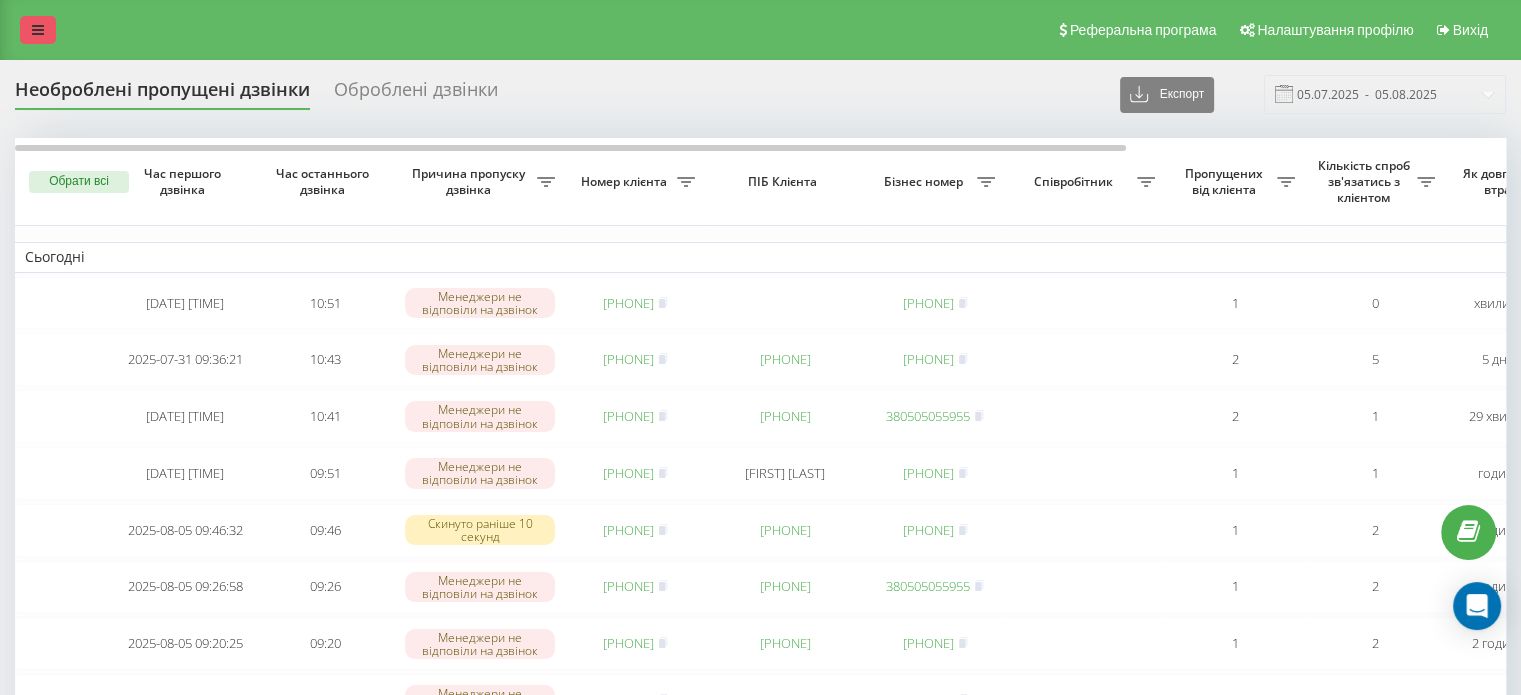 click at bounding box center [38, 30] 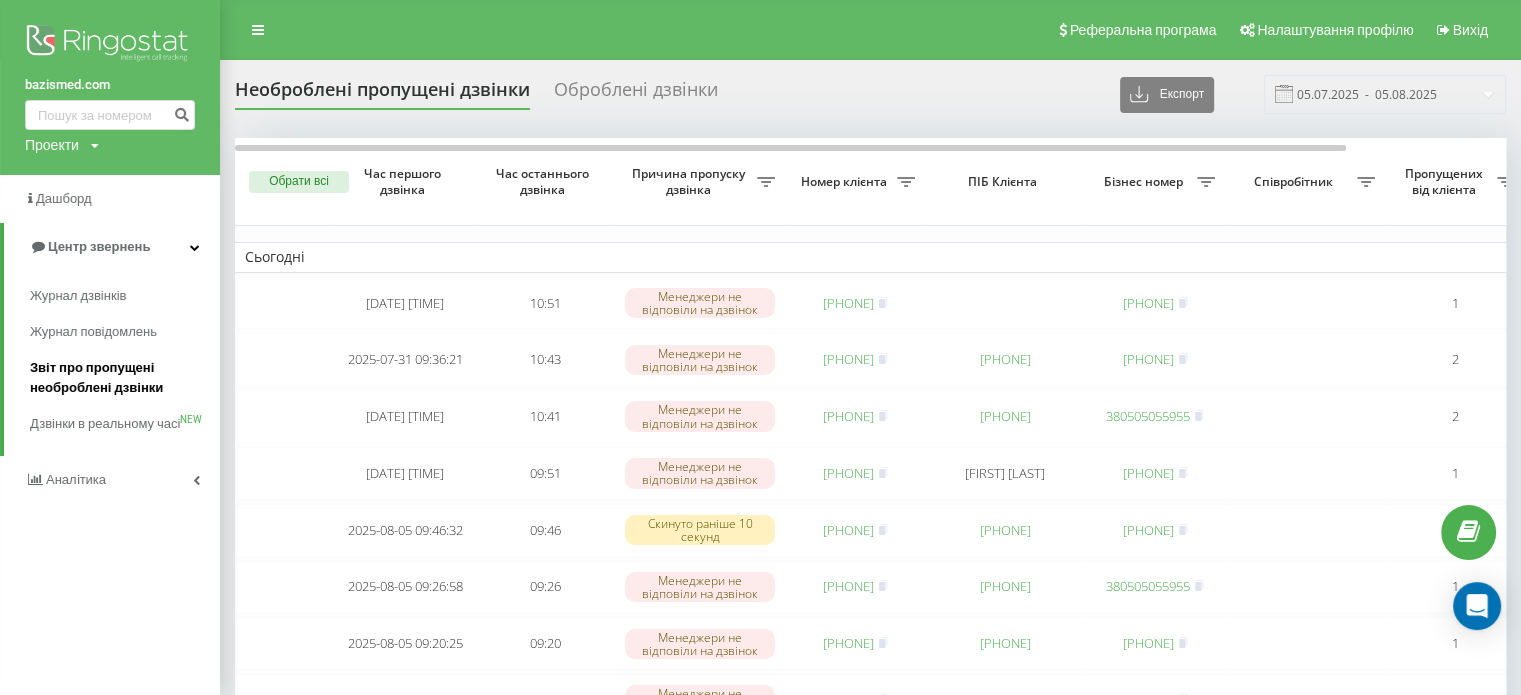 click on "Звіт про пропущені необроблені дзвінки" at bounding box center [120, 378] 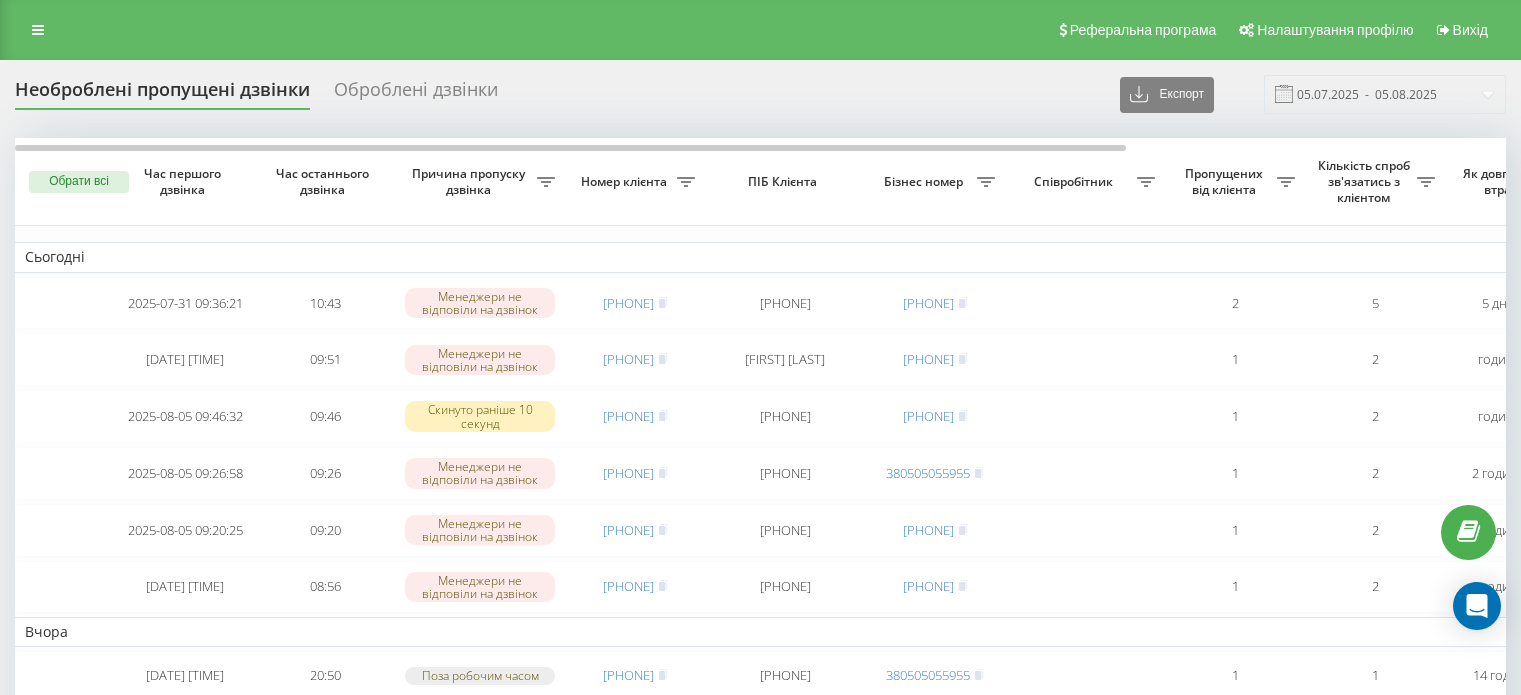 scroll, scrollTop: 0, scrollLeft: 0, axis: both 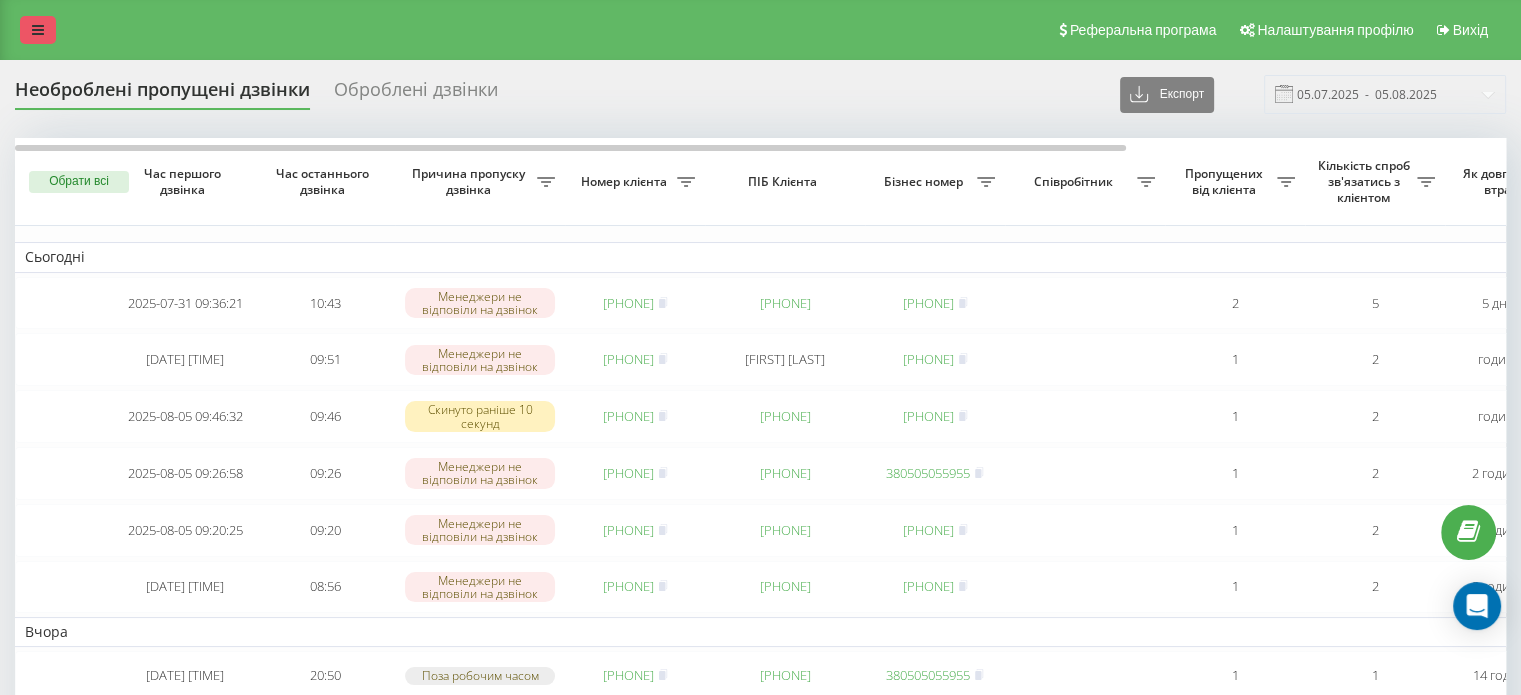 click at bounding box center (38, 30) 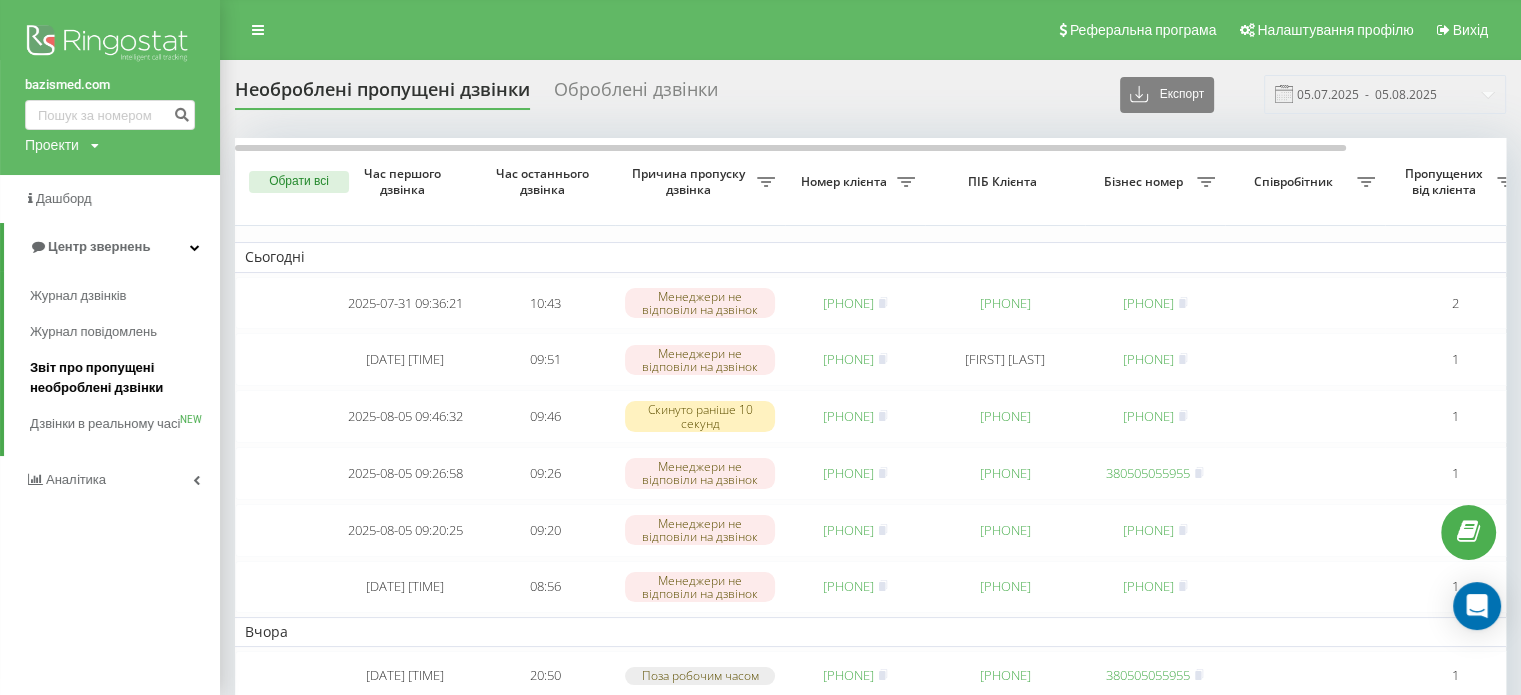 click on "Звіт про пропущені необроблені дзвінки" at bounding box center (120, 378) 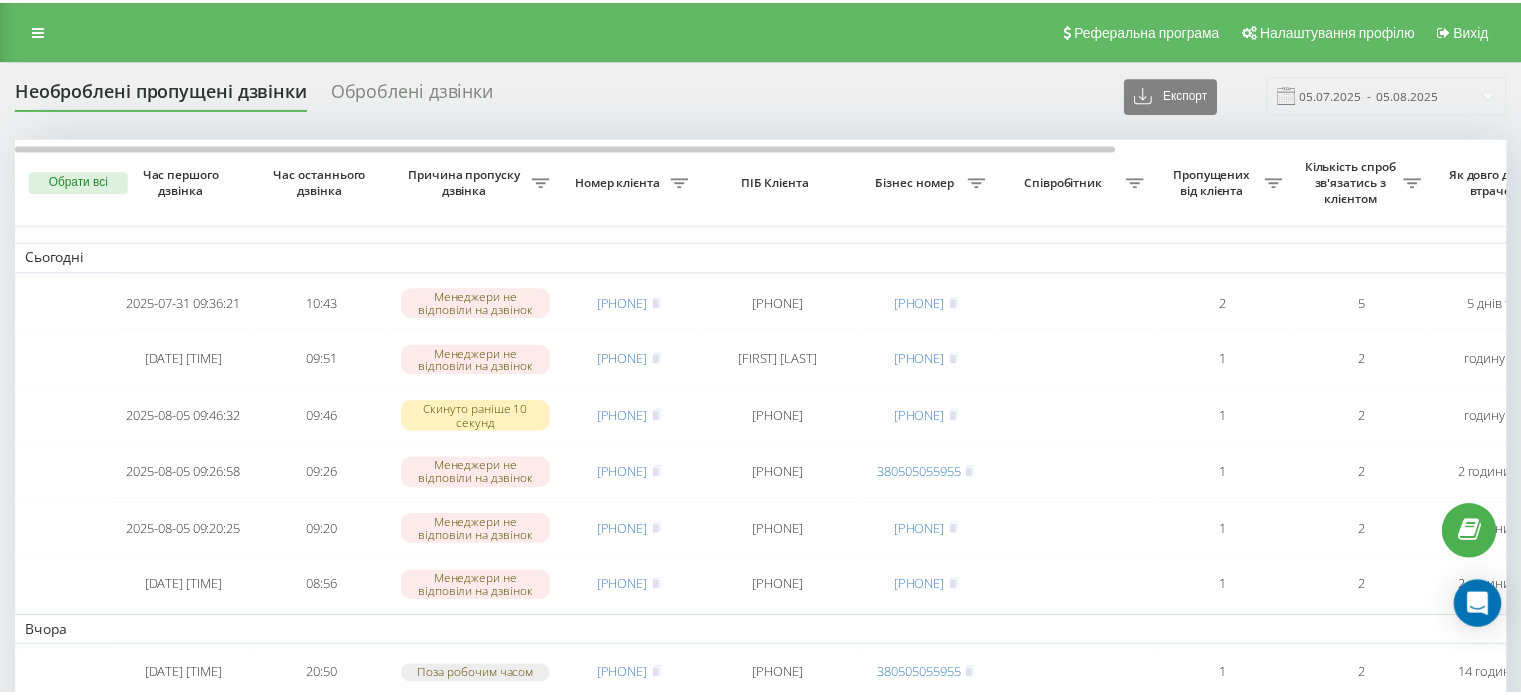 scroll, scrollTop: 0, scrollLeft: 0, axis: both 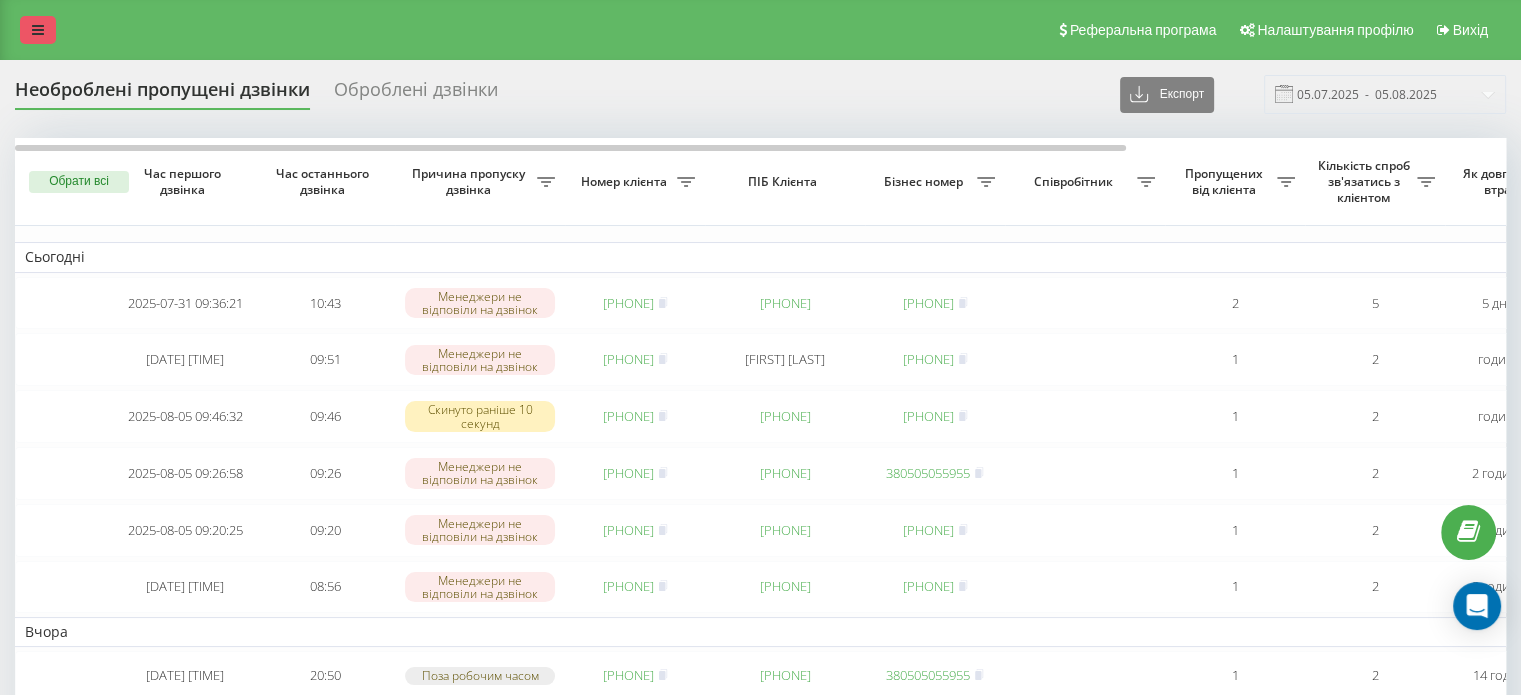 click at bounding box center (38, 30) 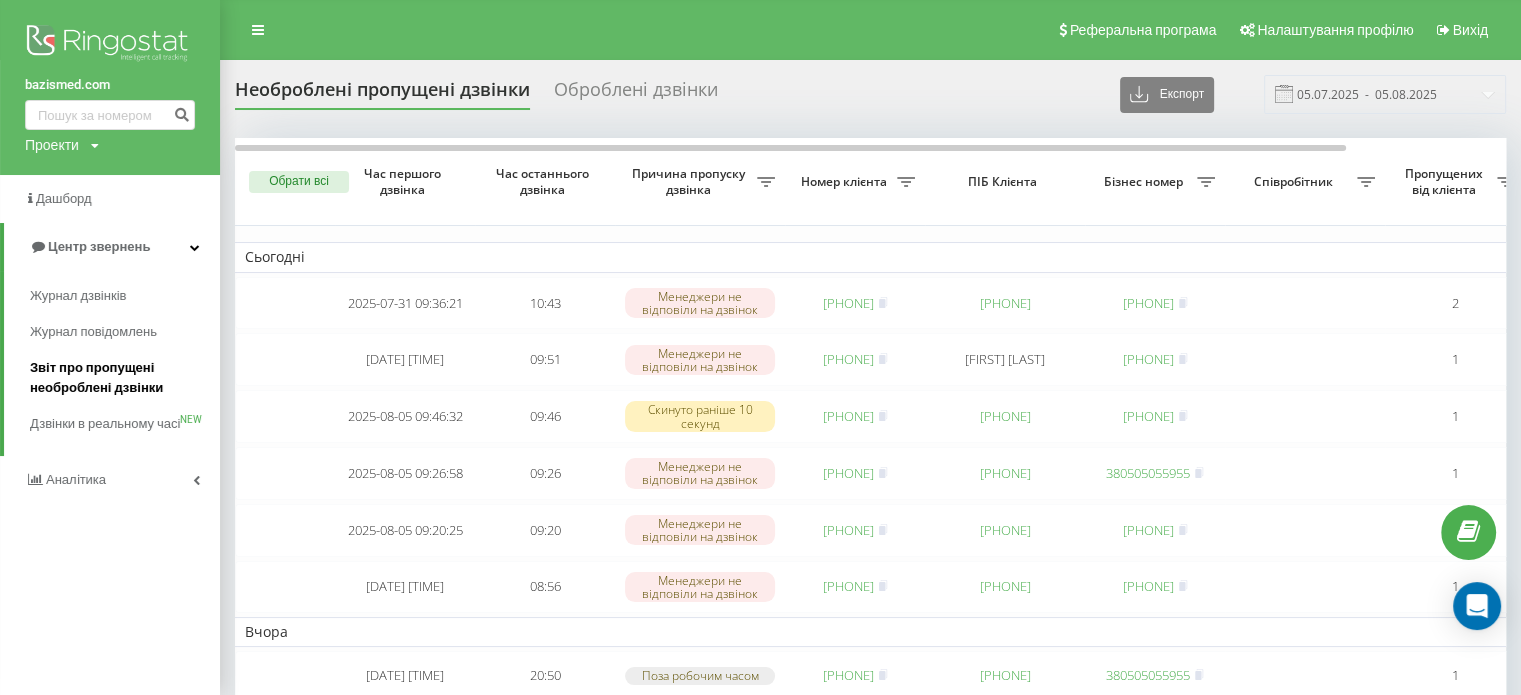 click on "Звіт про пропущені необроблені дзвінки" at bounding box center [120, 378] 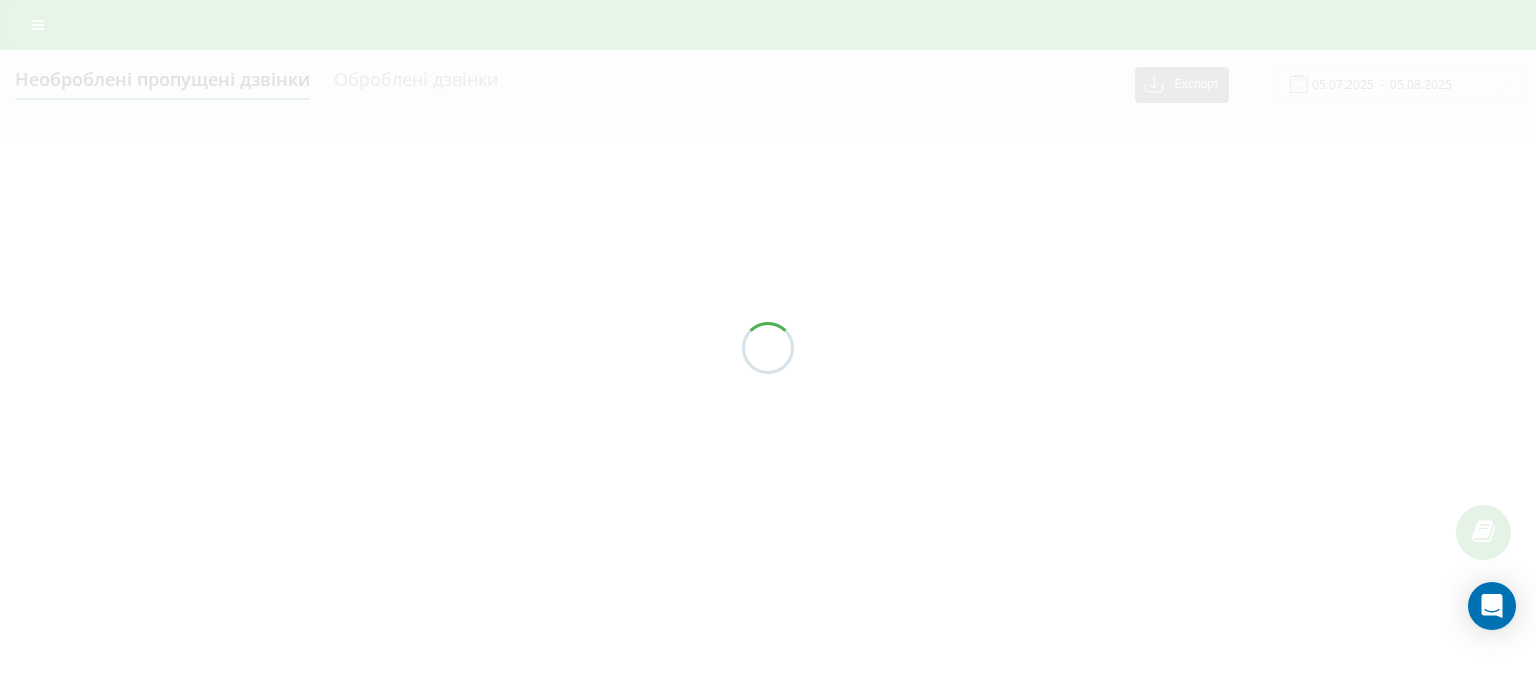 scroll, scrollTop: 0, scrollLeft: 0, axis: both 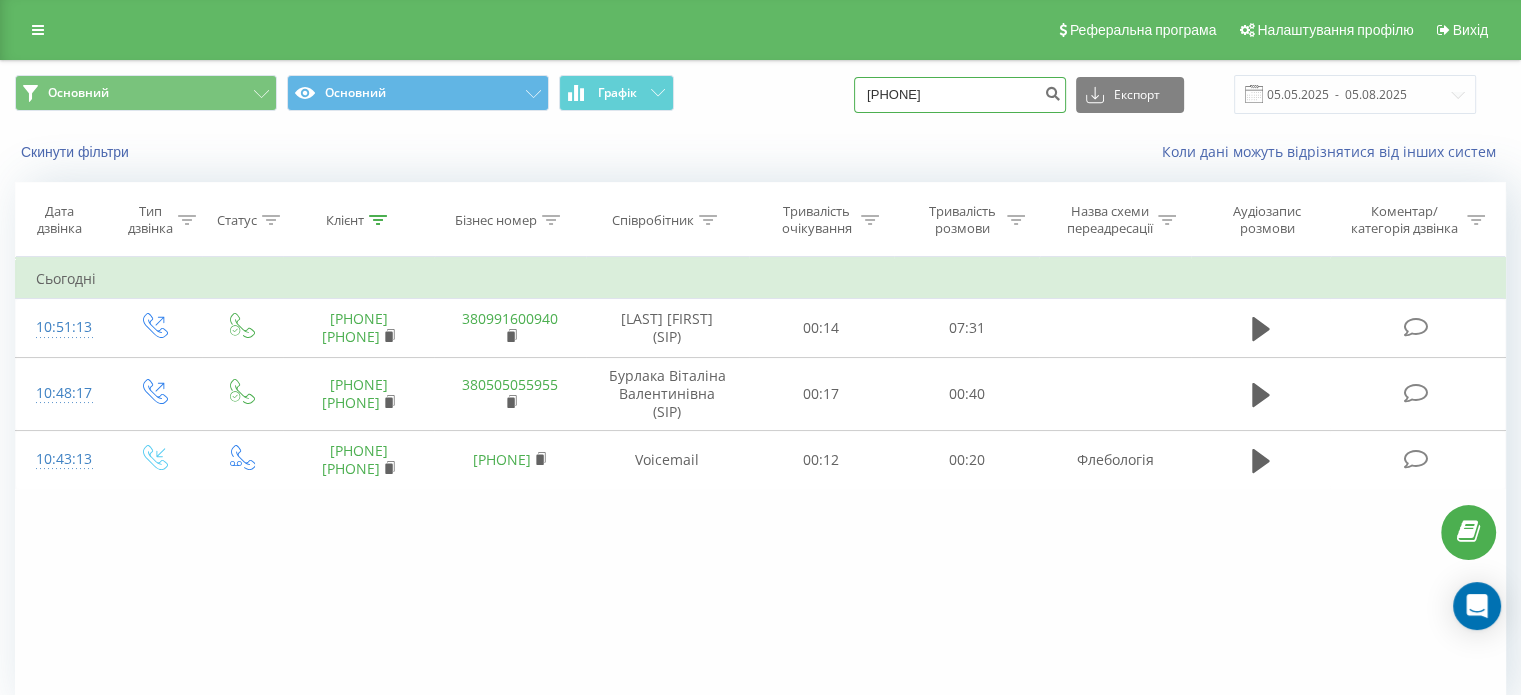drag, startPoint x: 984, startPoint y: 101, endPoint x: 820, endPoint y: 78, distance: 165.60495 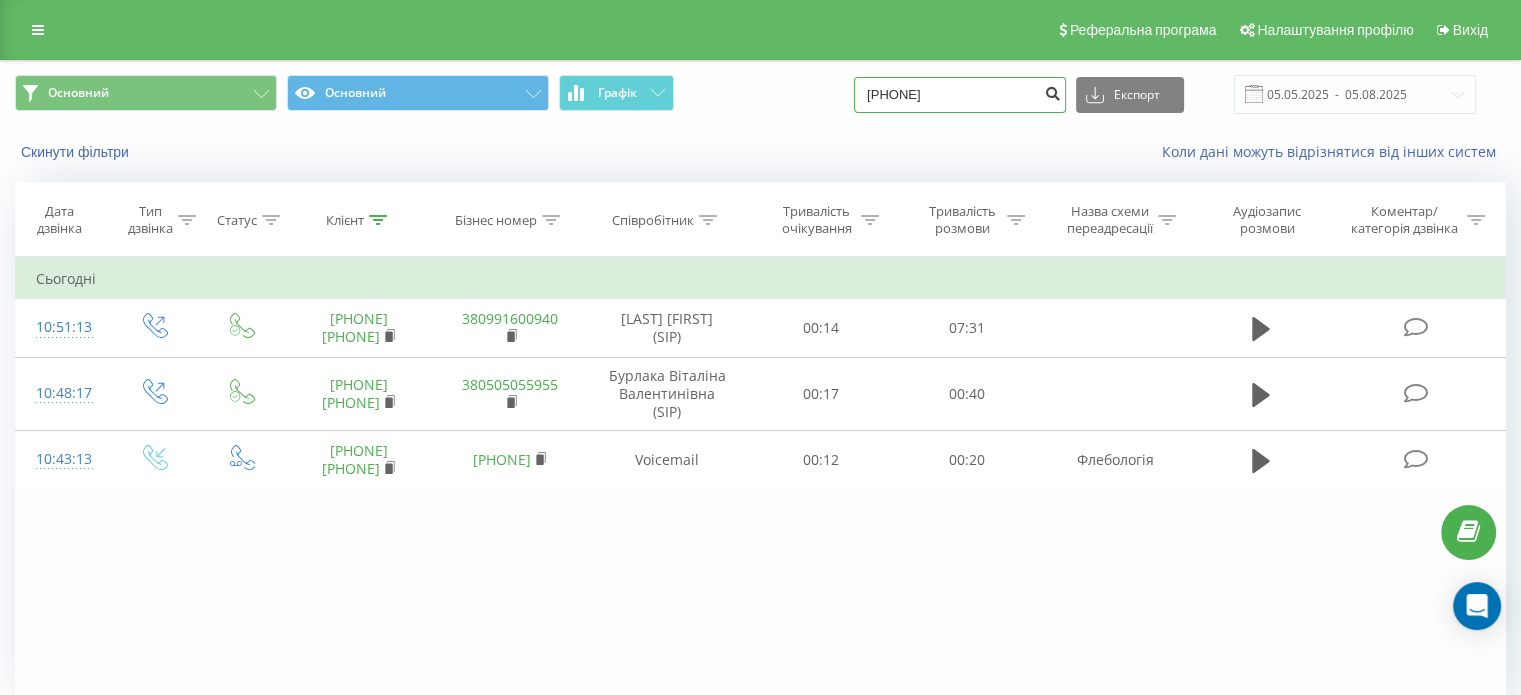 type on "380680911797" 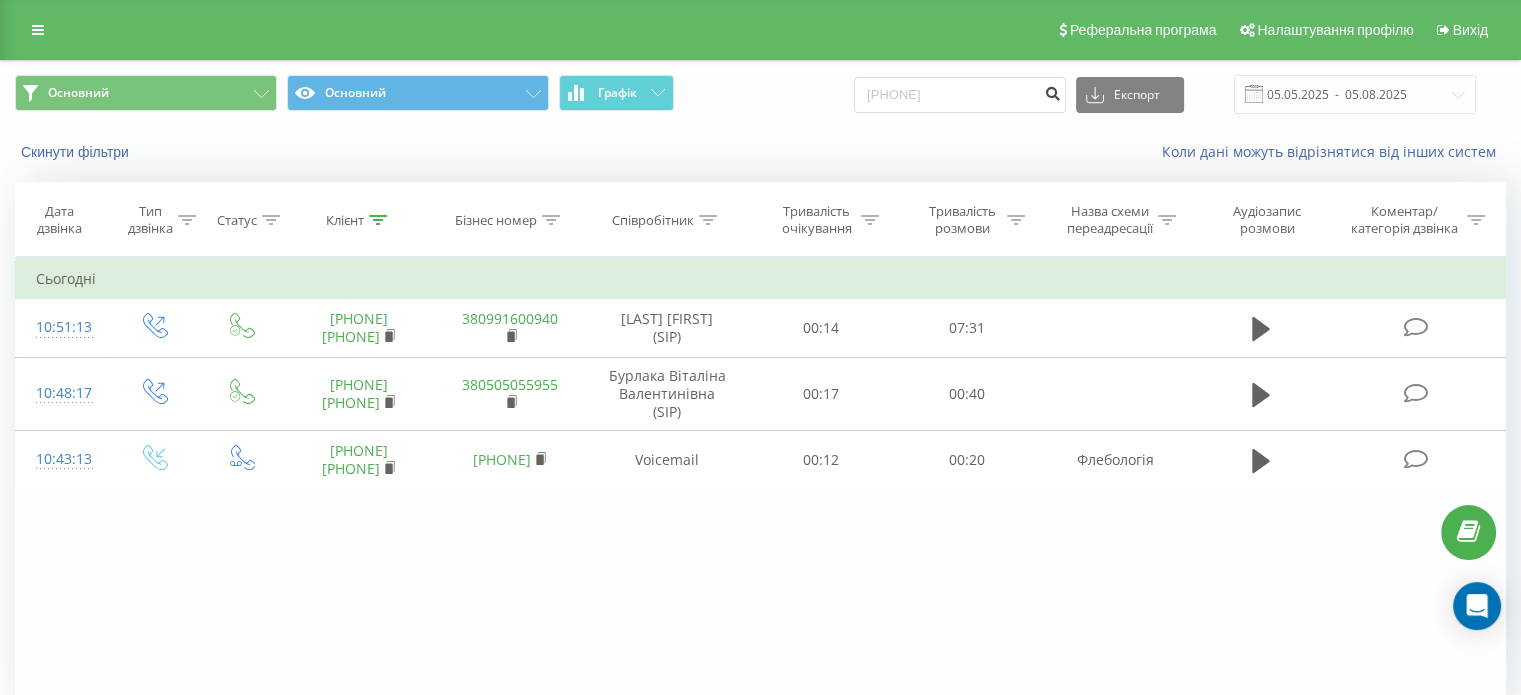 click at bounding box center (1052, 91) 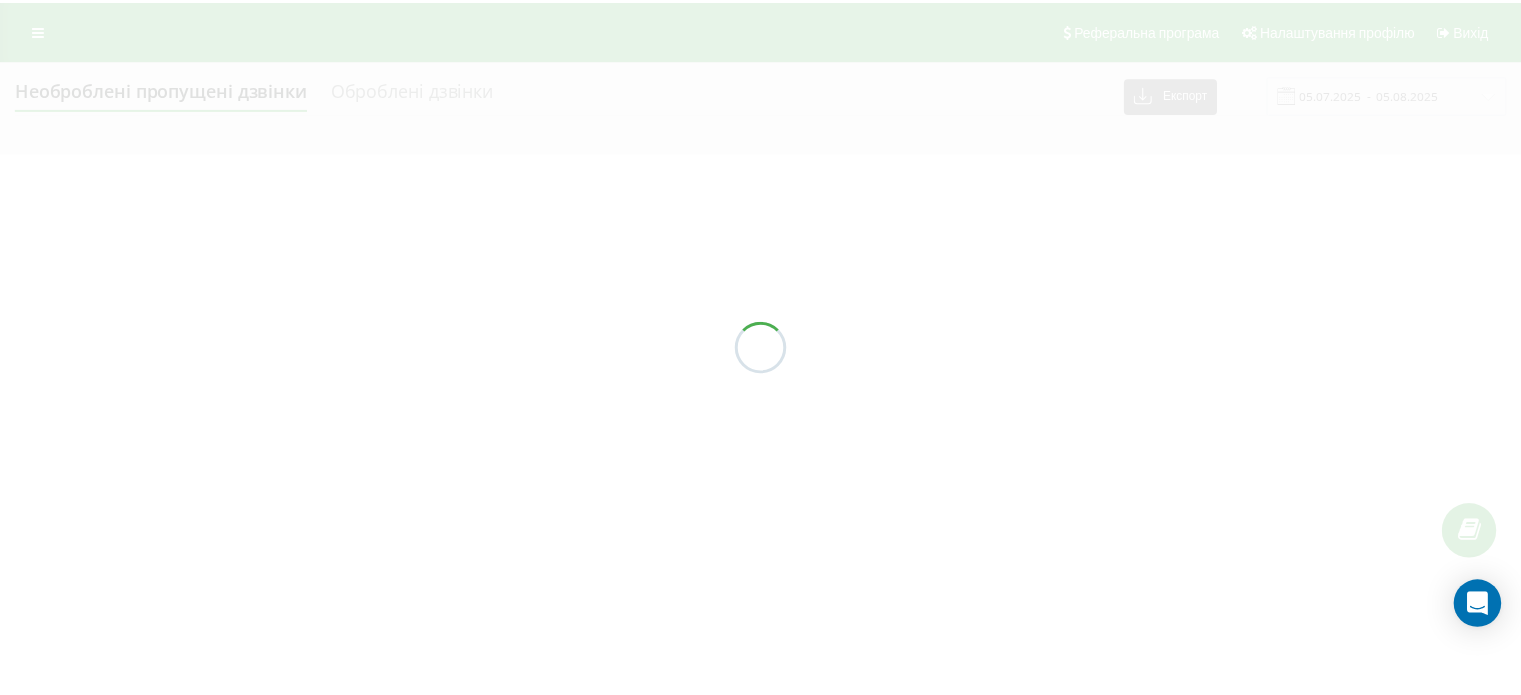 scroll, scrollTop: 0, scrollLeft: 0, axis: both 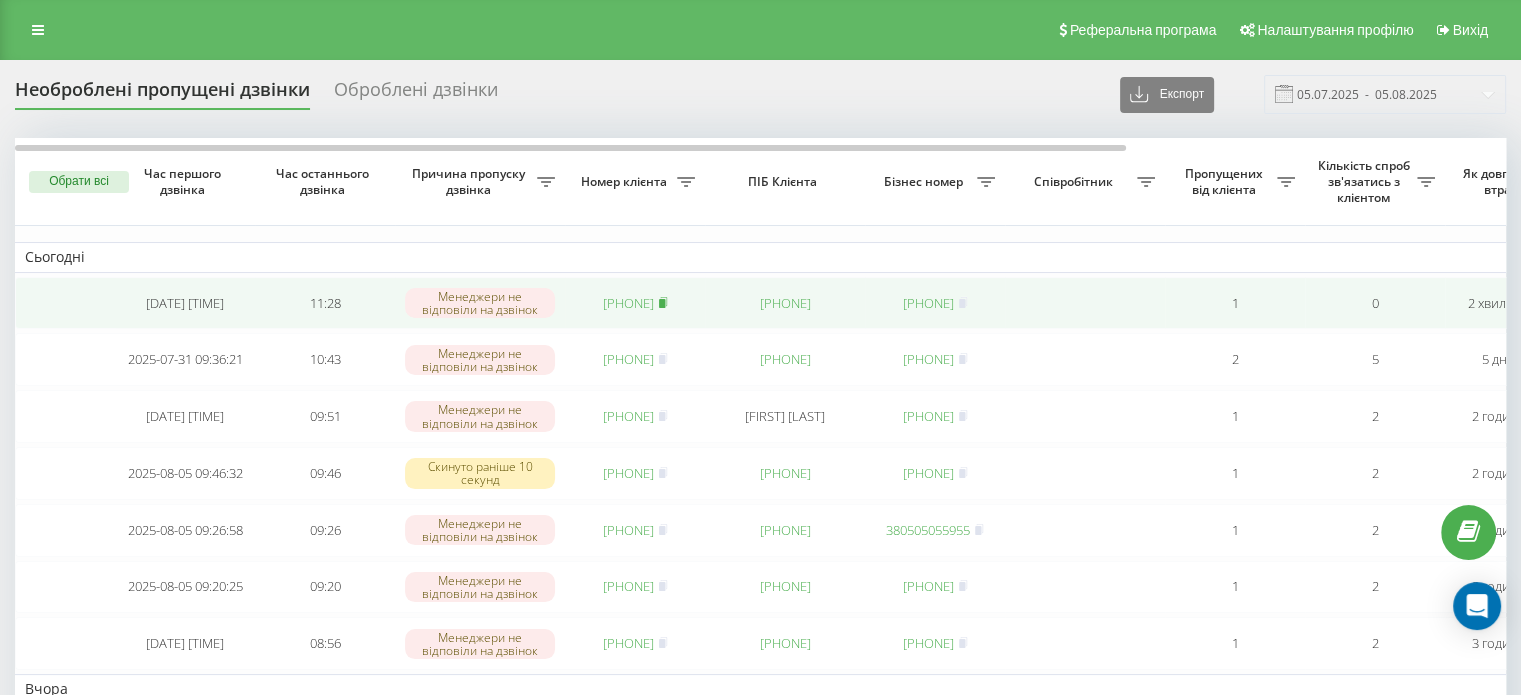click 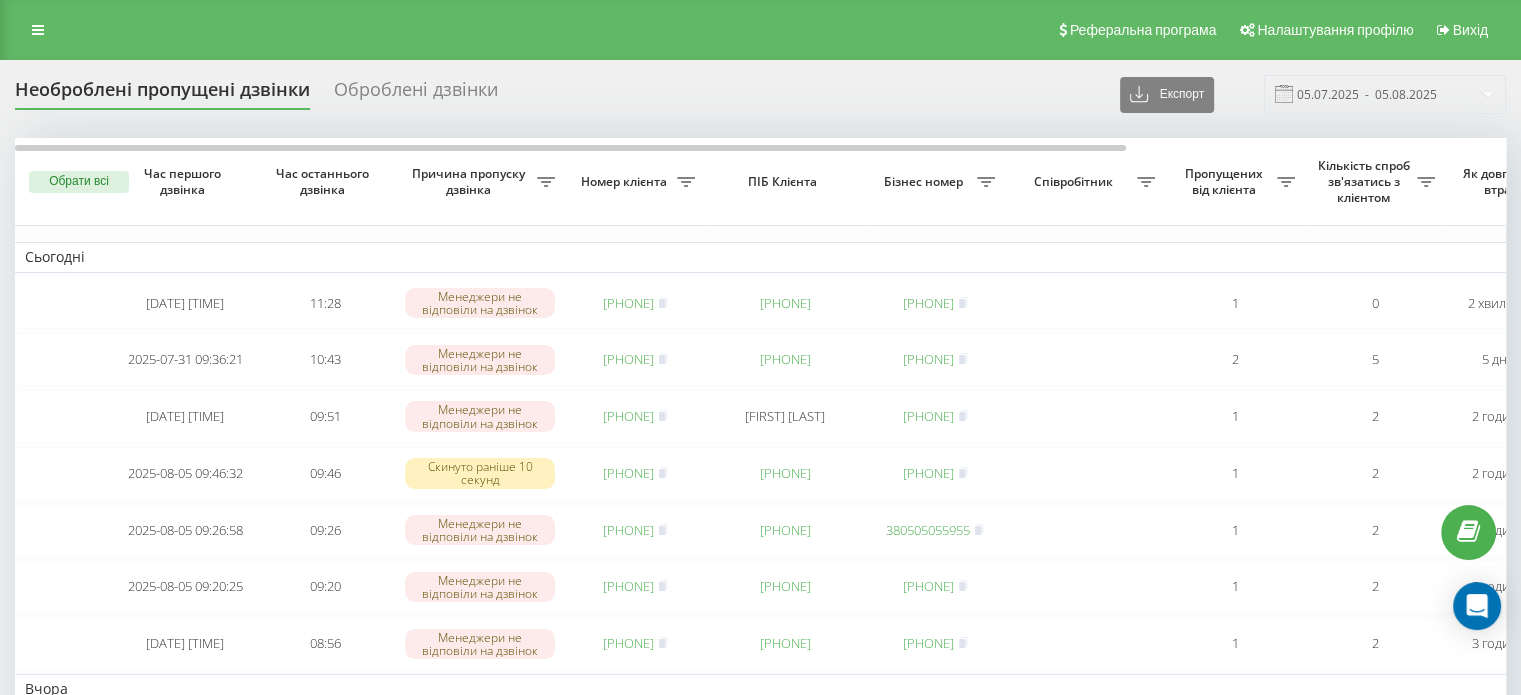 click on "Реферальна програма Налаштування профілю Вихід" at bounding box center (760, 30) 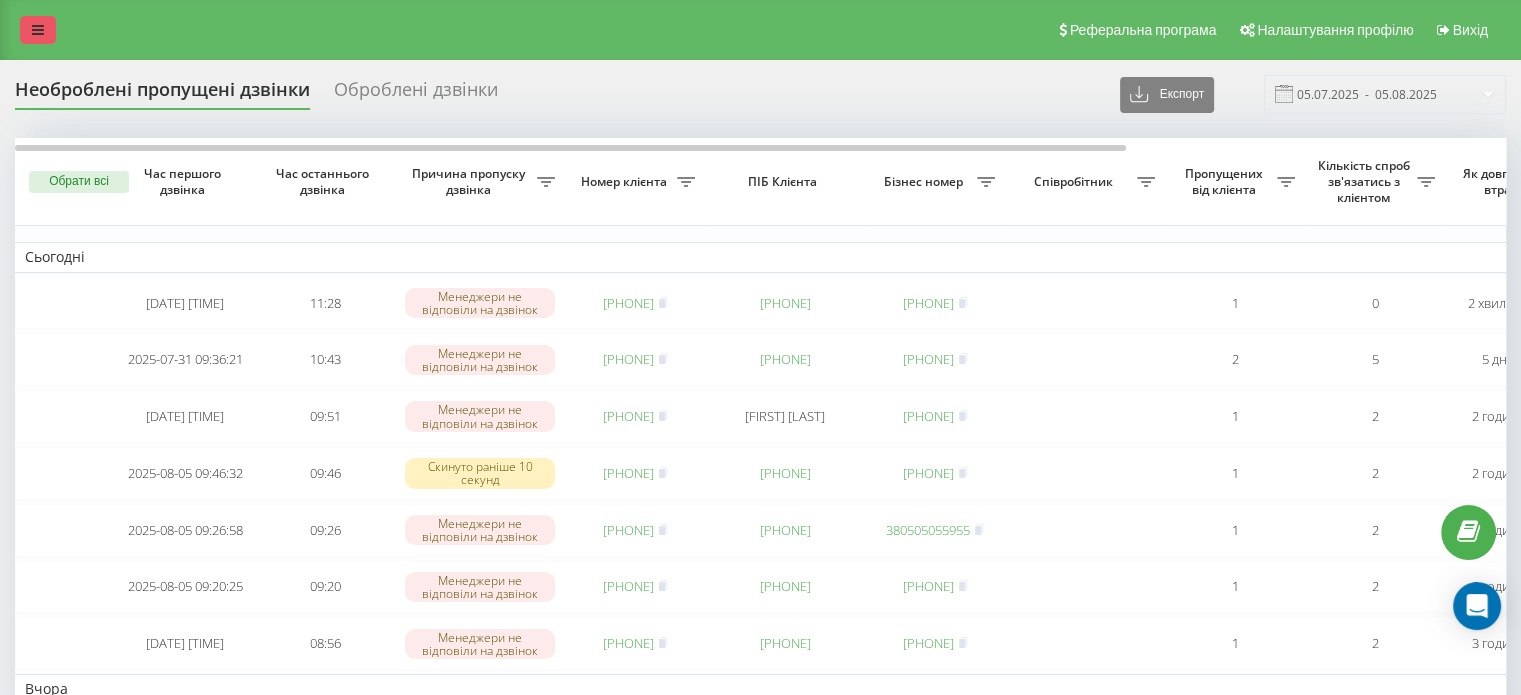drag, startPoint x: 42, startPoint y: 38, endPoint x: 46, endPoint y: 59, distance: 21.377558 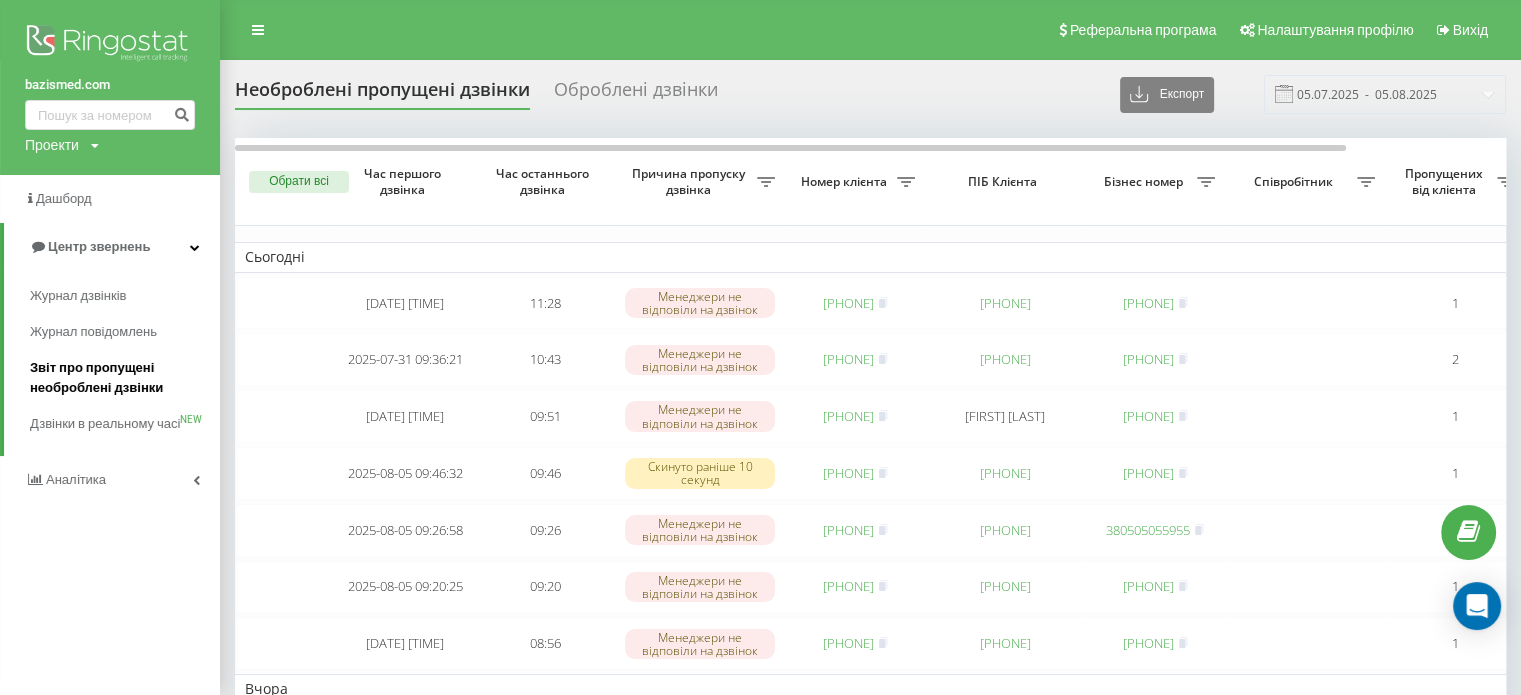 click on "Звіт про пропущені необроблені дзвінки" at bounding box center (120, 378) 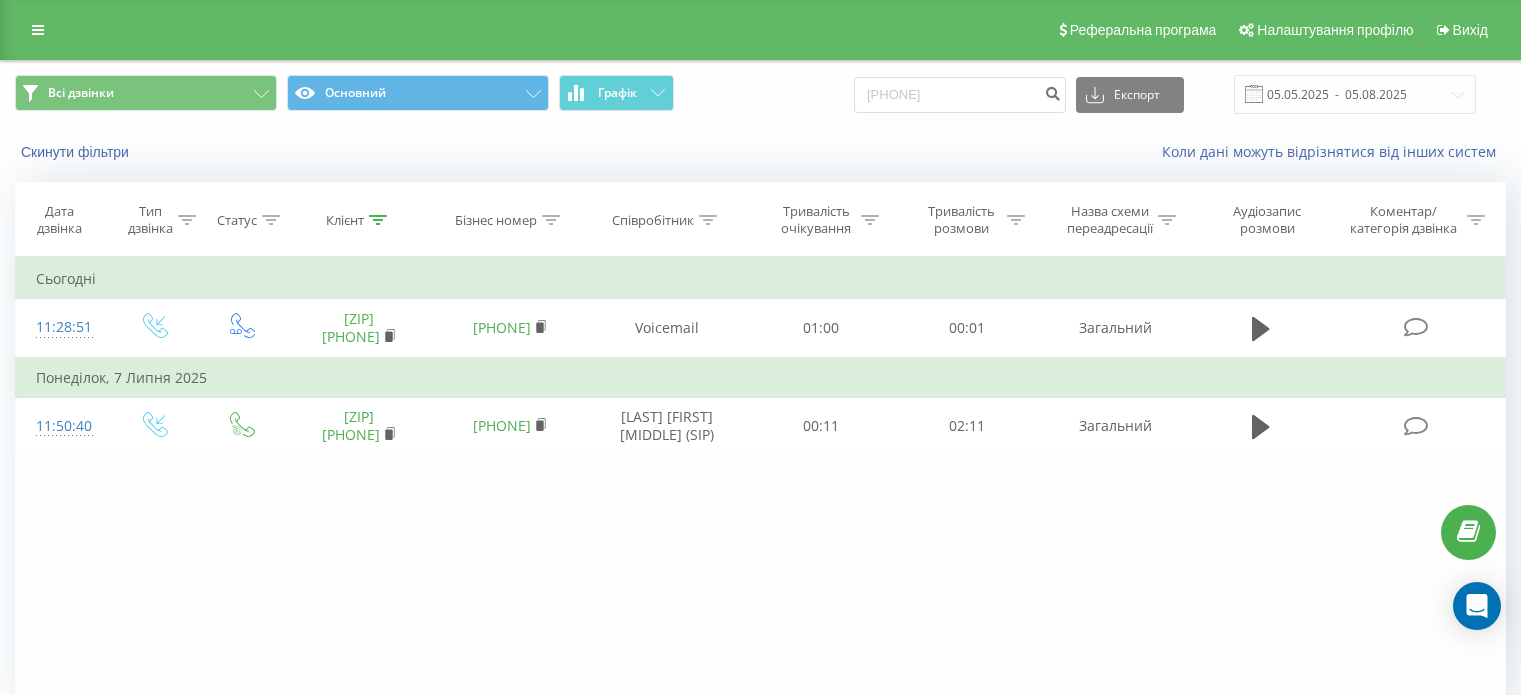 scroll, scrollTop: 0, scrollLeft: 0, axis: both 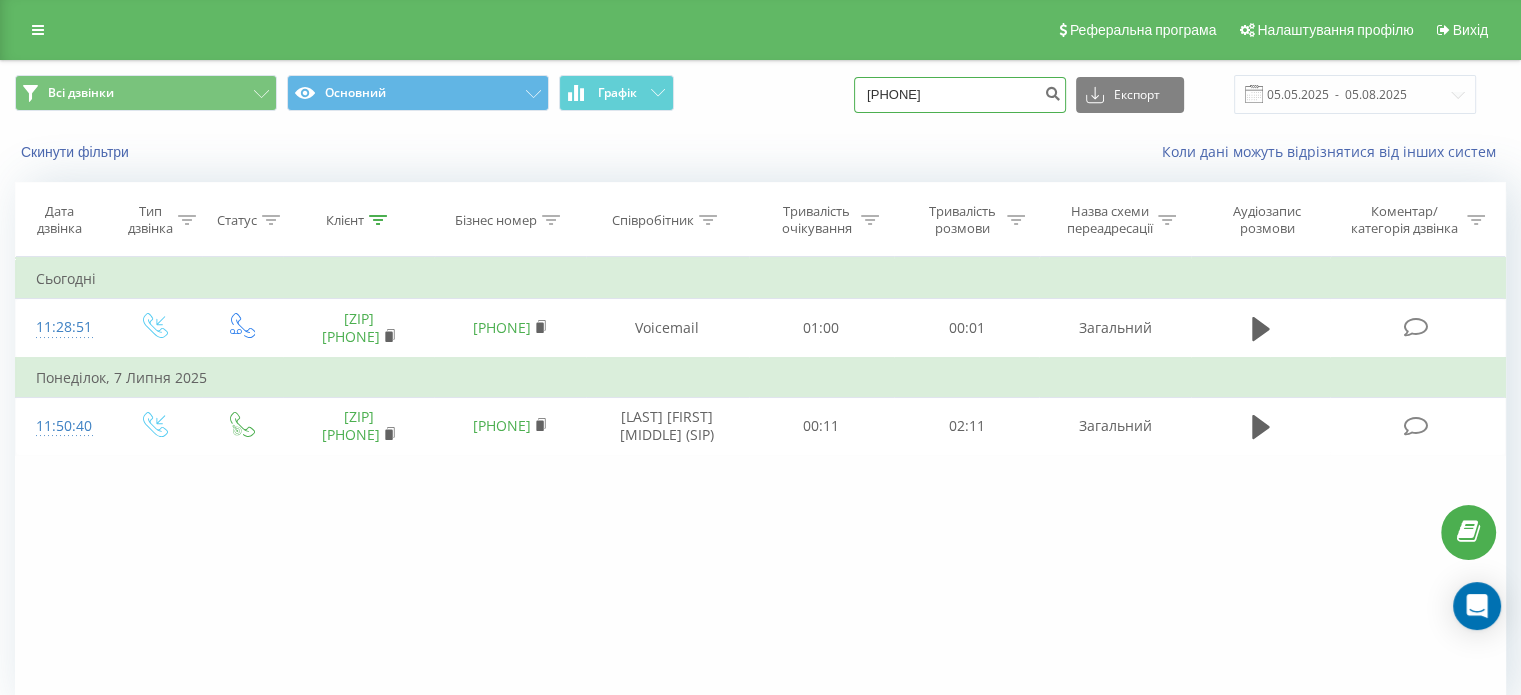 drag, startPoint x: 998, startPoint y: 82, endPoint x: 770, endPoint y: 119, distance: 230.98268 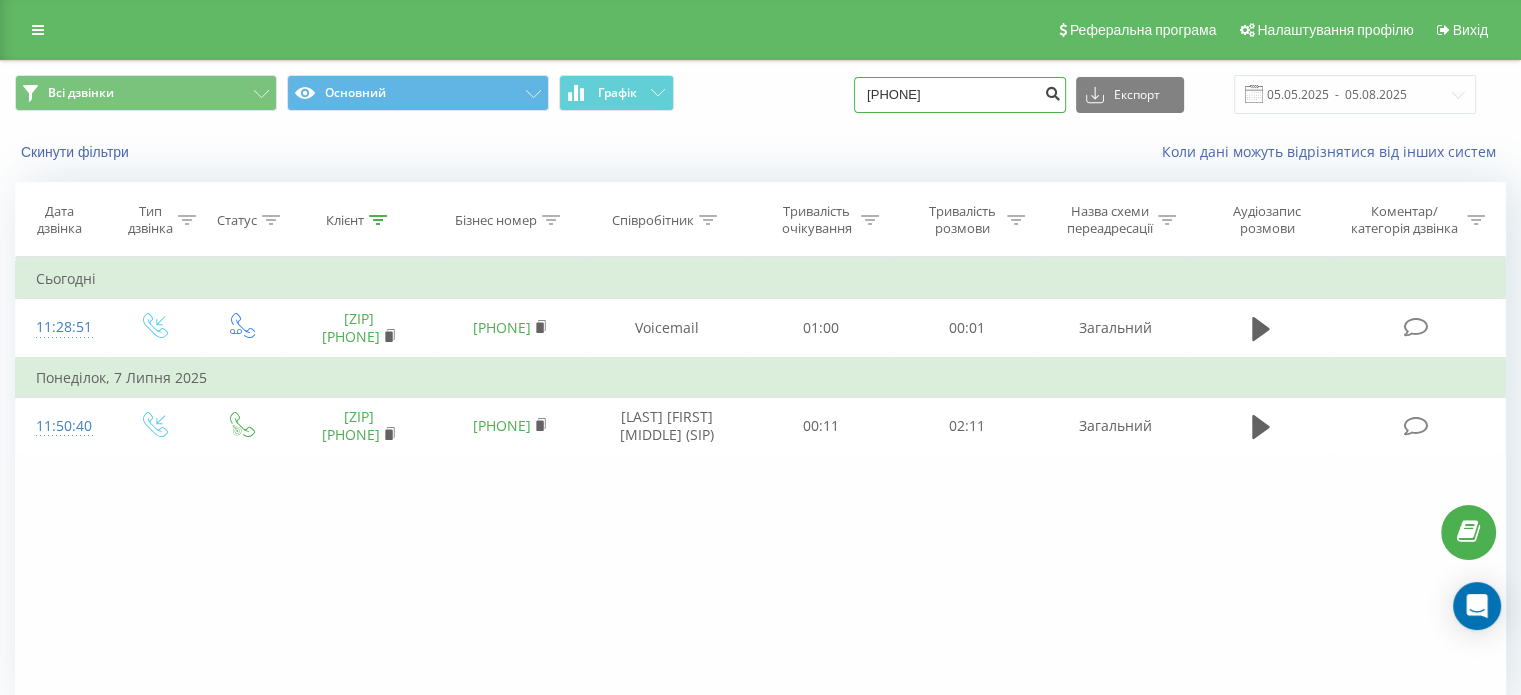 type on "[PHONE]" 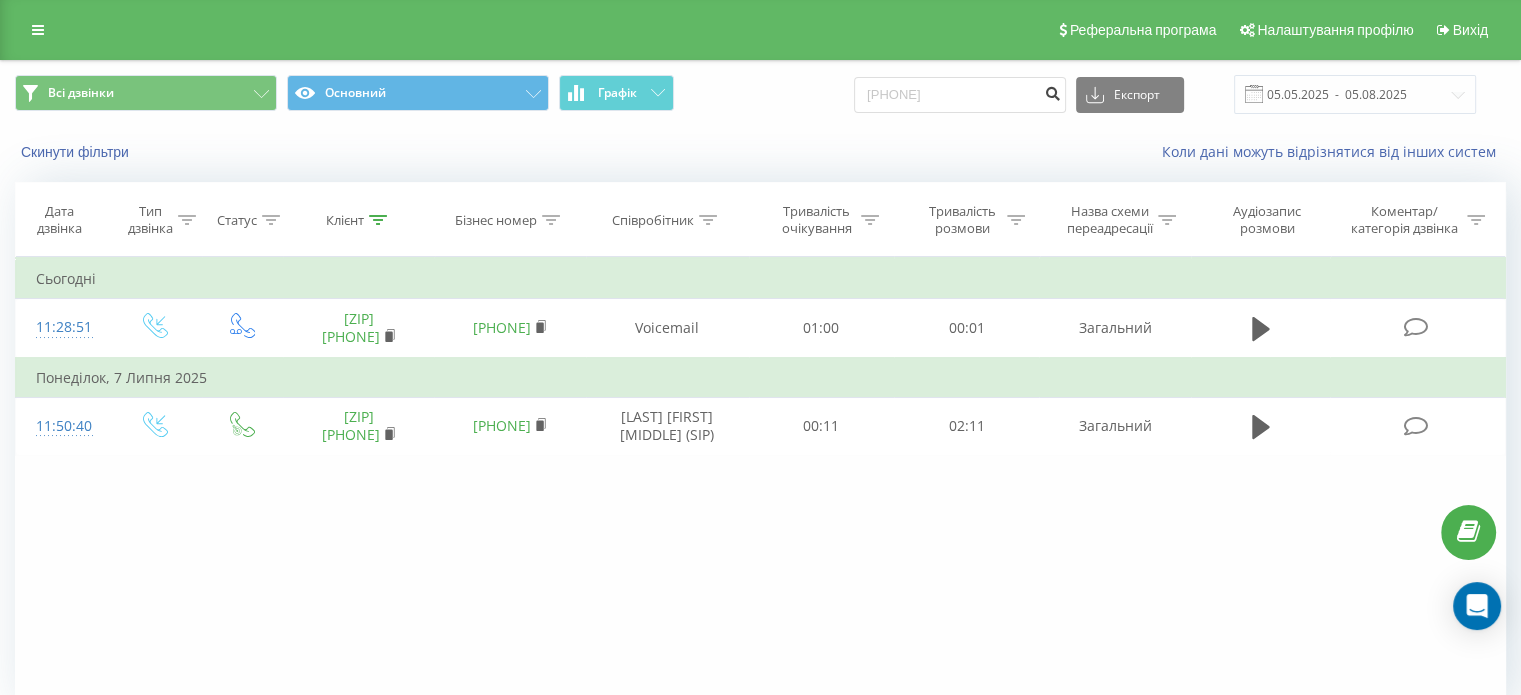 click at bounding box center (1052, 91) 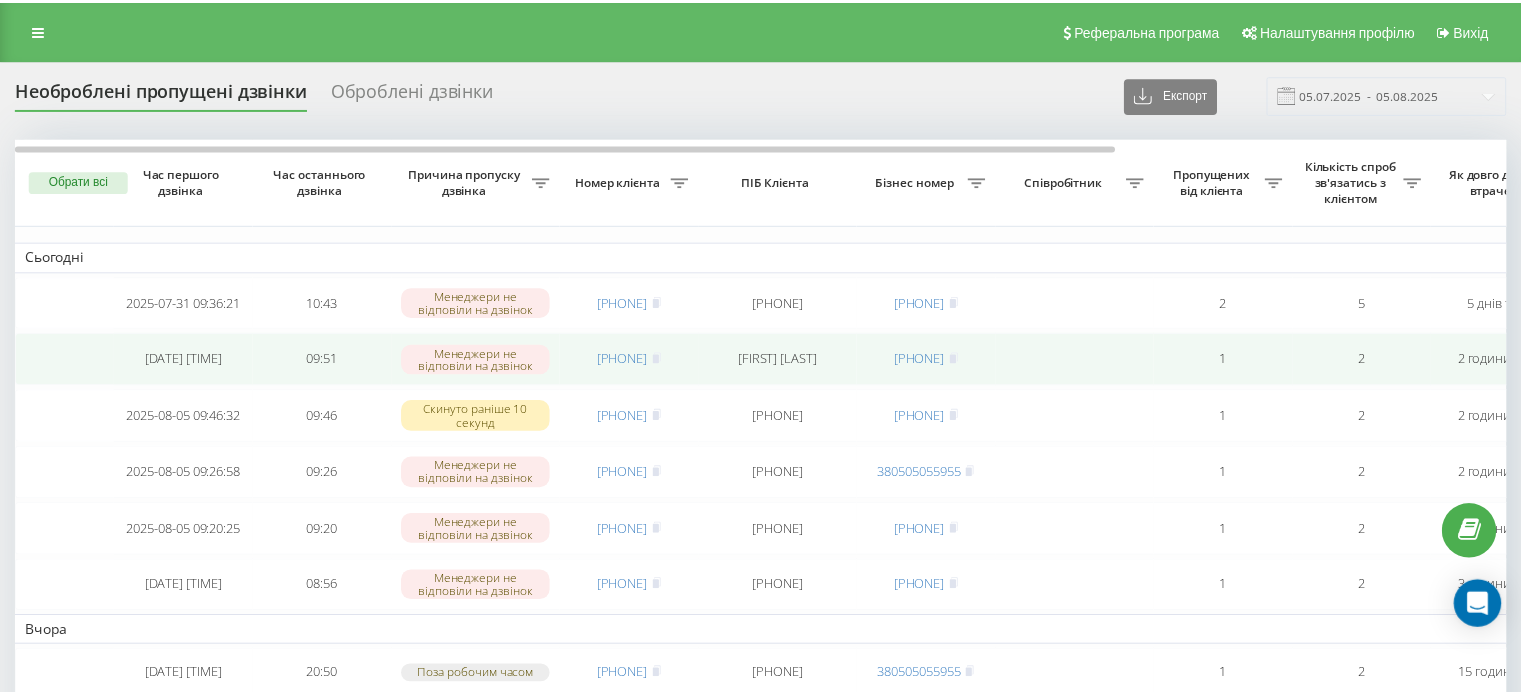 scroll, scrollTop: 0, scrollLeft: 0, axis: both 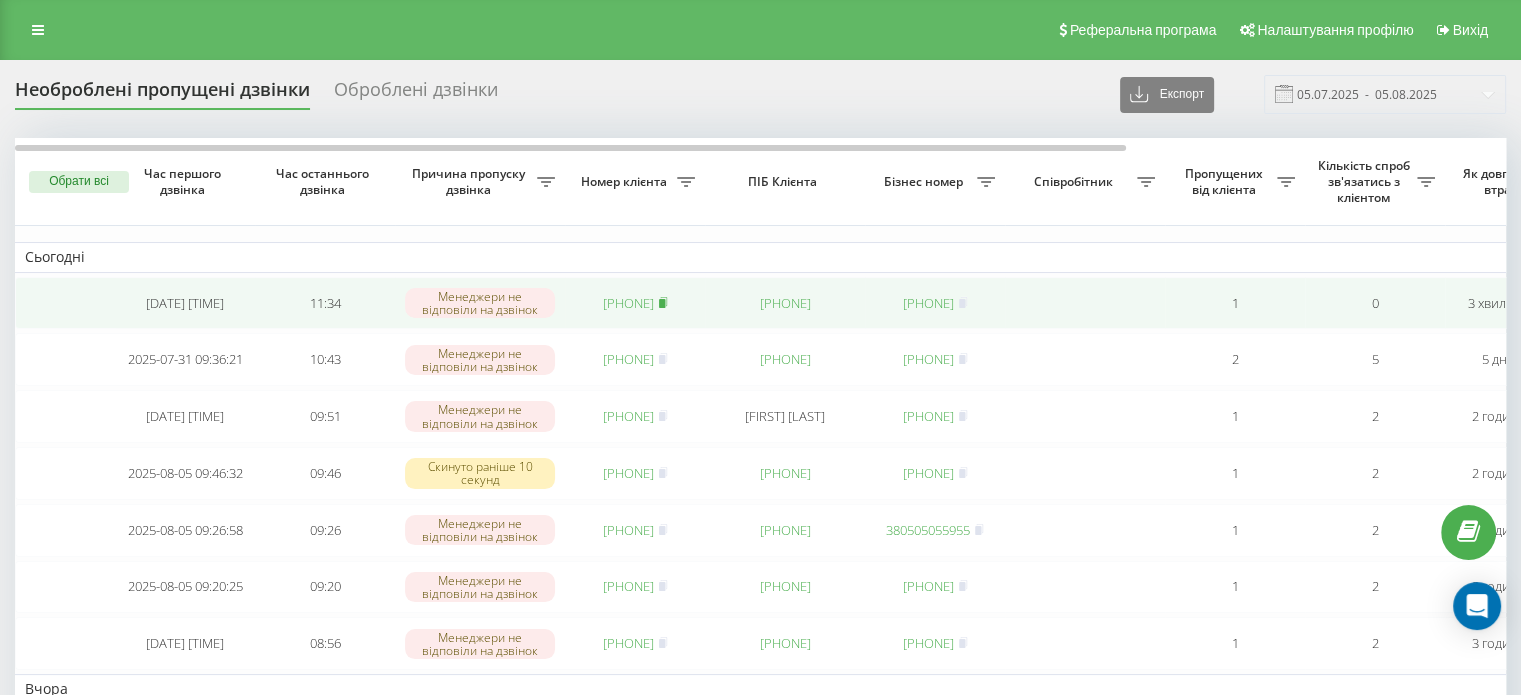 click 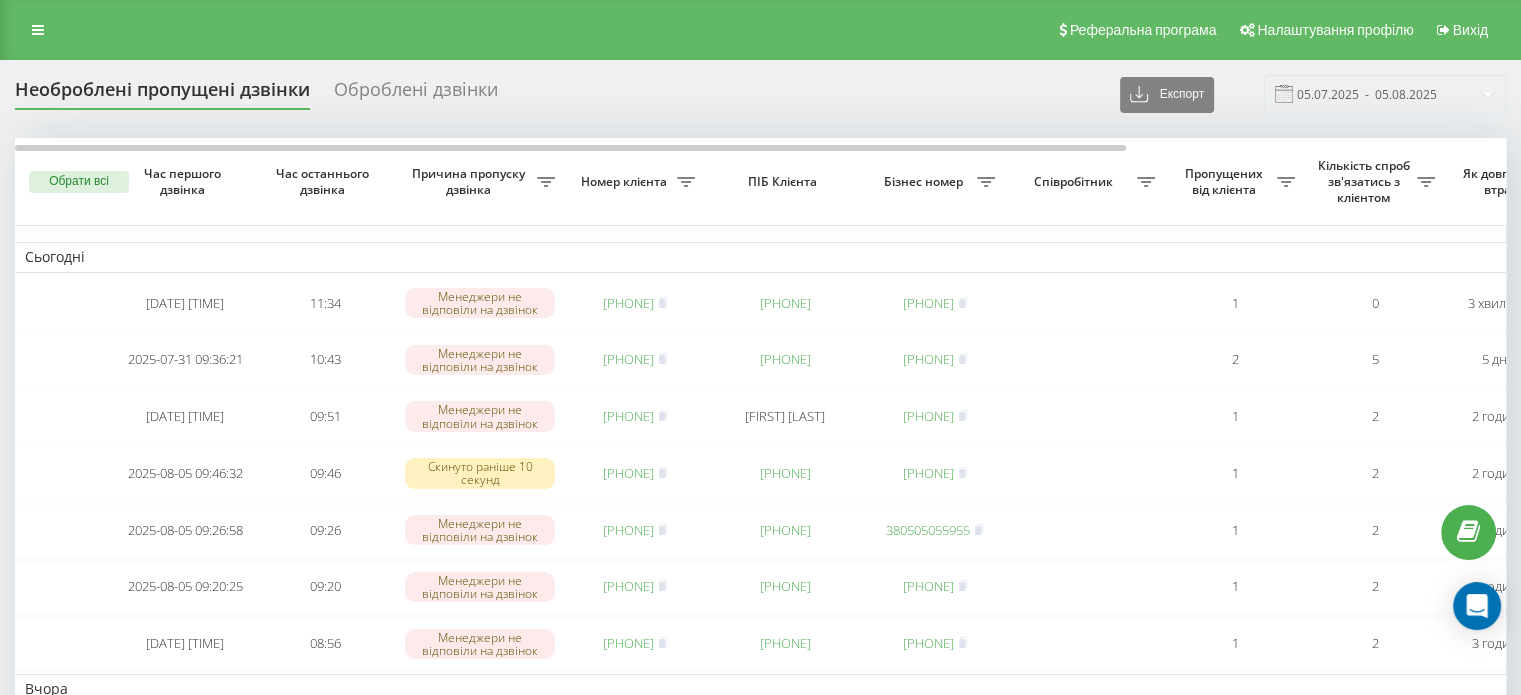 drag, startPoint x: 38, startPoint y: 33, endPoint x: 40, endPoint y: 45, distance: 12.165525 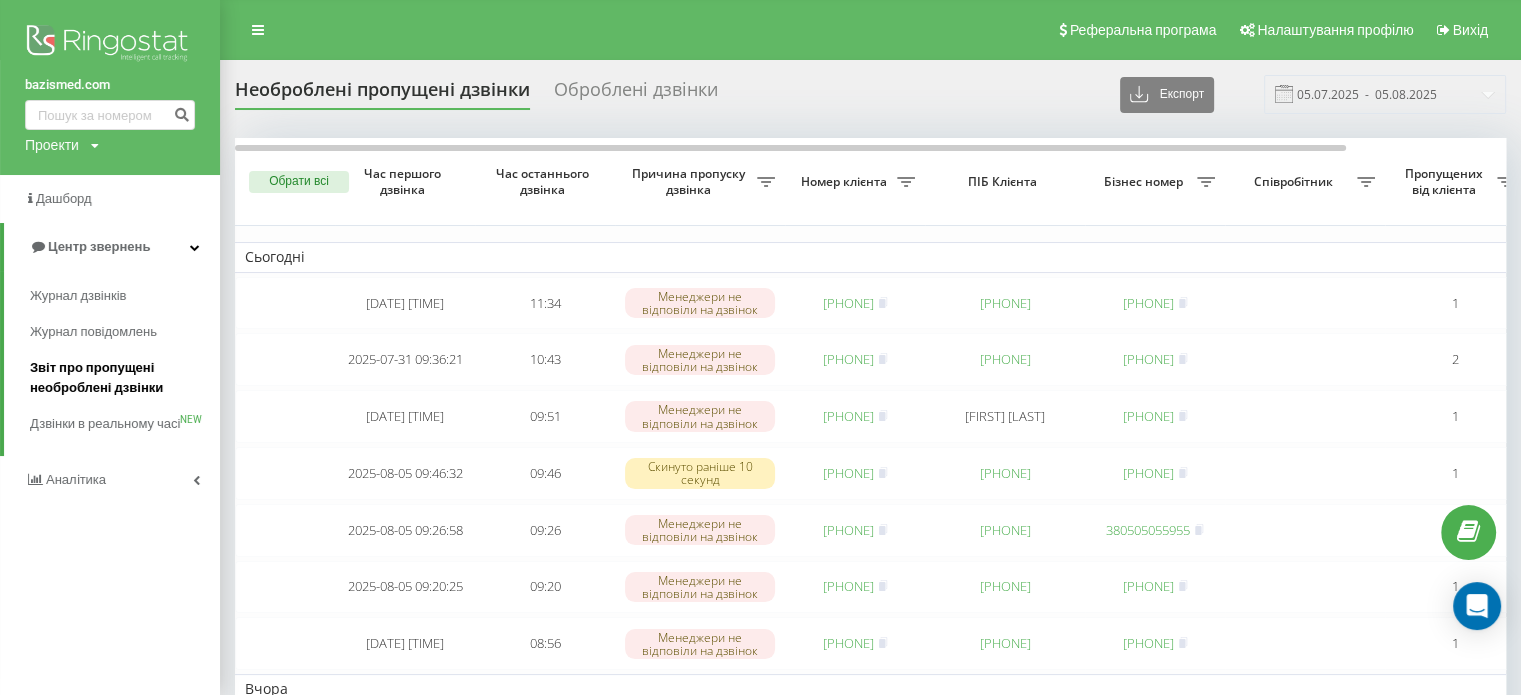 click on "Звіт про пропущені необроблені дзвінки" at bounding box center (125, 378) 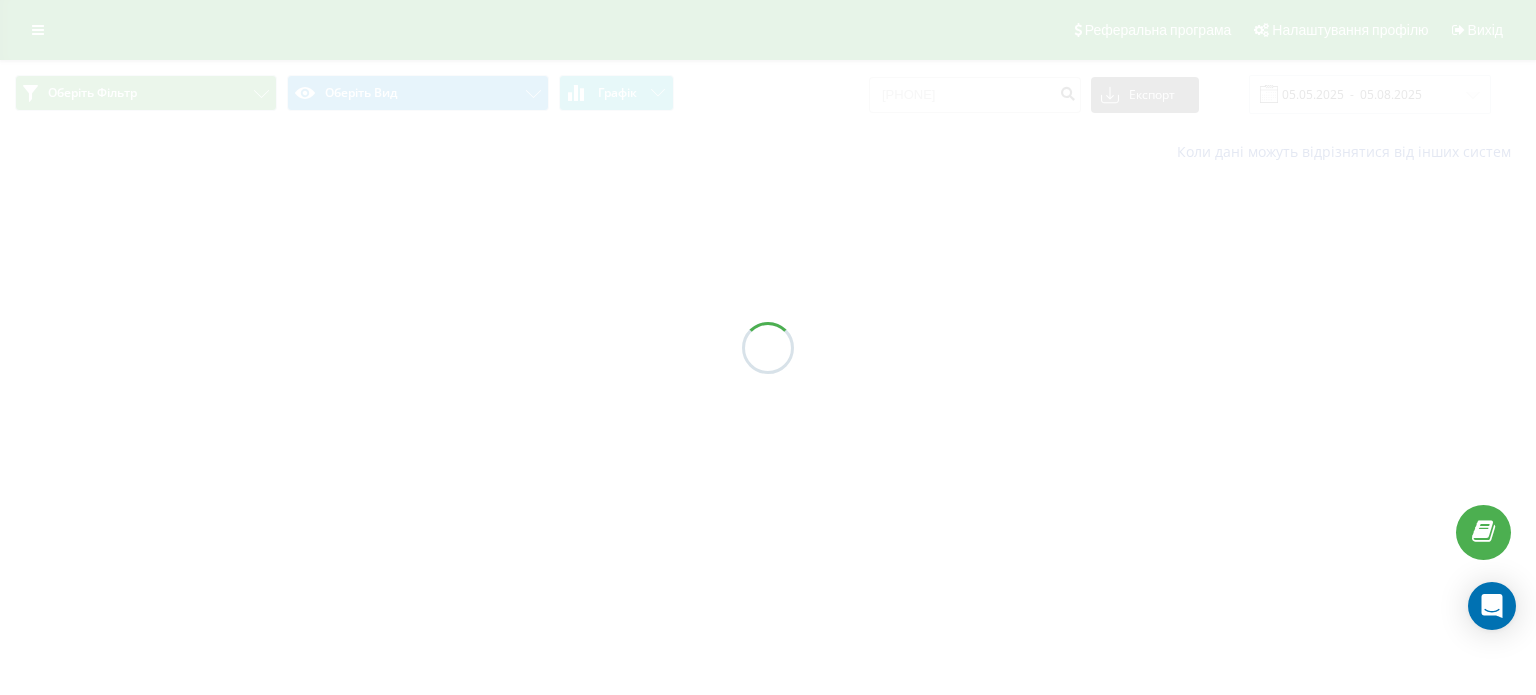 scroll, scrollTop: 0, scrollLeft: 0, axis: both 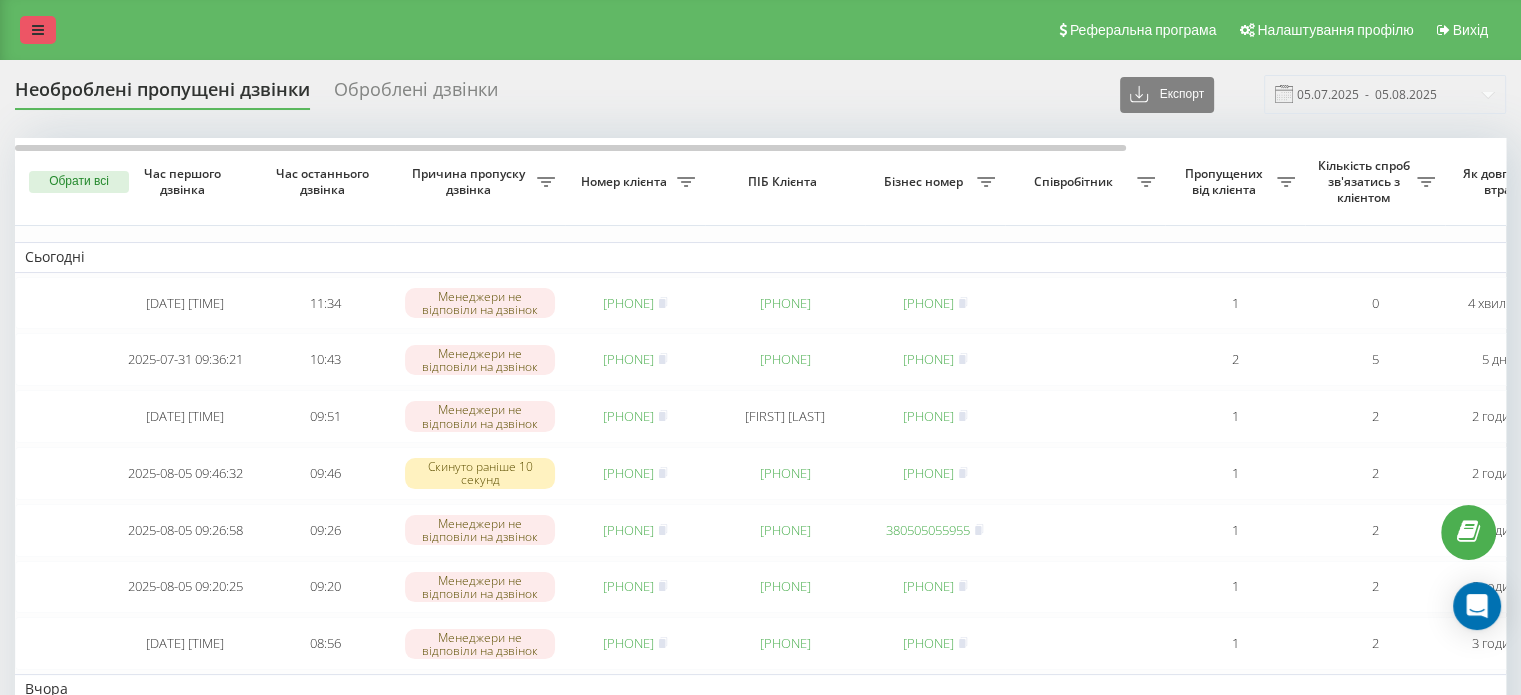 click at bounding box center (38, 30) 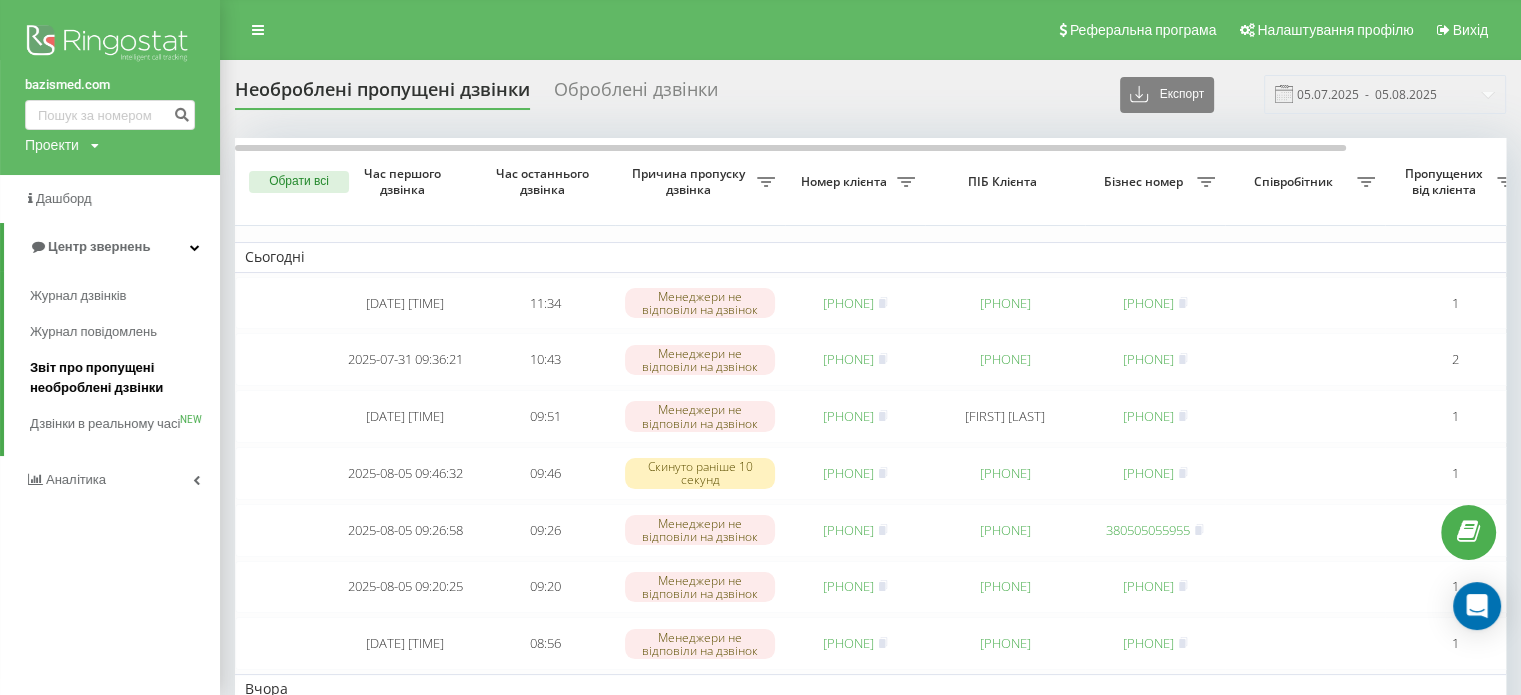 click on "Звіт про пропущені необроблені дзвінки" at bounding box center (120, 378) 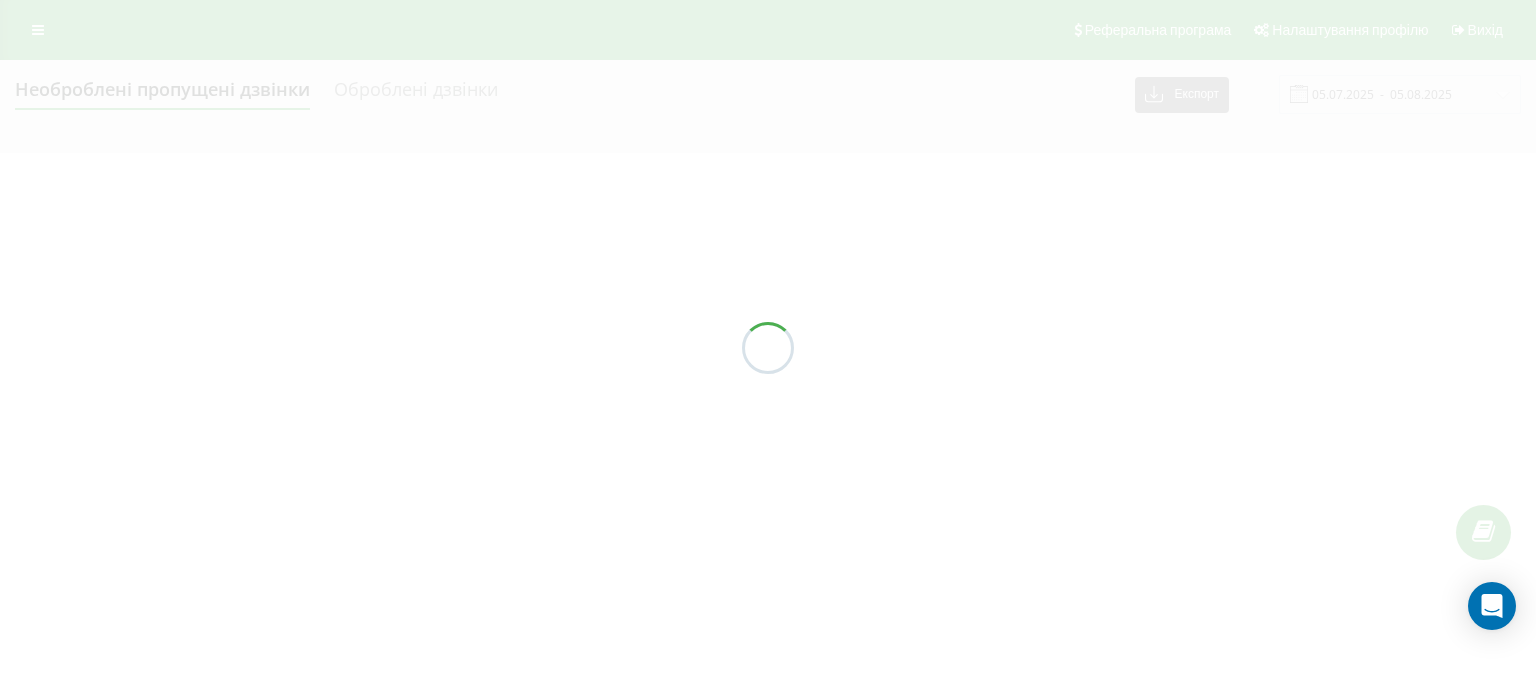 scroll, scrollTop: 0, scrollLeft: 0, axis: both 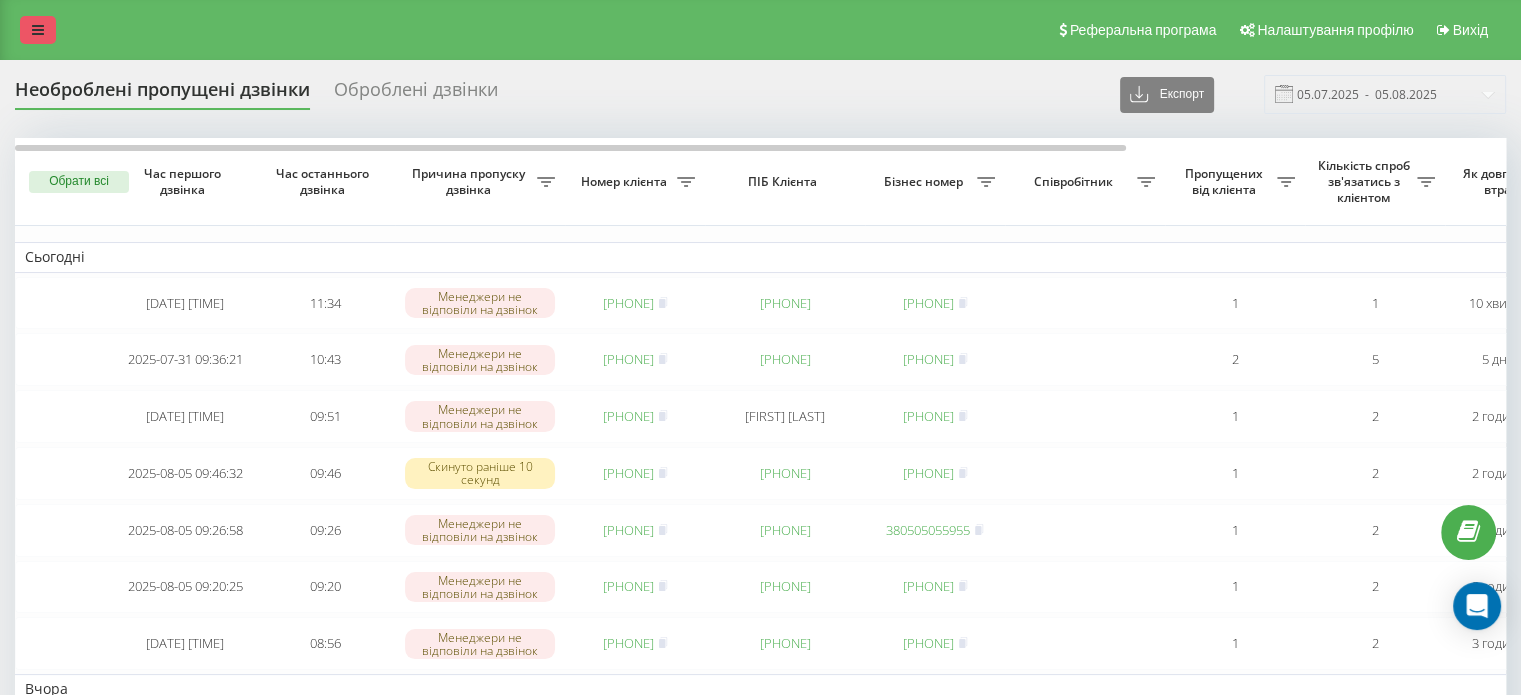 click at bounding box center (38, 30) 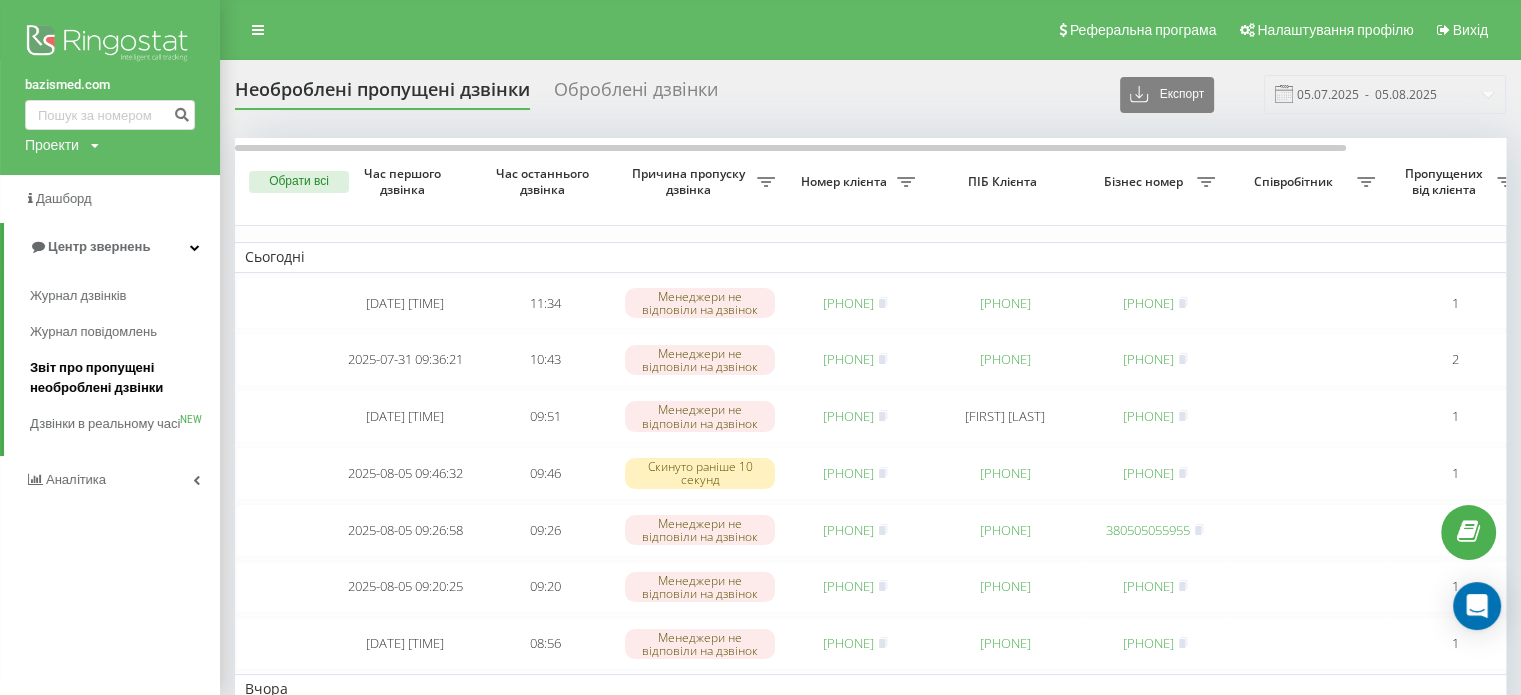 click on "Звіт про пропущені необроблені дзвінки" at bounding box center (120, 378) 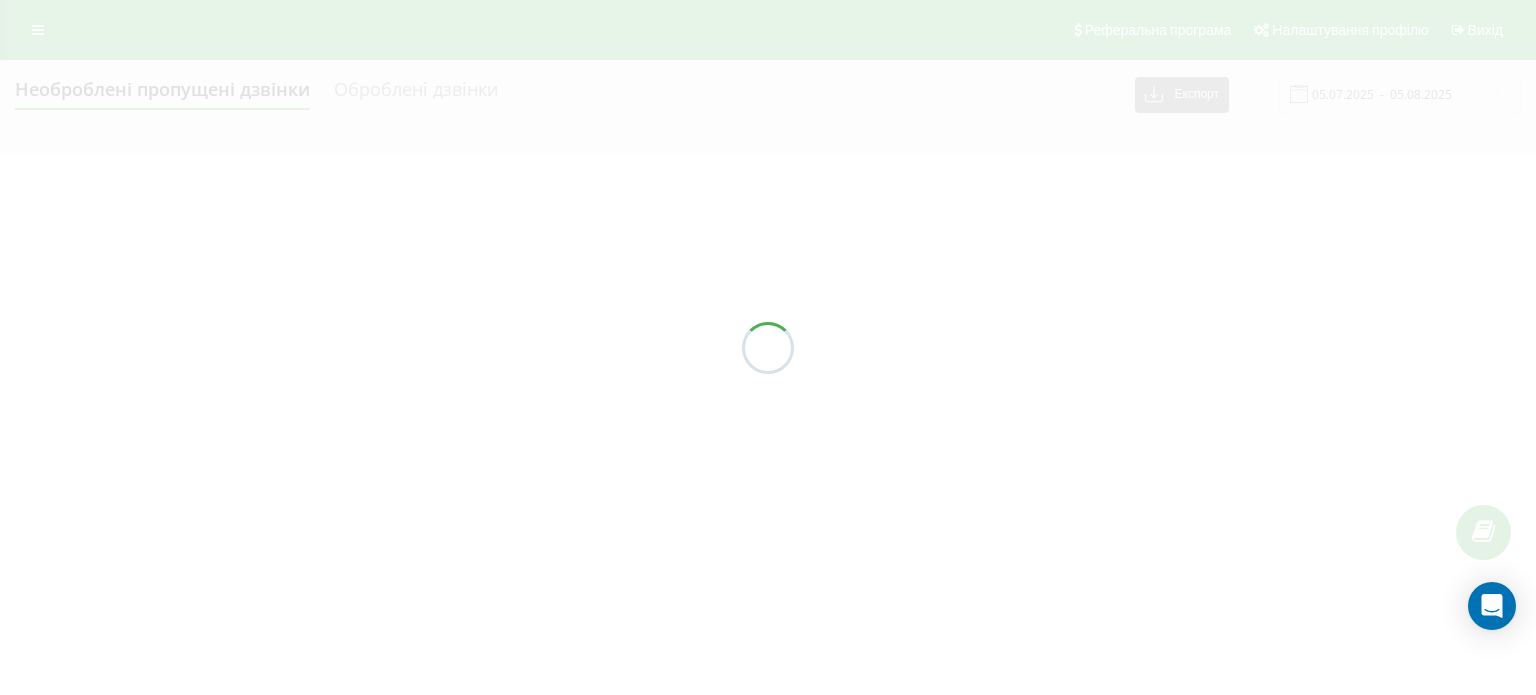 scroll, scrollTop: 0, scrollLeft: 0, axis: both 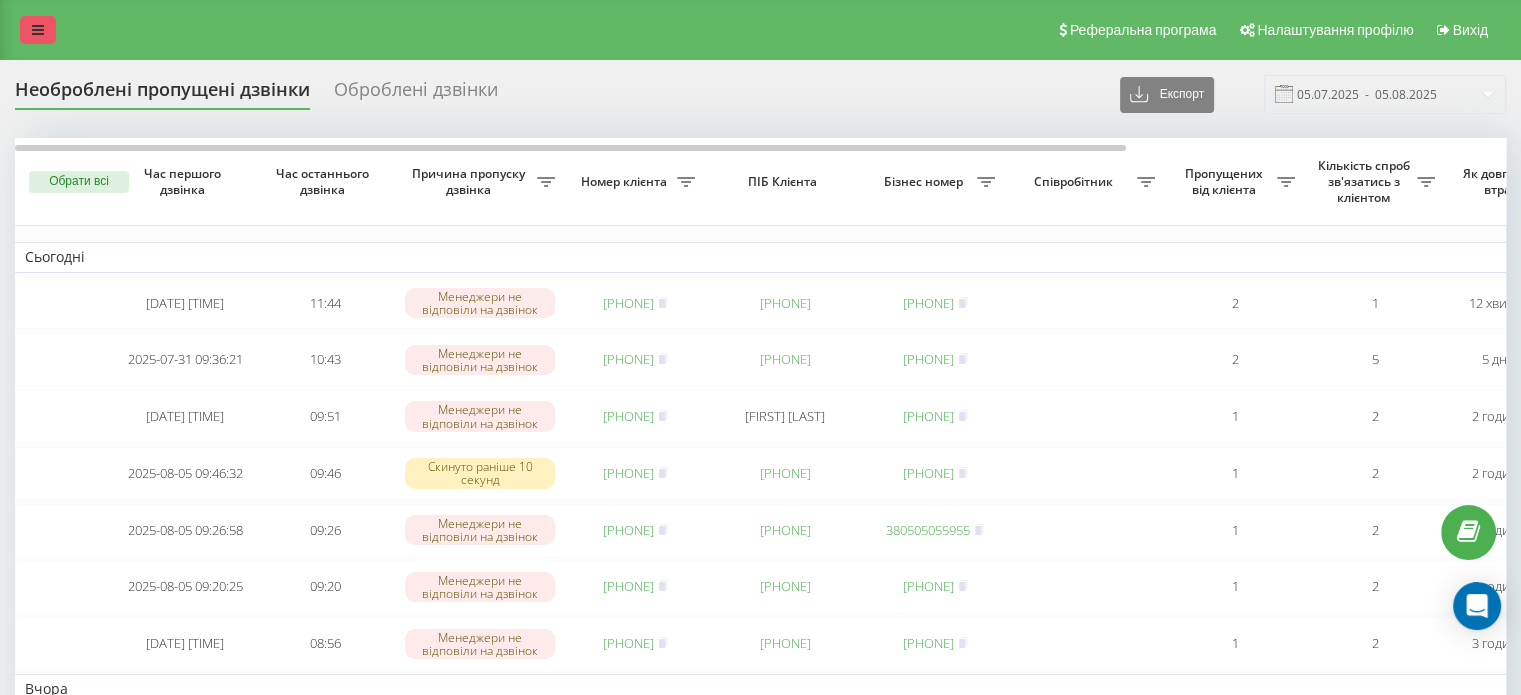 click at bounding box center (38, 30) 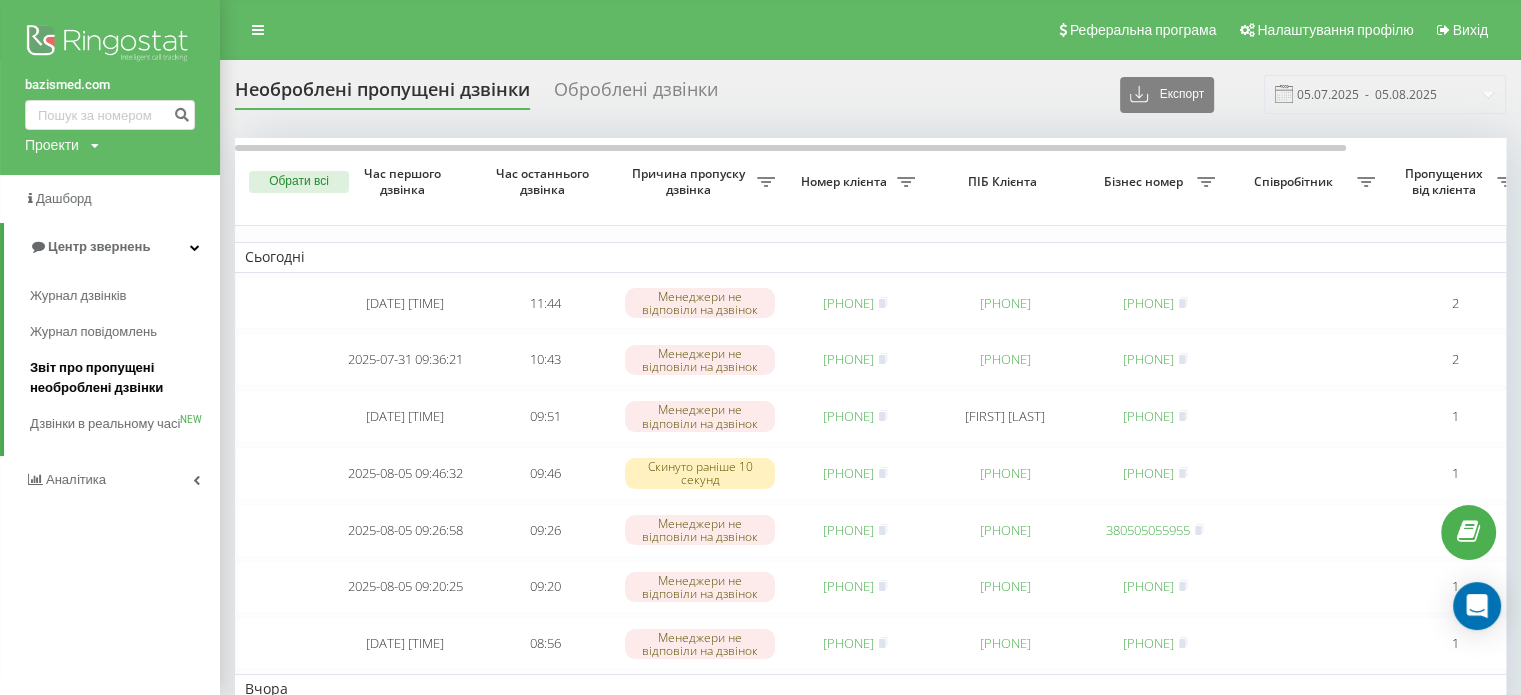 click on "Звіт про пропущені необроблені дзвінки" at bounding box center [120, 378] 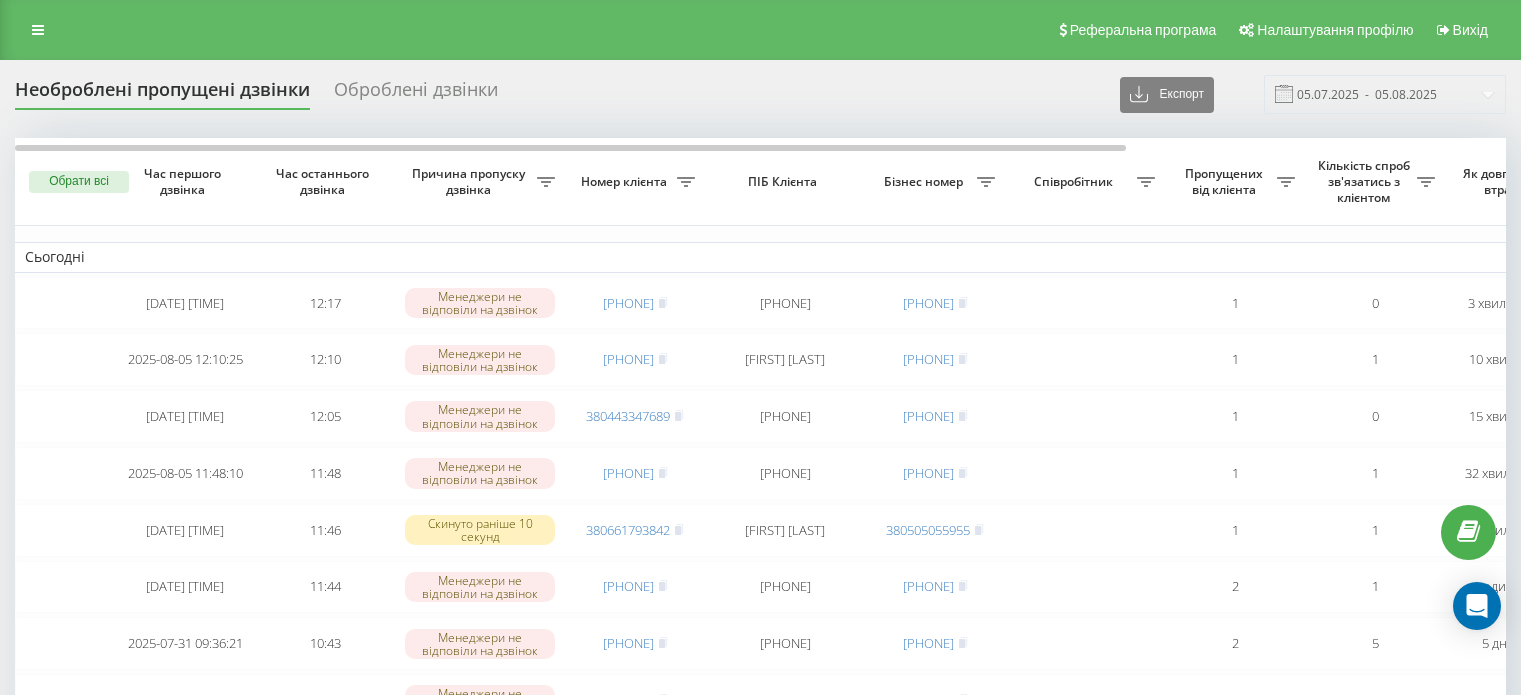 scroll, scrollTop: 0, scrollLeft: 0, axis: both 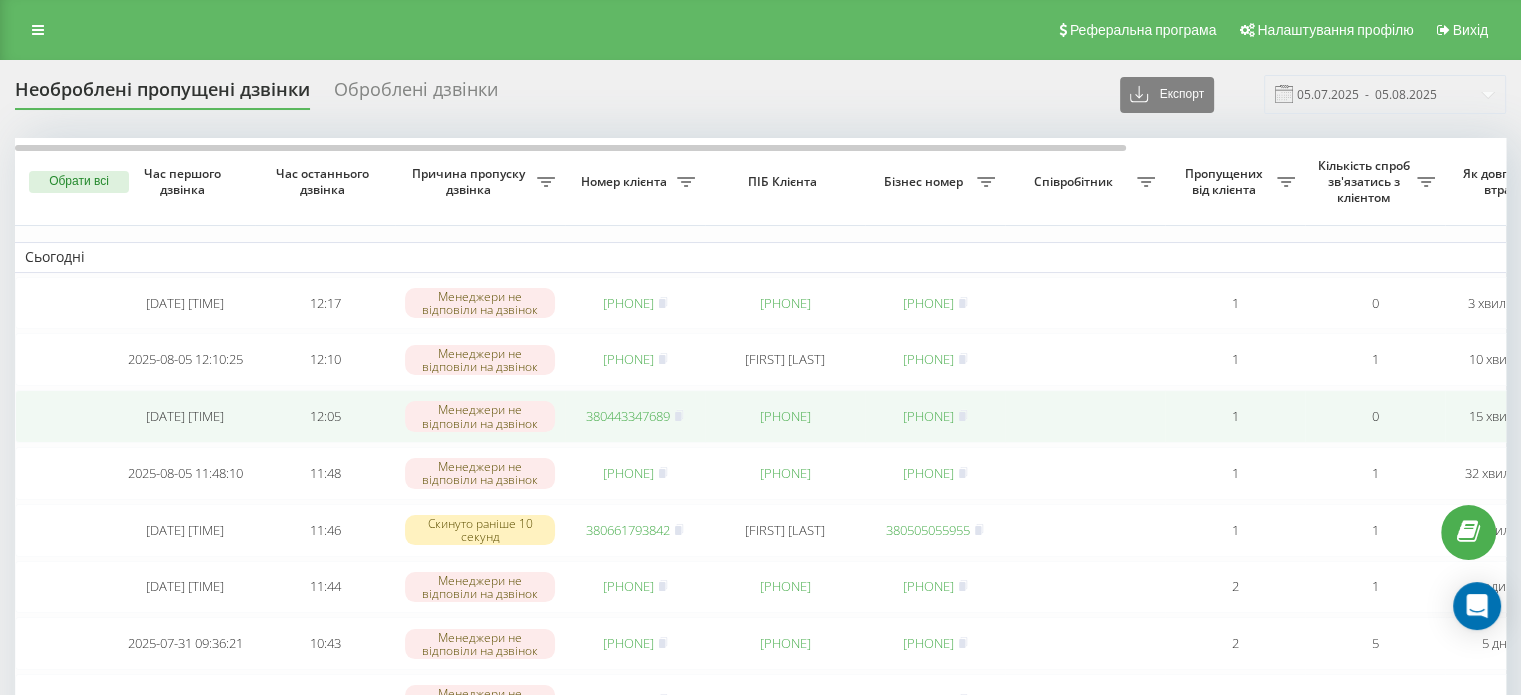 click on "380443347689" at bounding box center (628, 416) 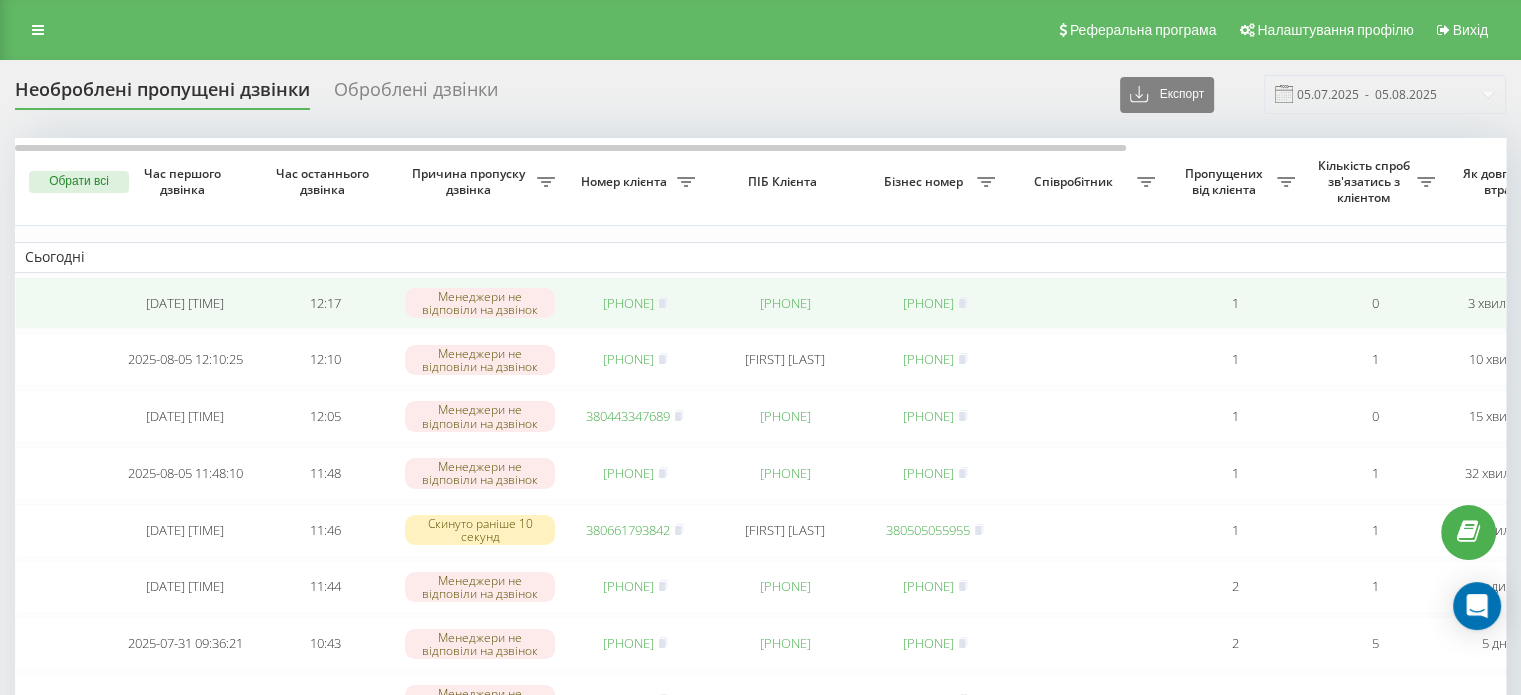 click on "380508876723" at bounding box center (628, 303) 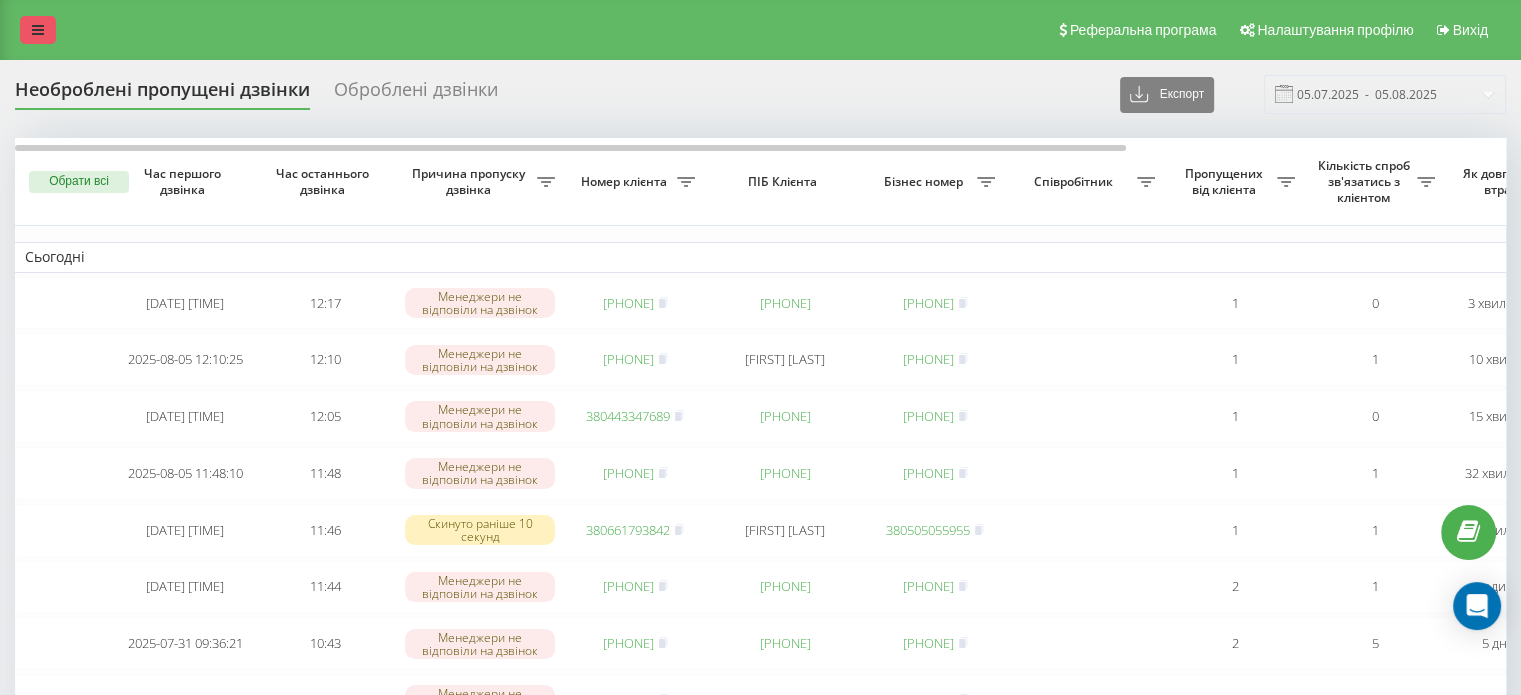 click at bounding box center [38, 30] 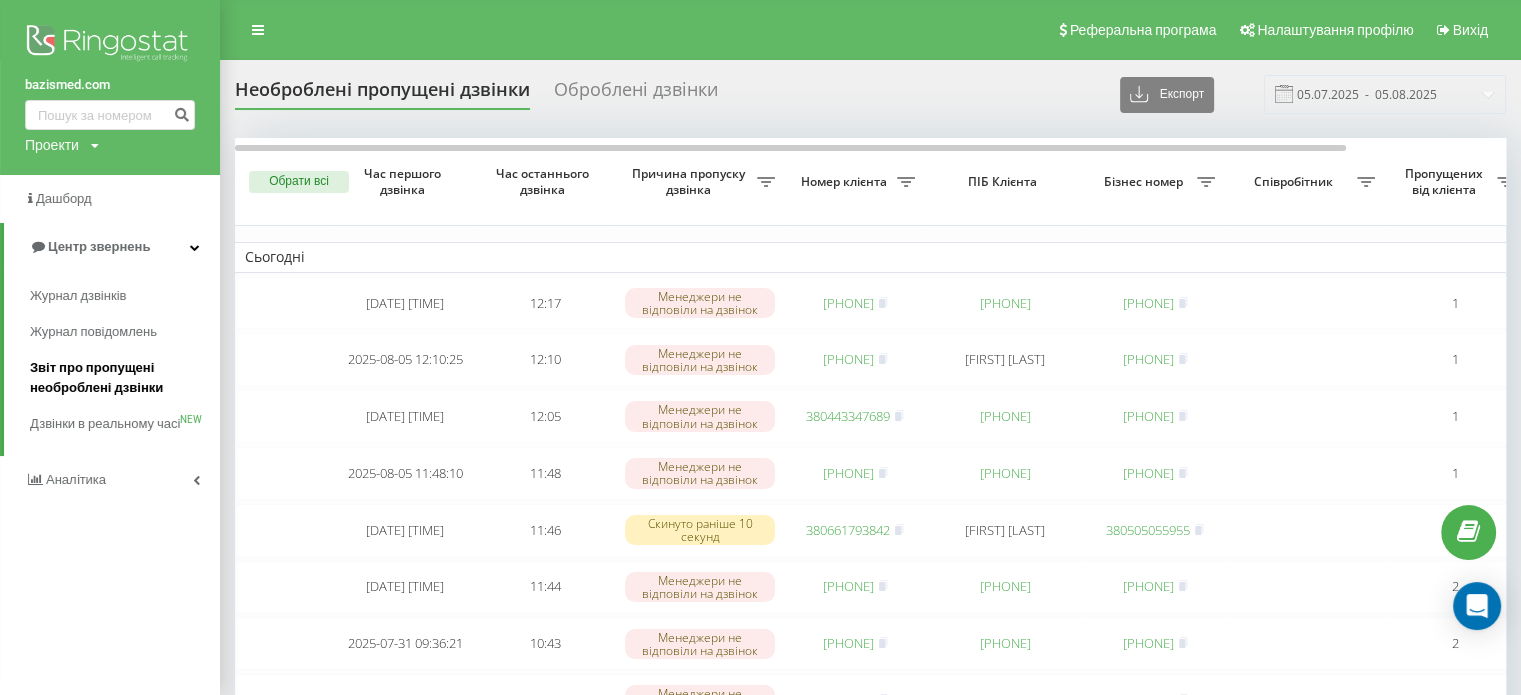 click on "Звіт про пропущені необроблені дзвінки" at bounding box center (120, 378) 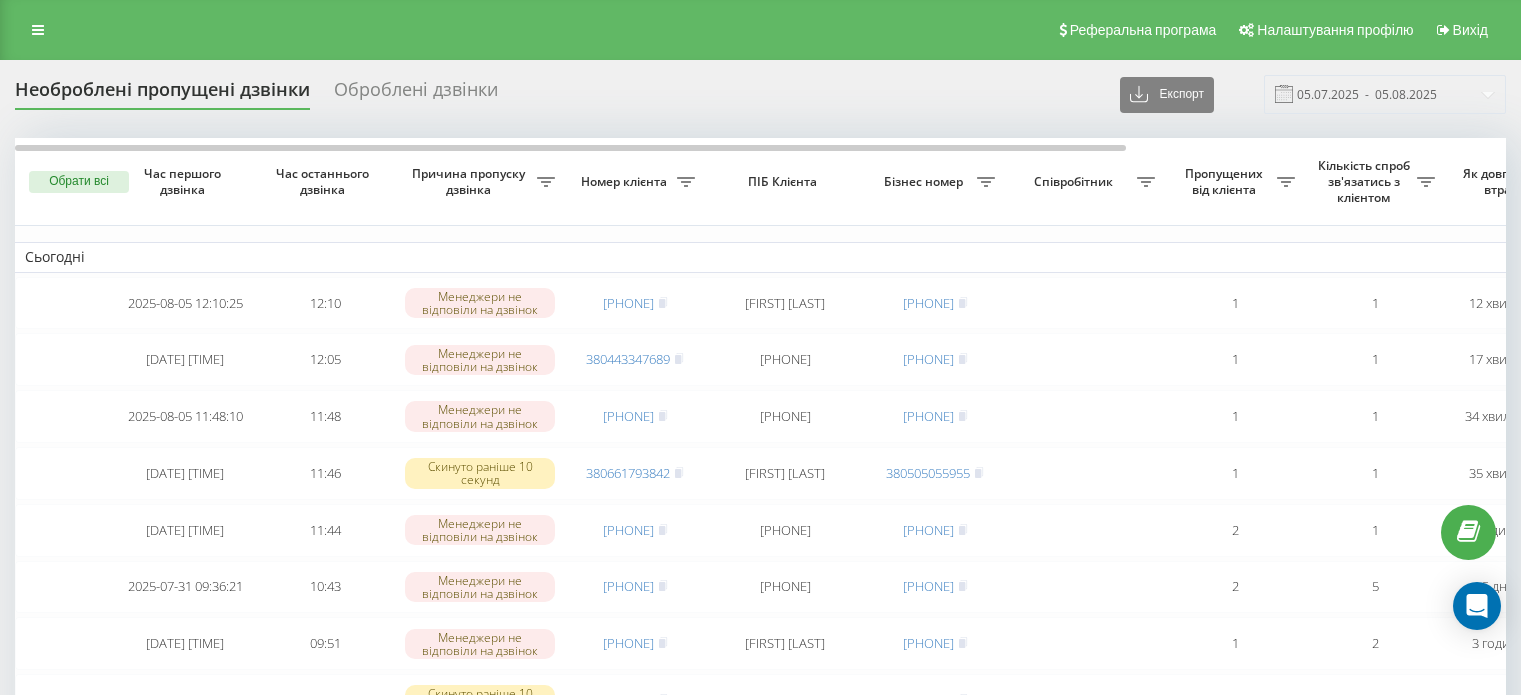 scroll, scrollTop: 0, scrollLeft: 0, axis: both 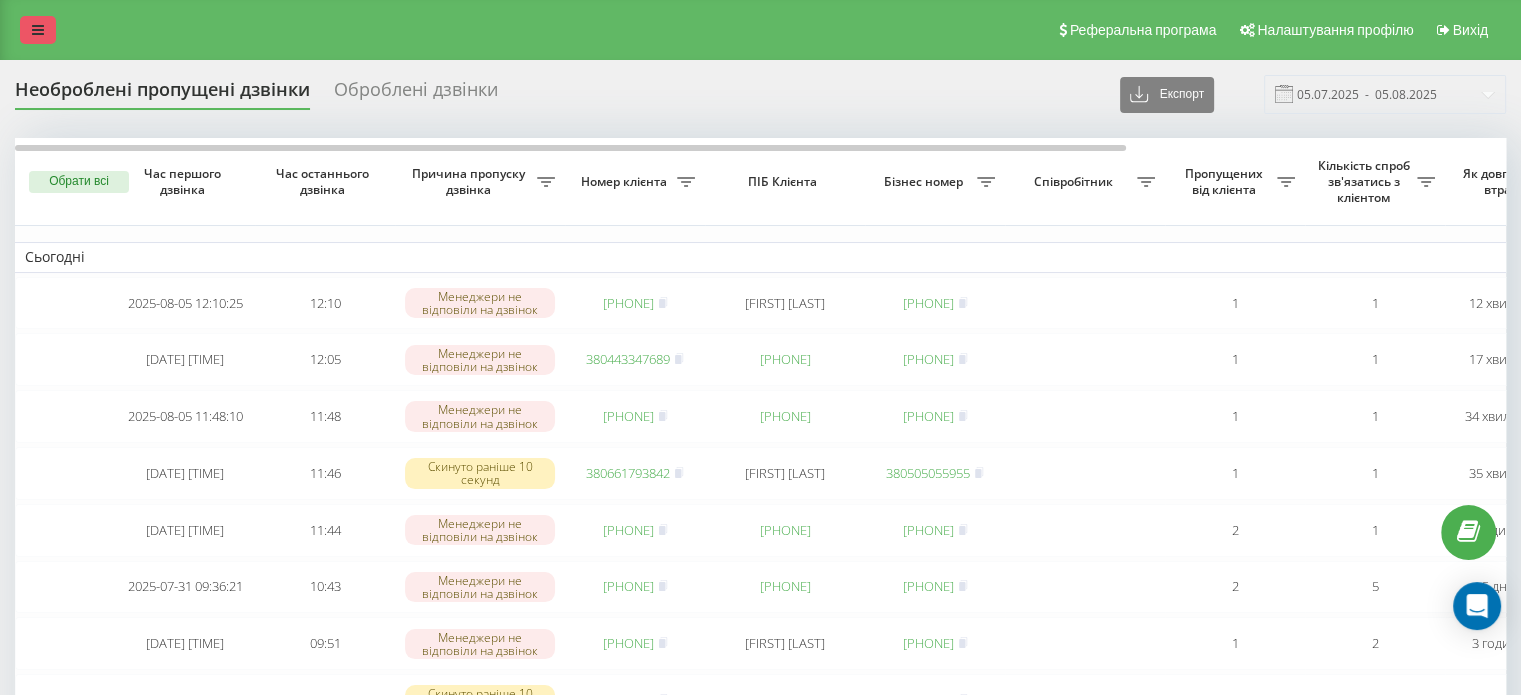 click at bounding box center [38, 30] 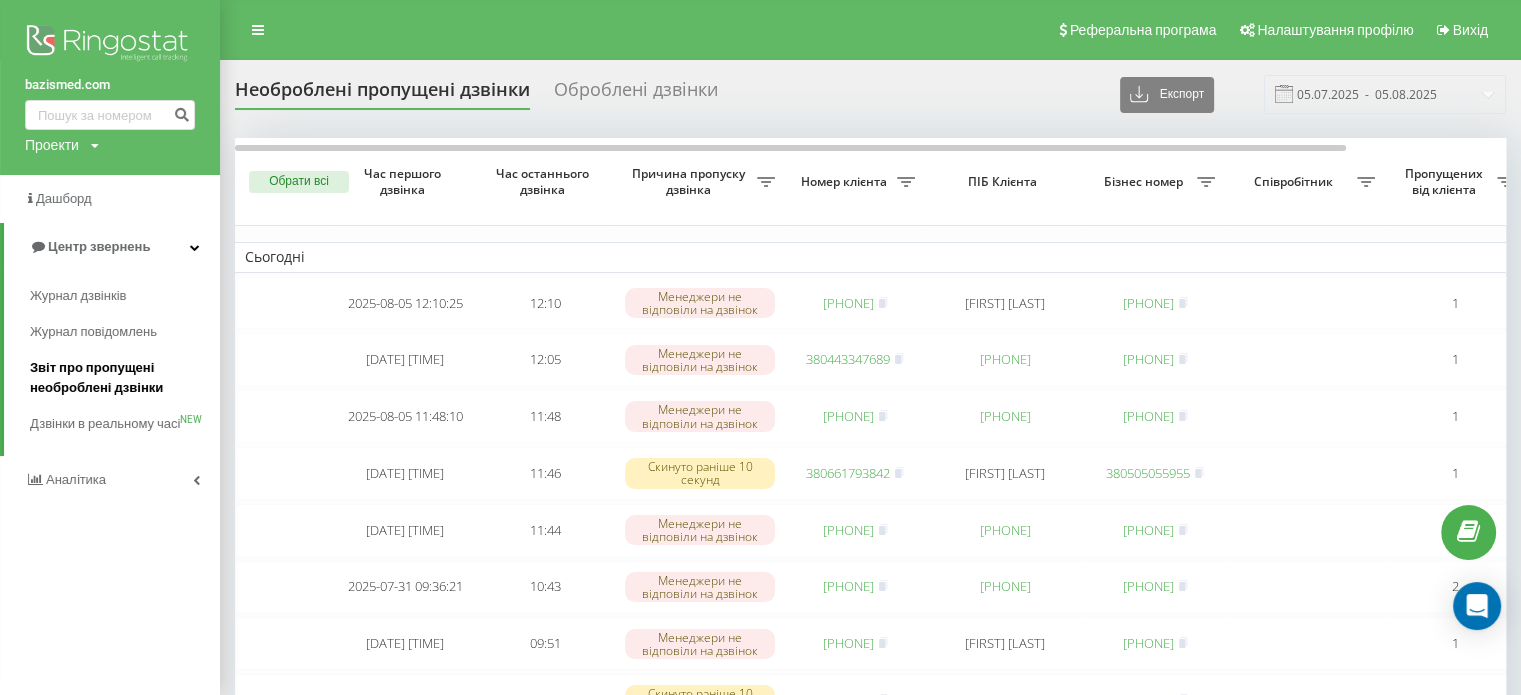 click on "Звіт про пропущені необроблені дзвінки" at bounding box center [120, 378] 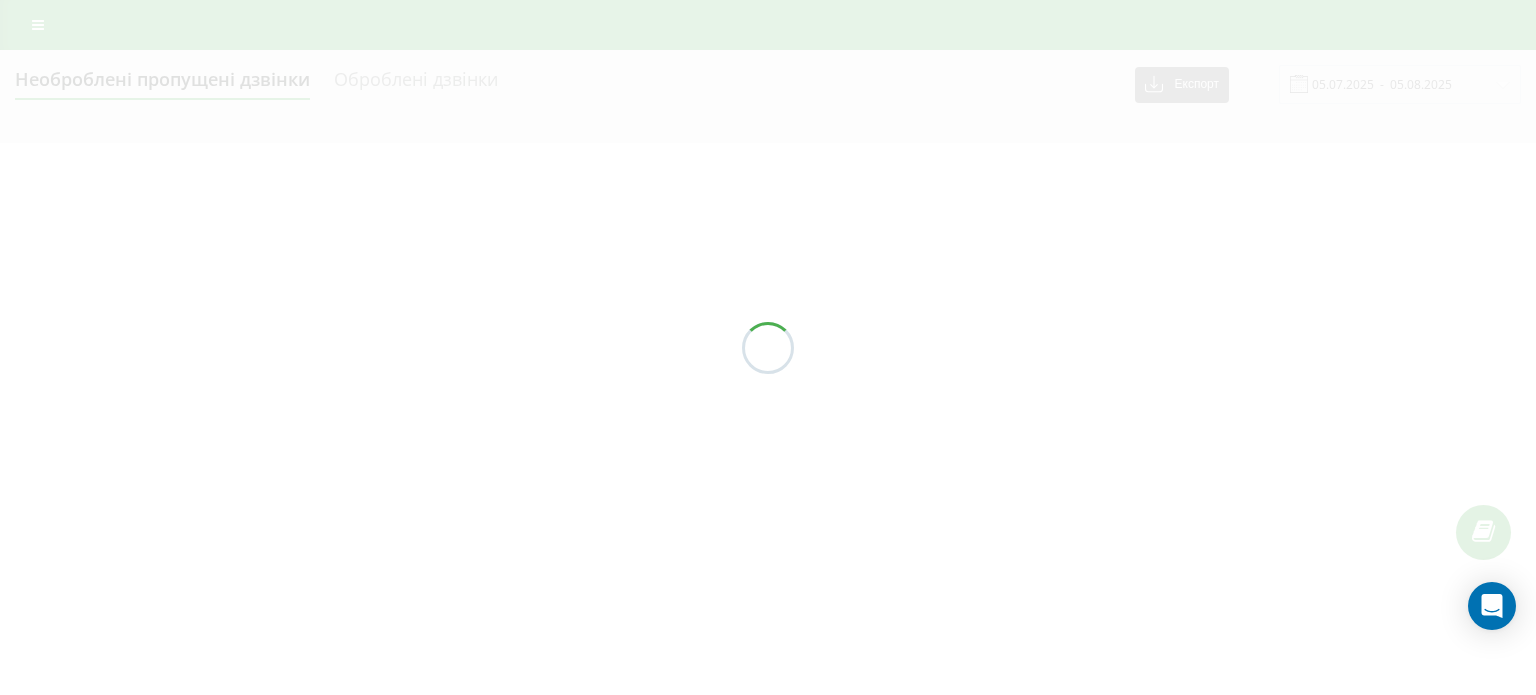 scroll, scrollTop: 0, scrollLeft: 0, axis: both 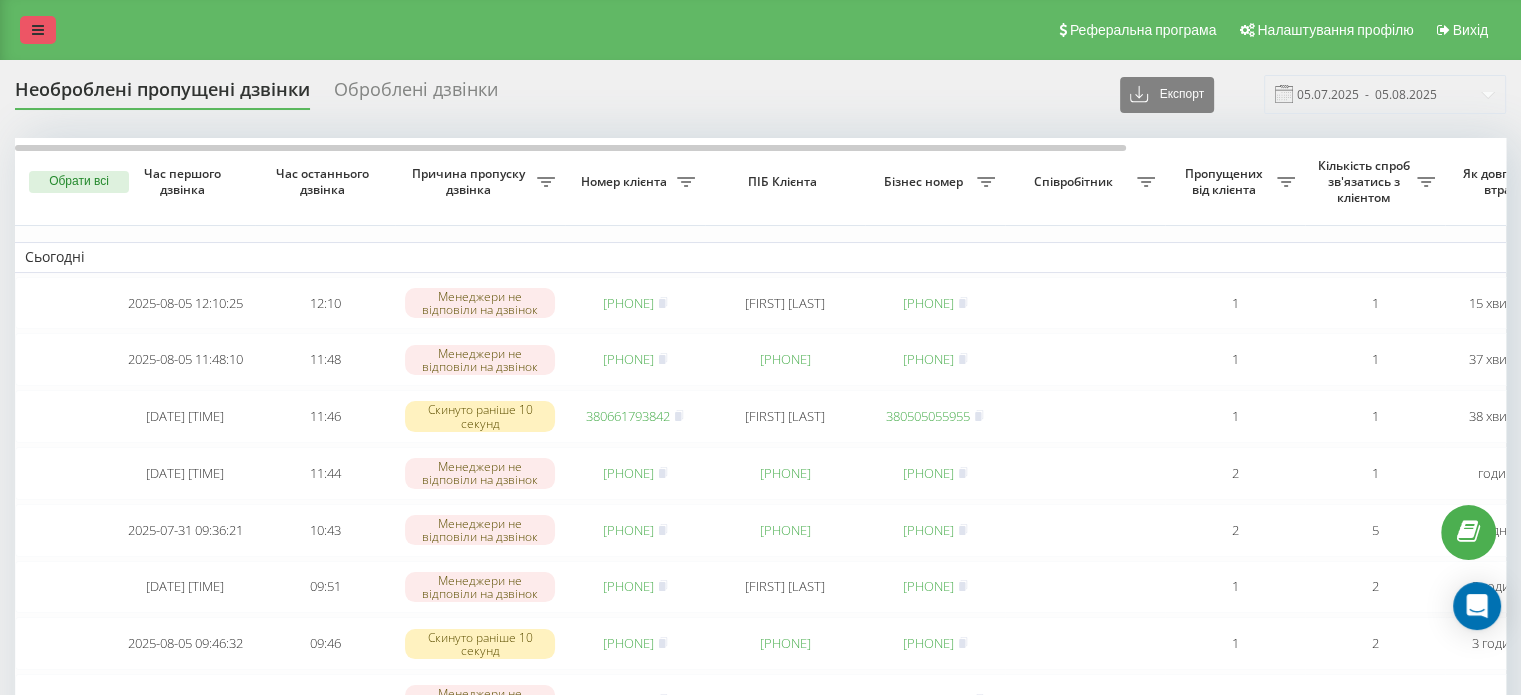 click at bounding box center (38, 30) 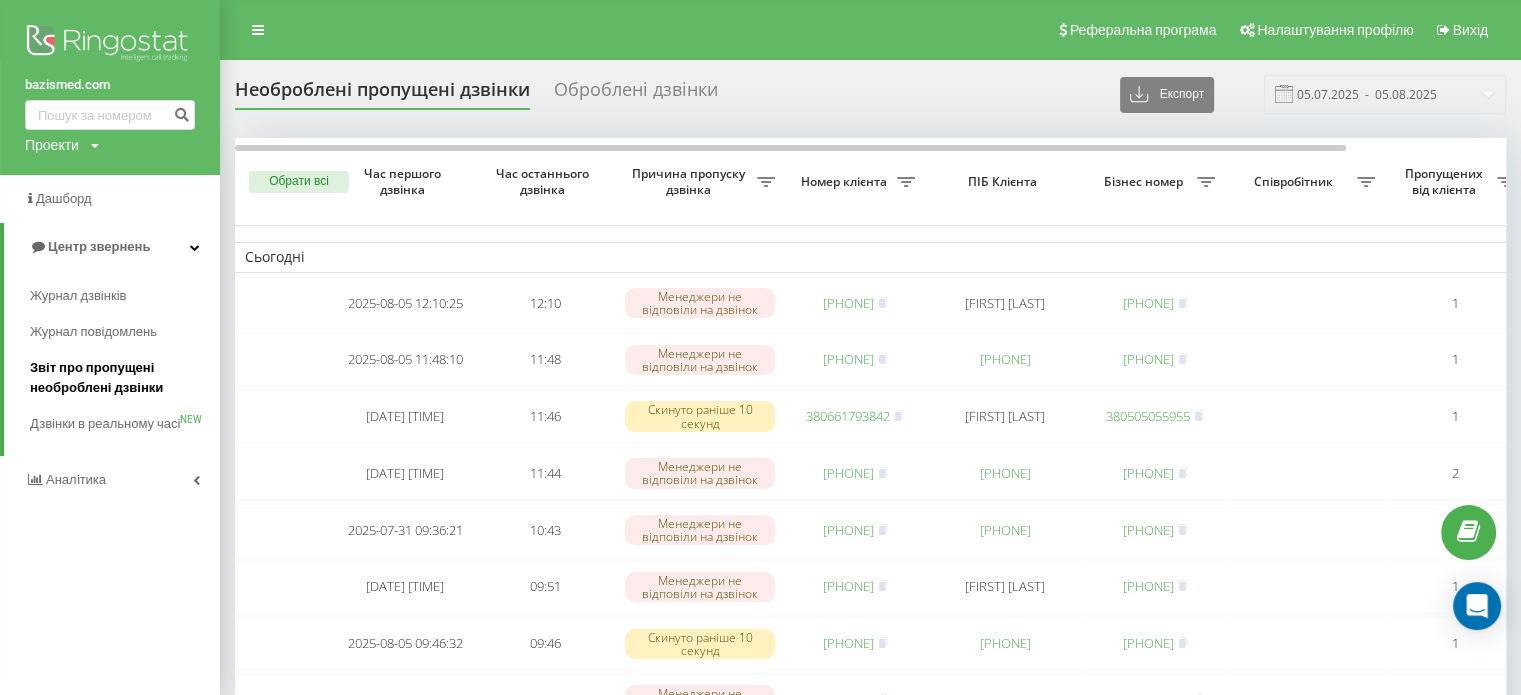 click on "Звіт про пропущені необроблені дзвінки" at bounding box center [120, 378] 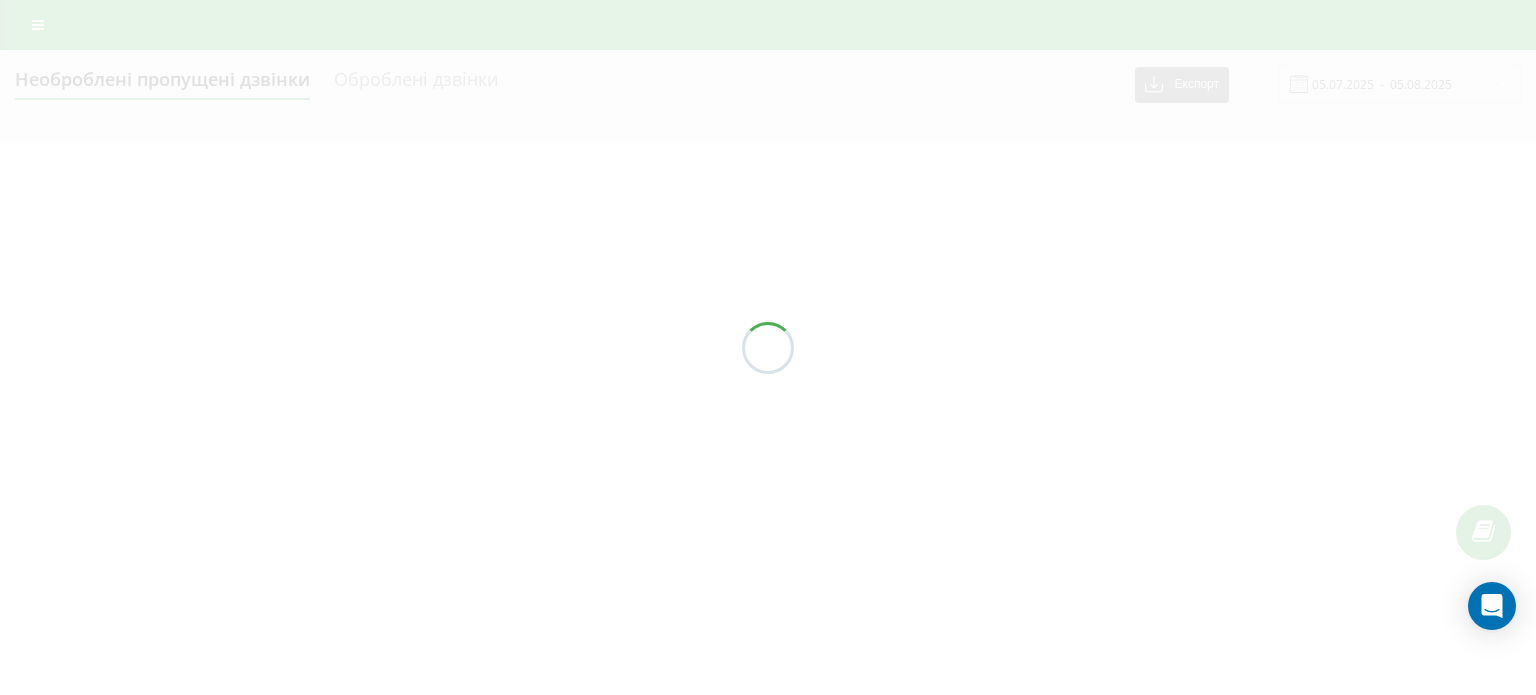 scroll, scrollTop: 0, scrollLeft: 0, axis: both 